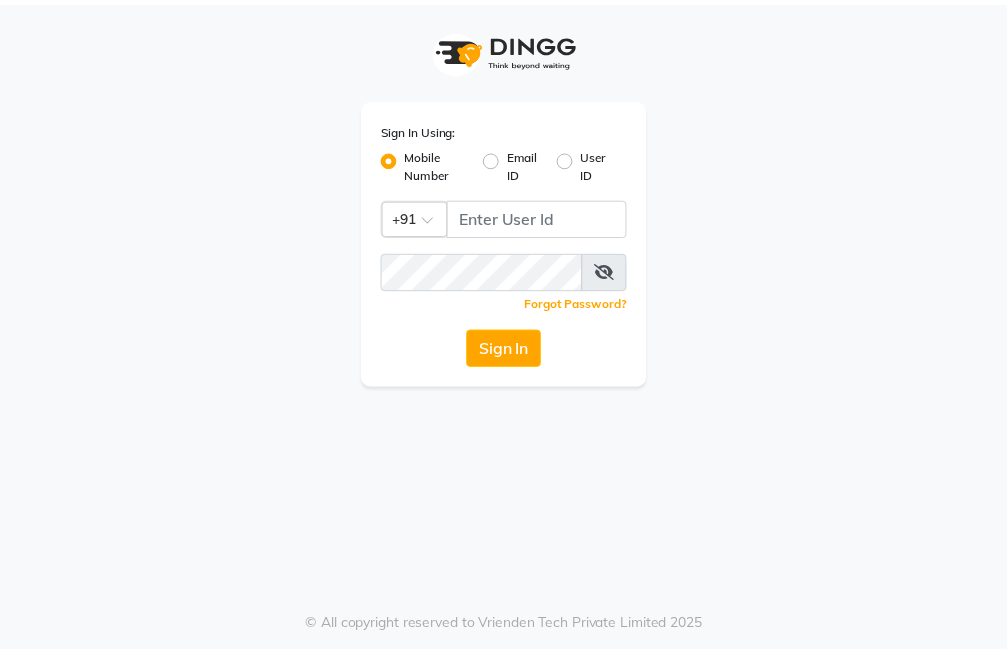 scroll, scrollTop: 0, scrollLeft: 0, axis: both 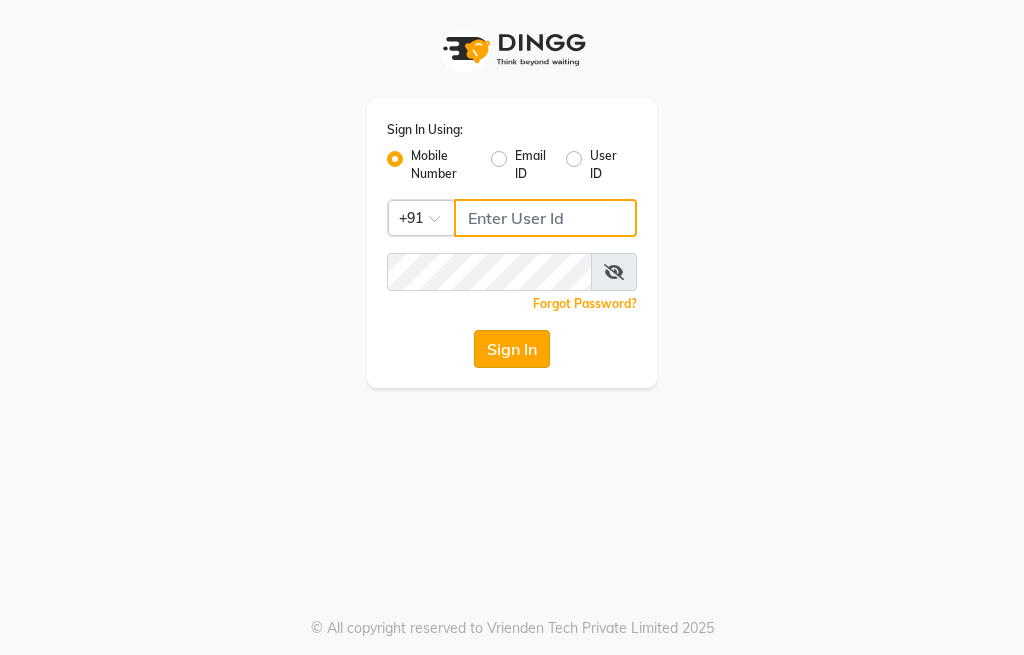 type on "[PHONE]" 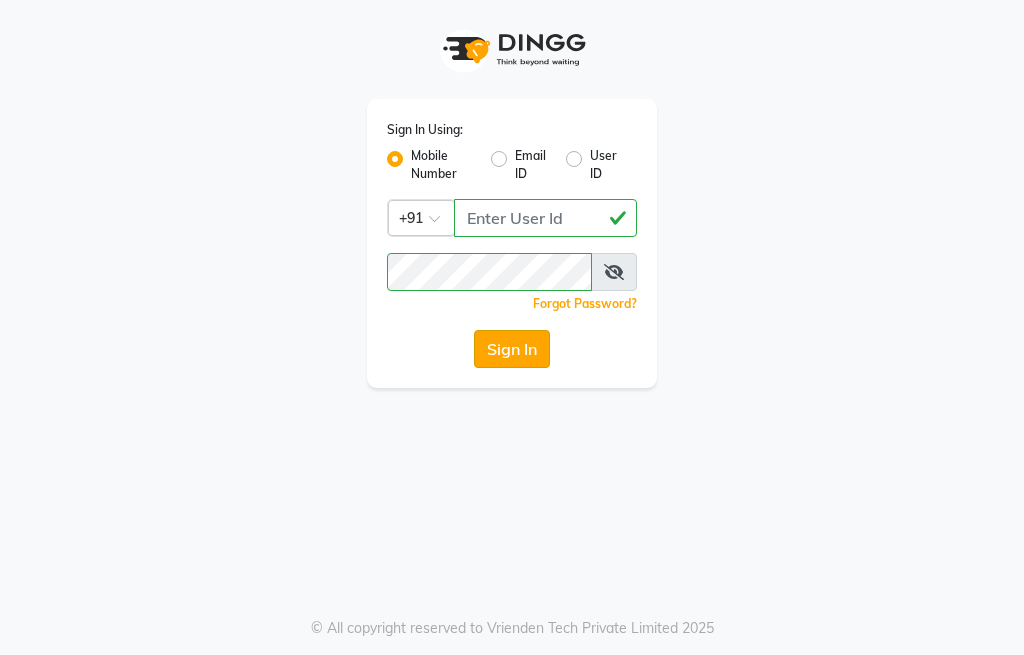 click on "Sign In" 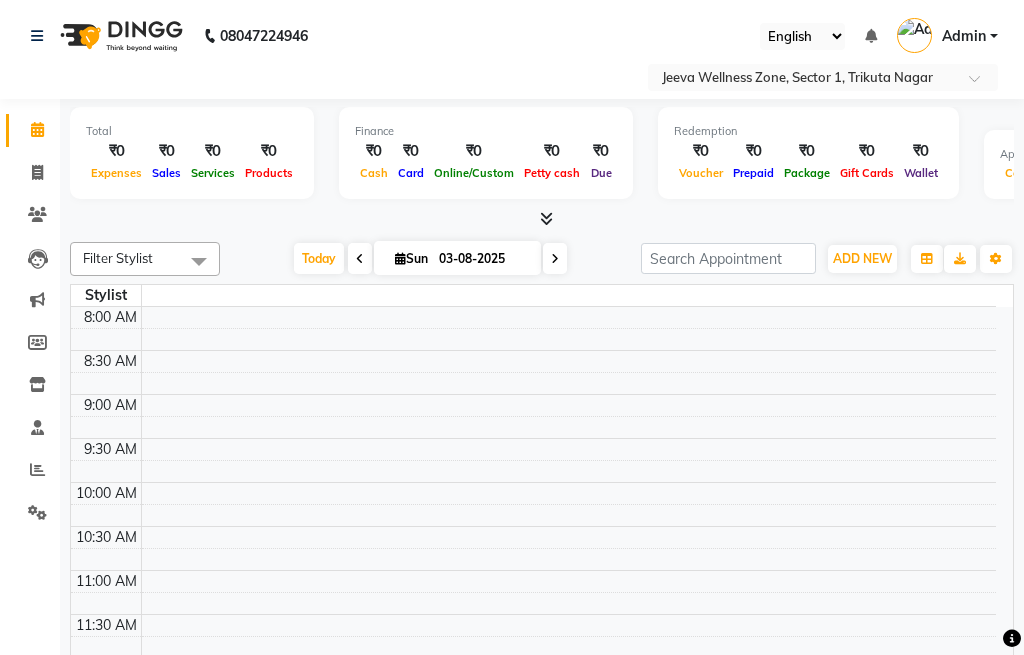 select on "en" 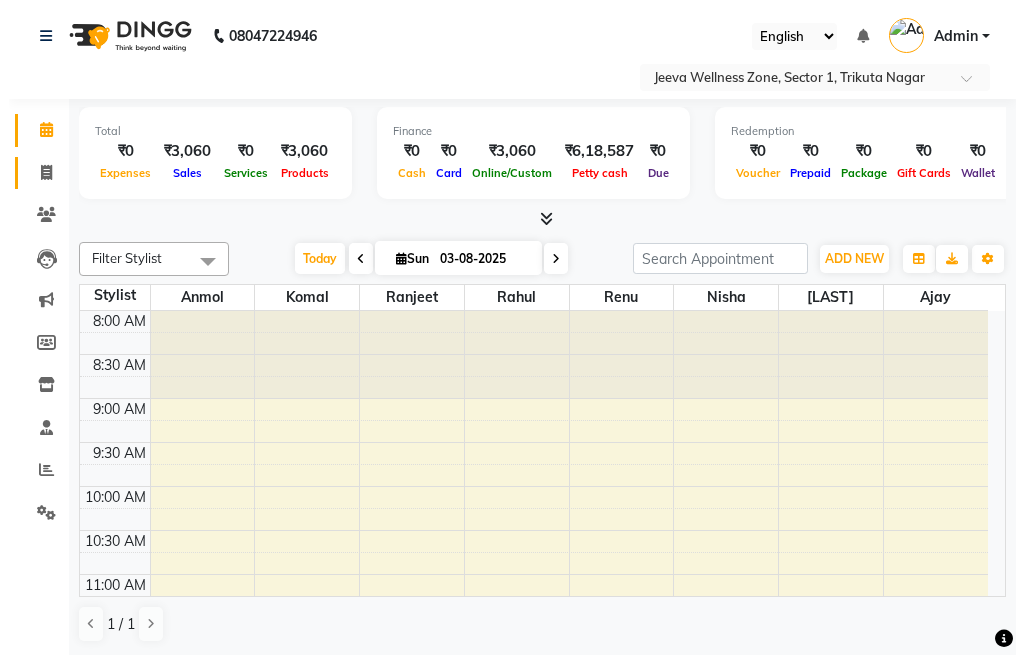 scroll, scrollTop: 0, scrollLeft: 0, axis: both 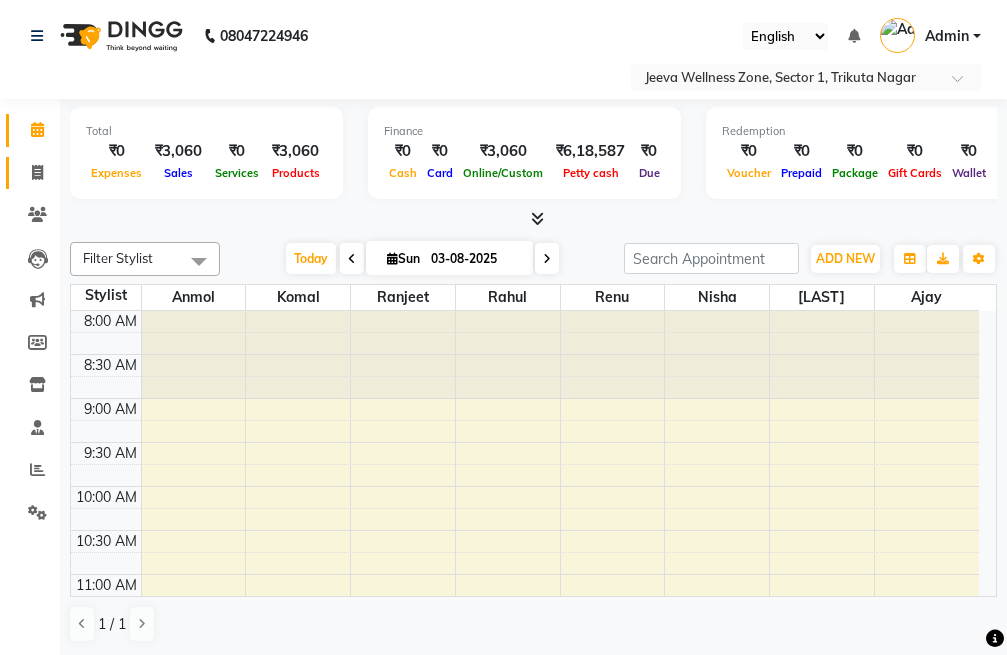 click 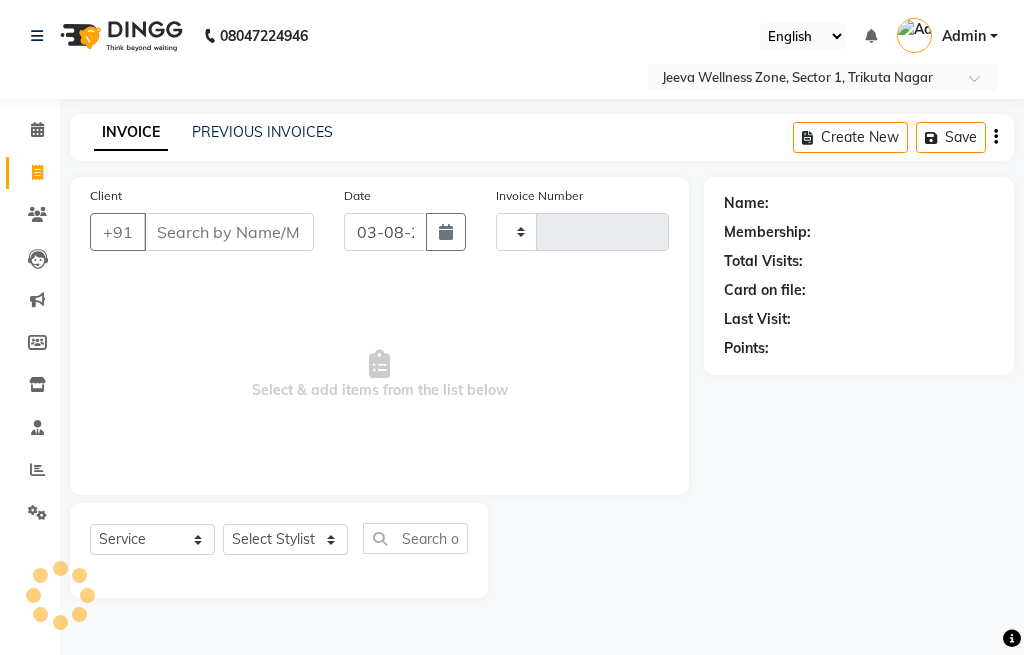 type on "0408" 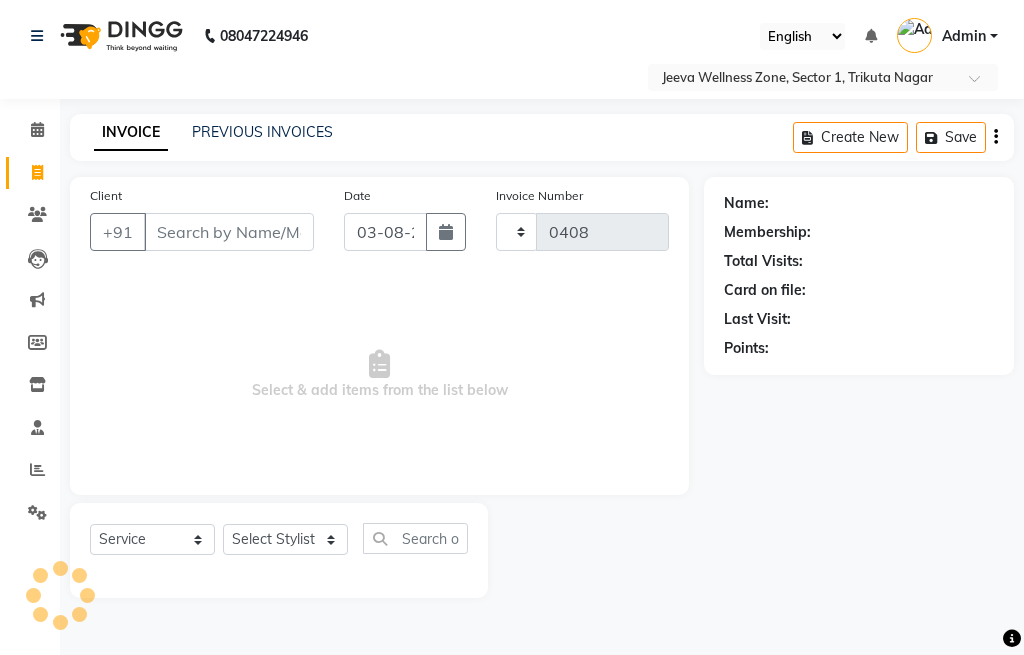 select on "6899" 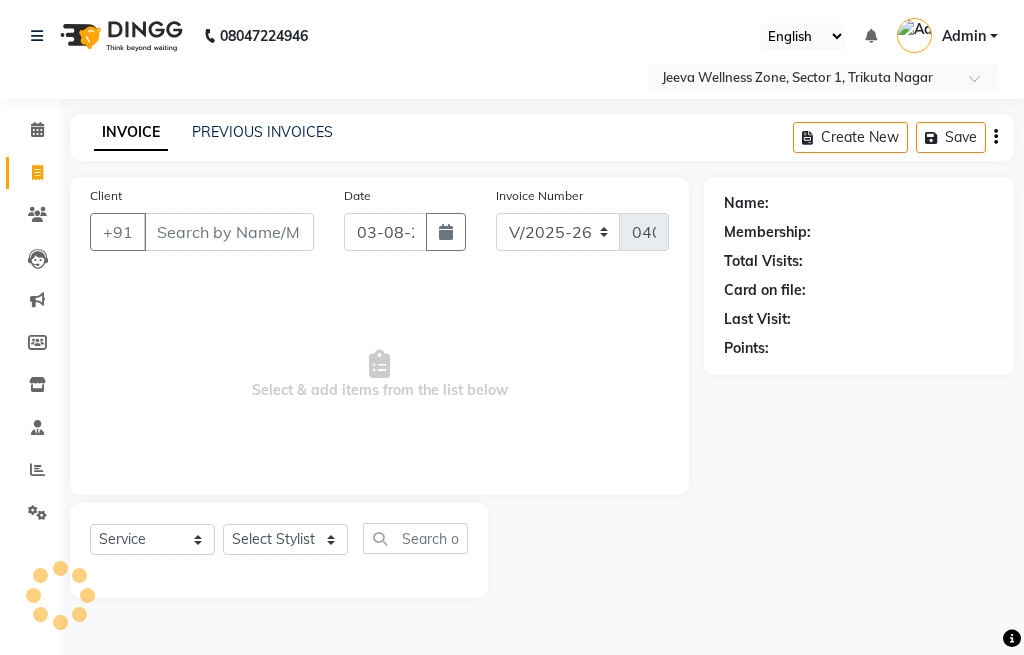 click on "Client" at bounding box center [229, 232] 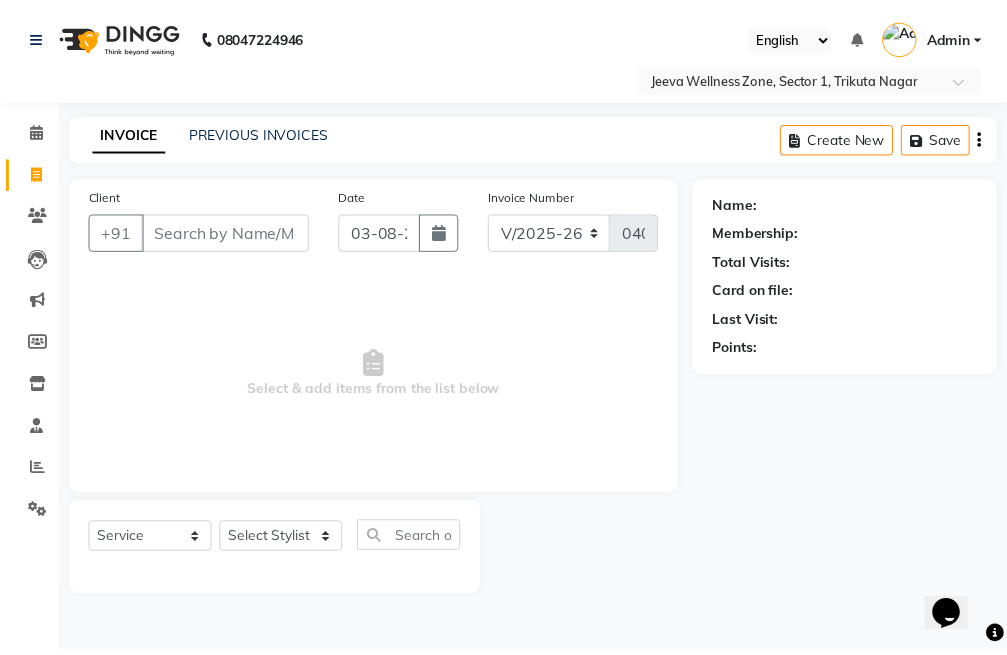 scroll, scrollTop: 0, scrollLeft: 0, axis: both 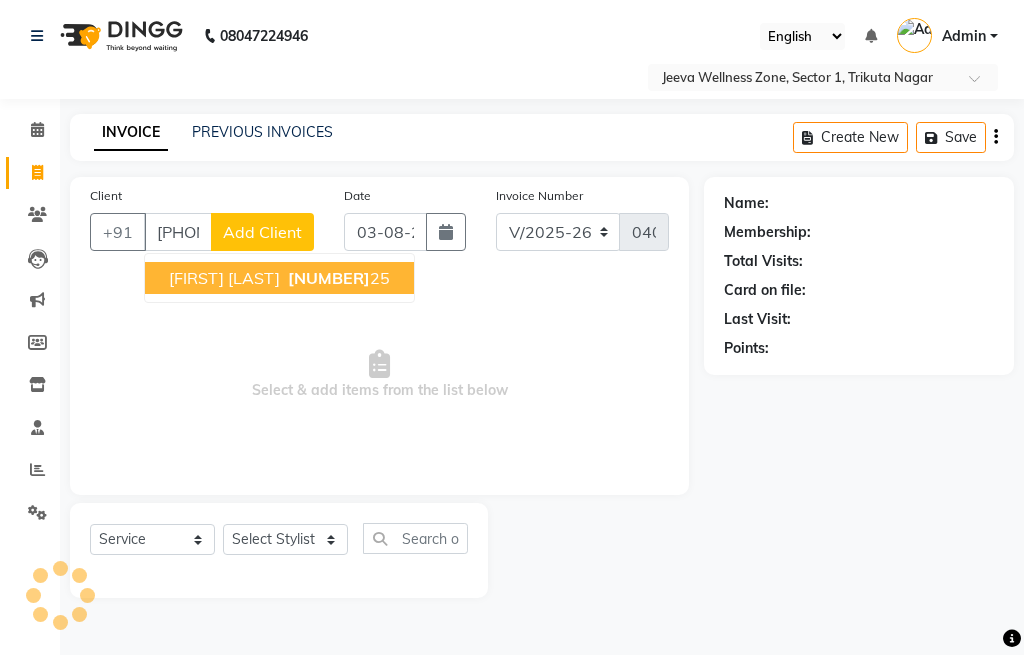 type on "[PHONE]" 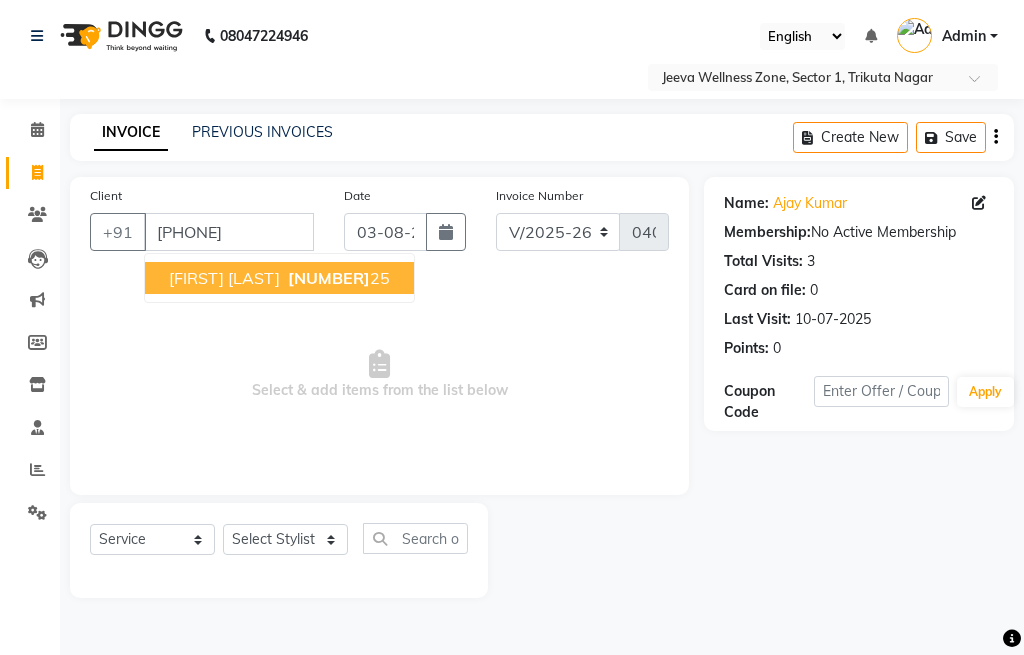 drag, startPoint x: 274, startPoint y: 274, endPoint x: 272, endPoint y: 426, distance: 152.01315 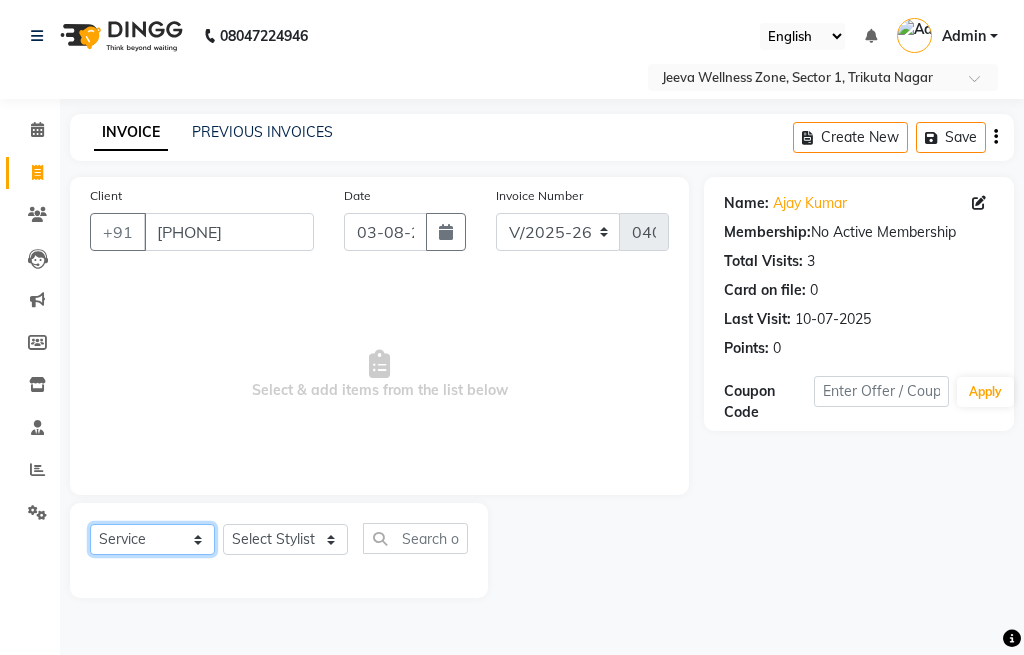 click on "Select  Service  Product  Membership  Package Voucher Prepaid Gift Card" 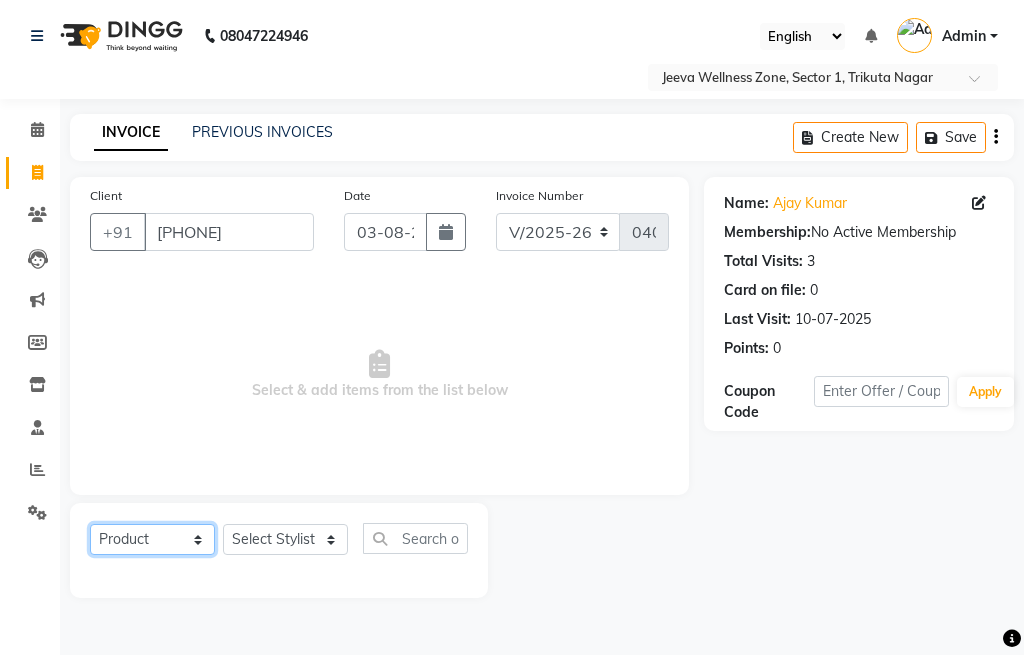 click on "Select  Service  Product  Membership  Package Voucher Prepaid Gift Card" 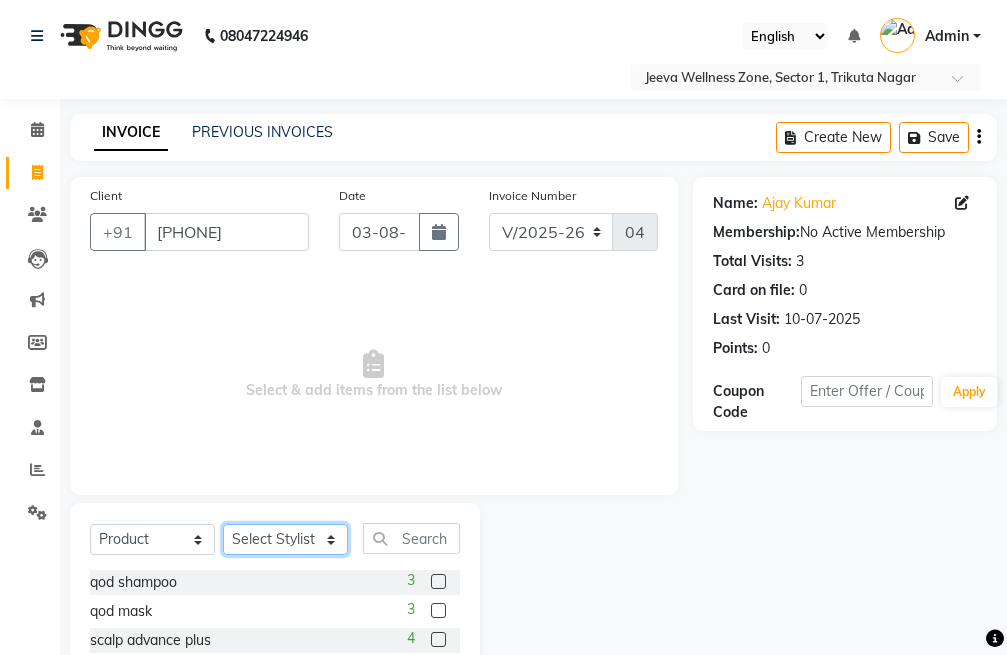 click on "Select Stylist Ajay anmol  Jhonse komal Nisha Rahul ranjeet renu" 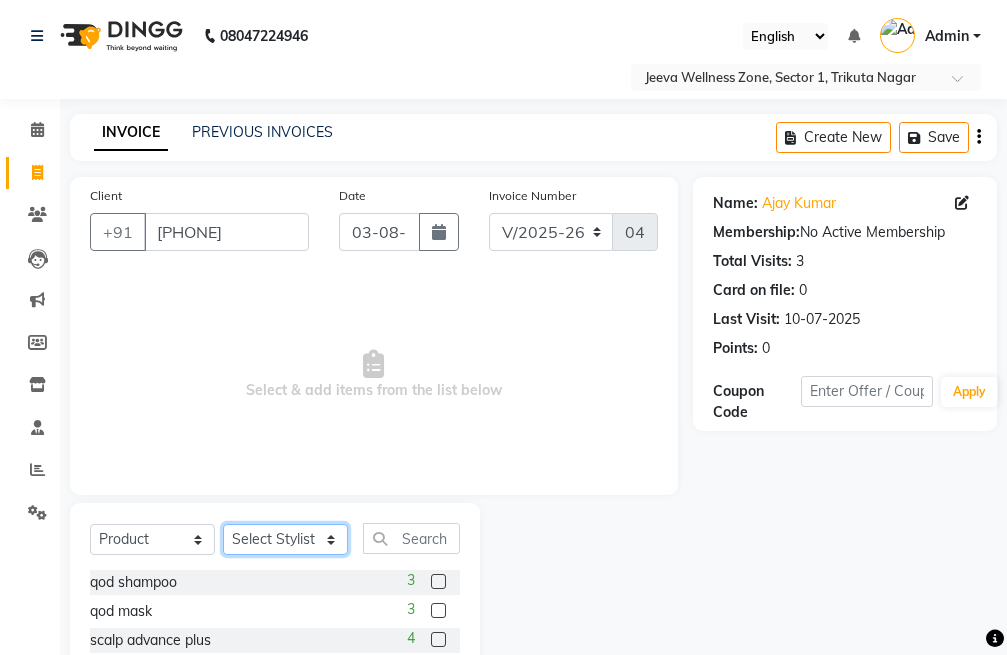 select on "69957" 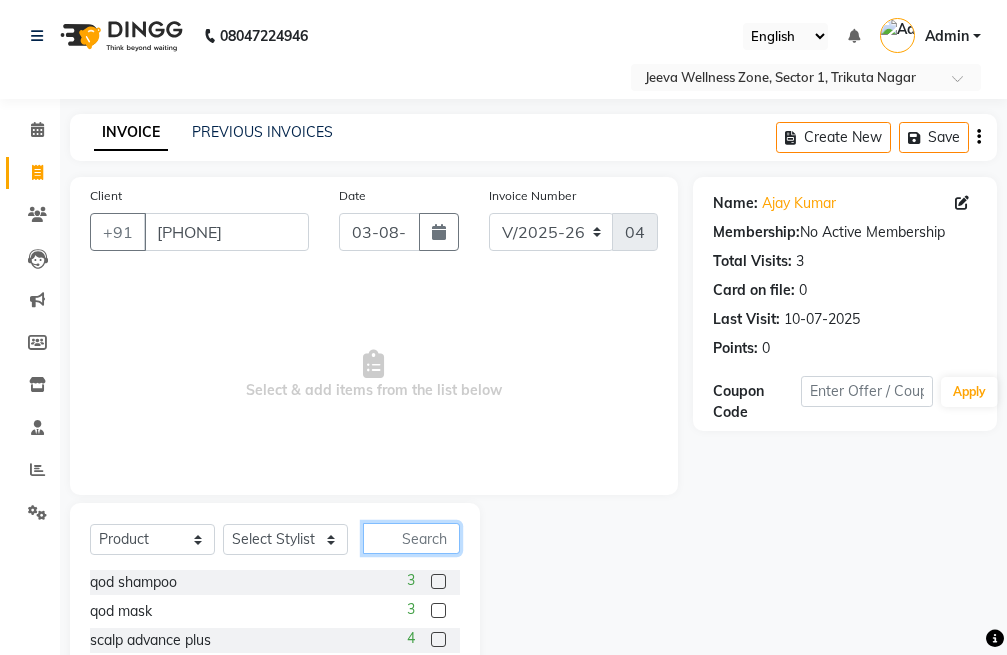 click 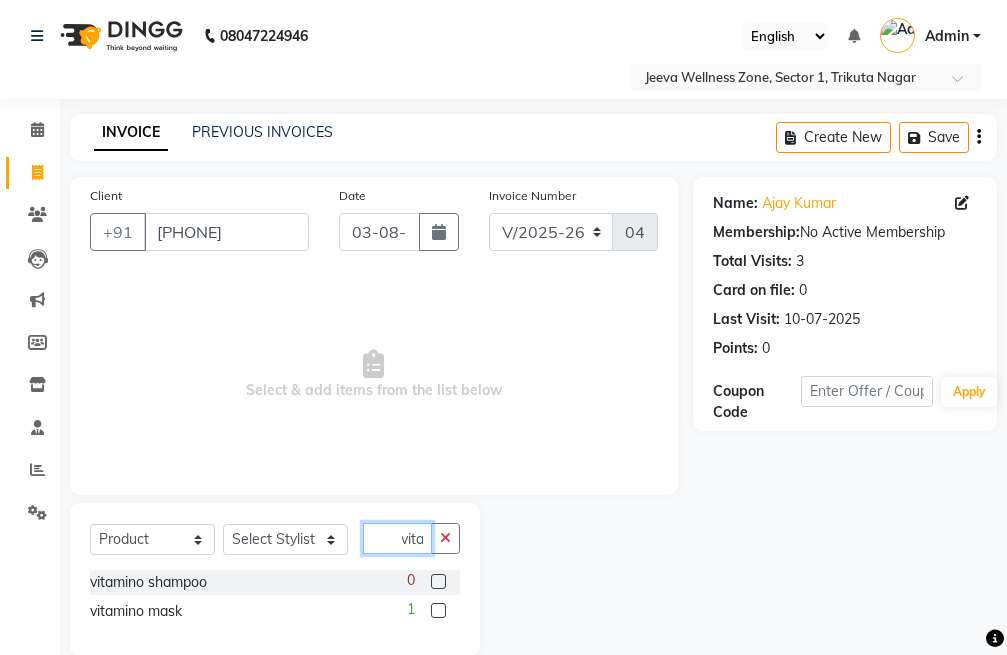 scroll, scrollTop: 0, scrollLeft: 13, axis: horizontal 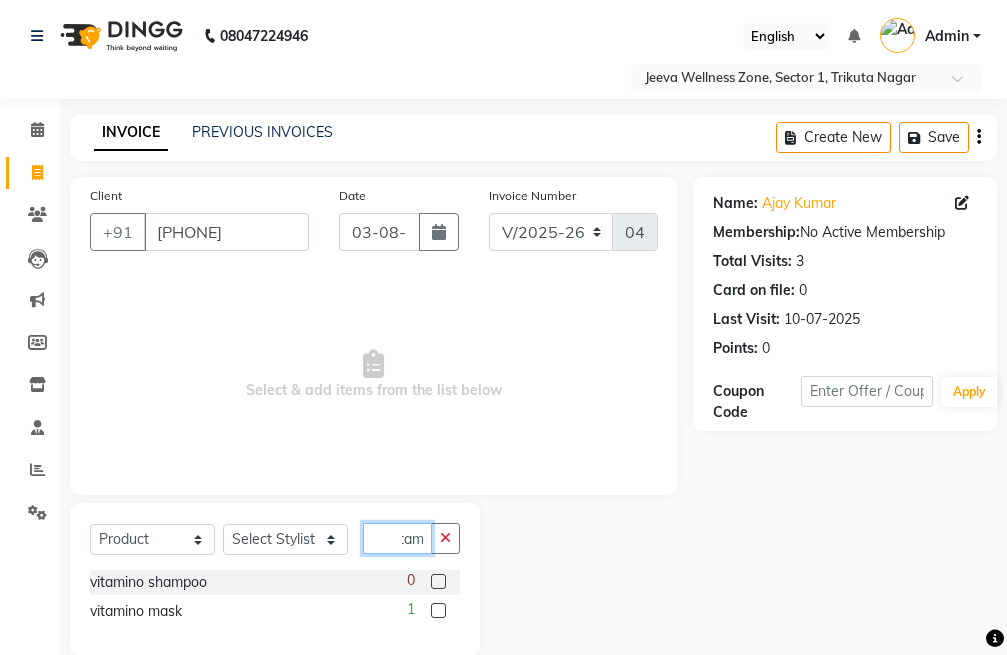 type on "vitam" 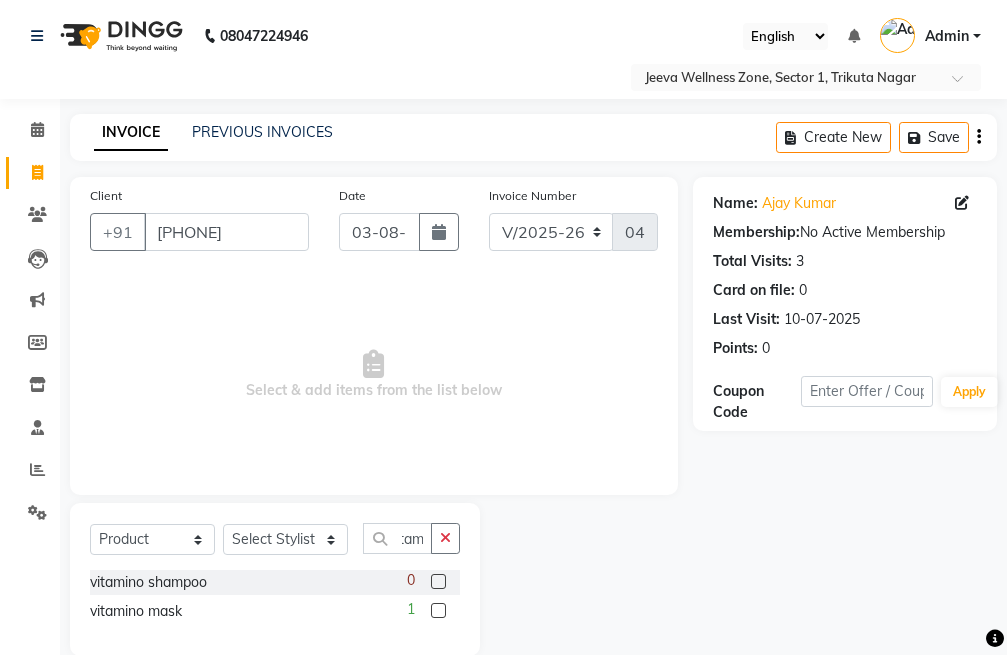scroll, scrollTop: 0, scrollLeft: 0, axis: both 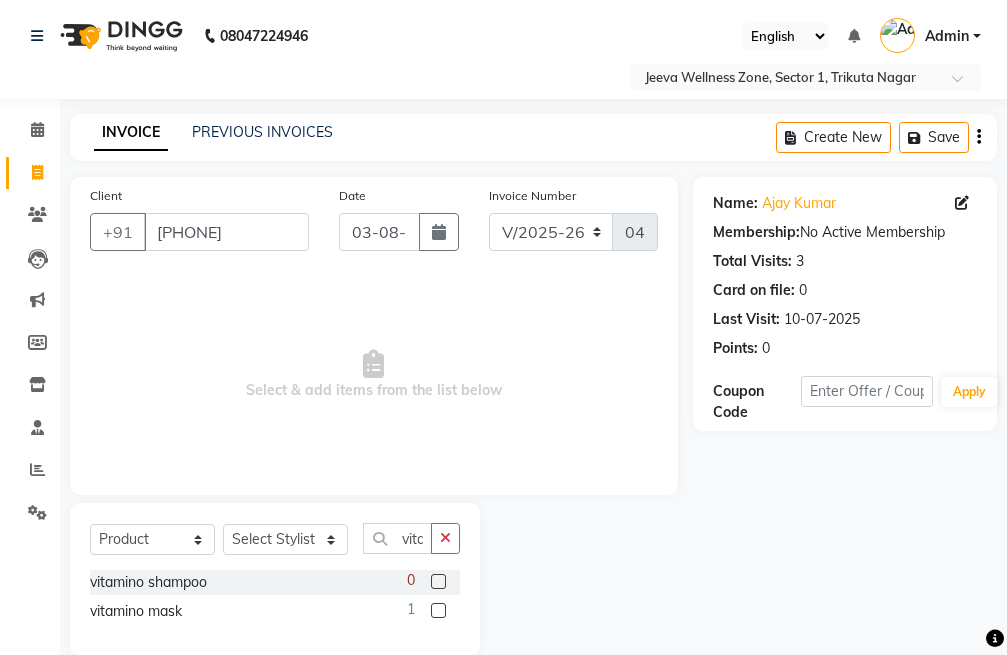 click 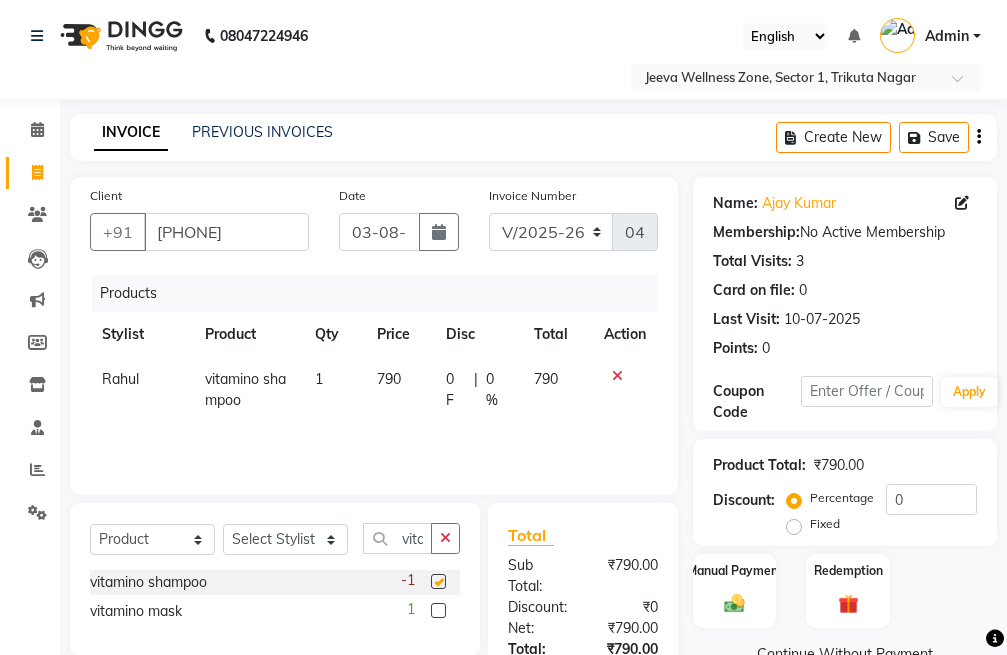 checkbox on "false" 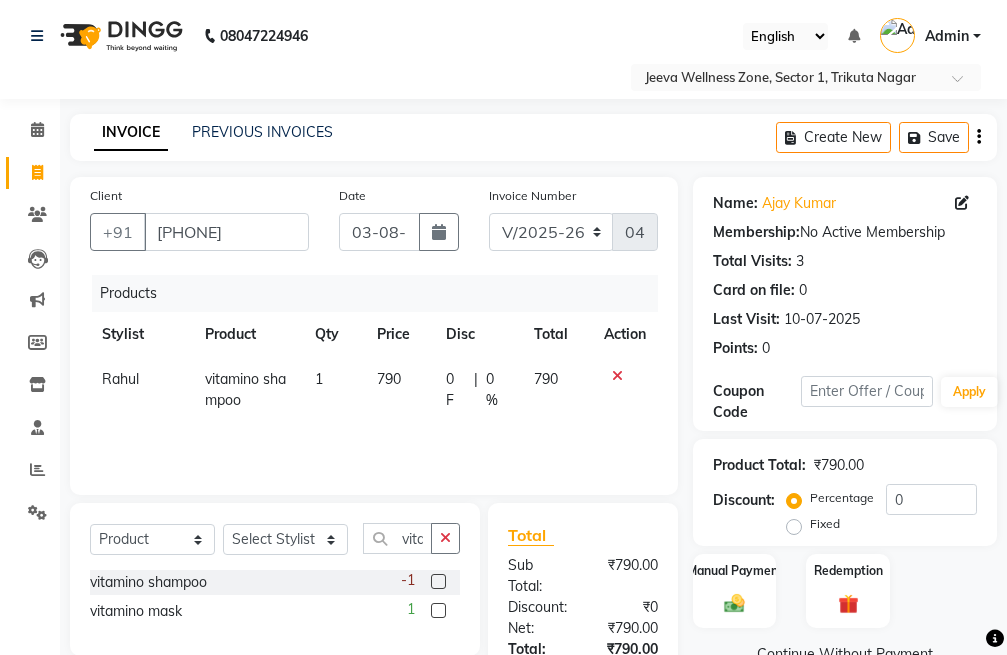 click 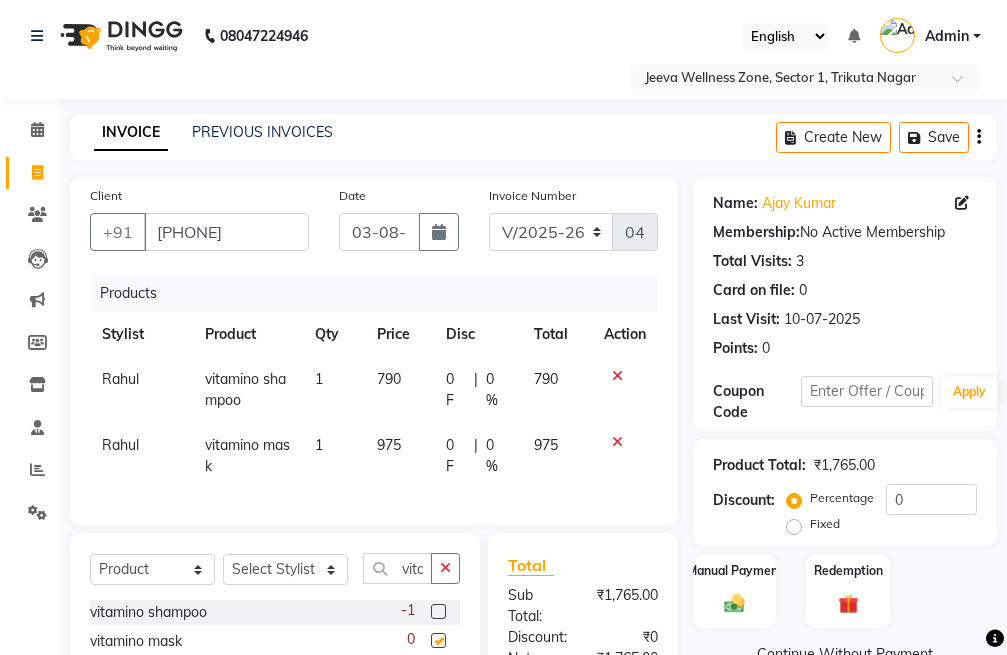 checkbox on "false" 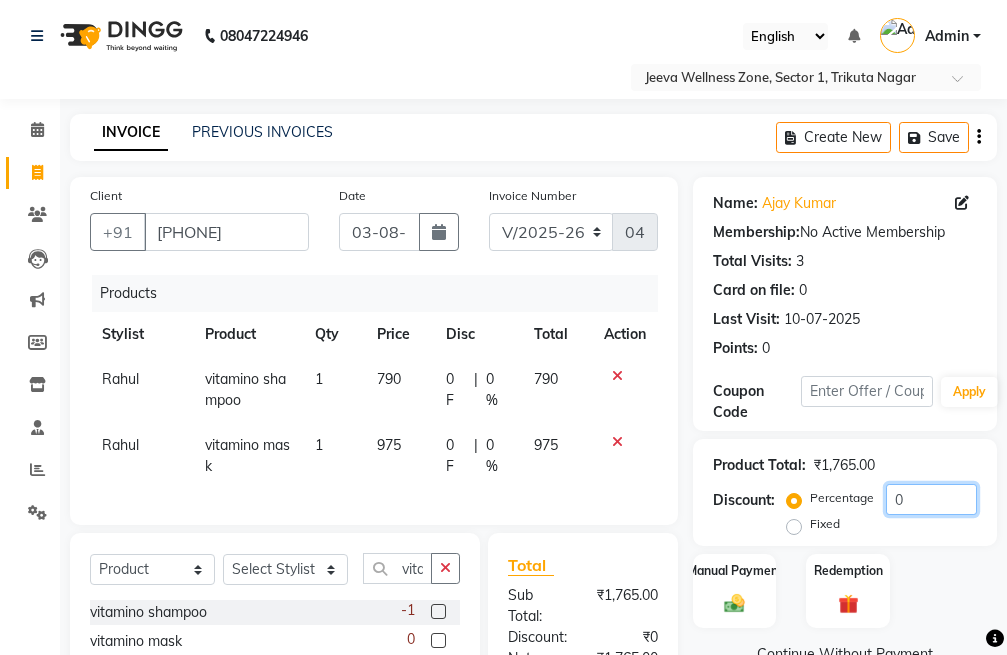 click on "0" 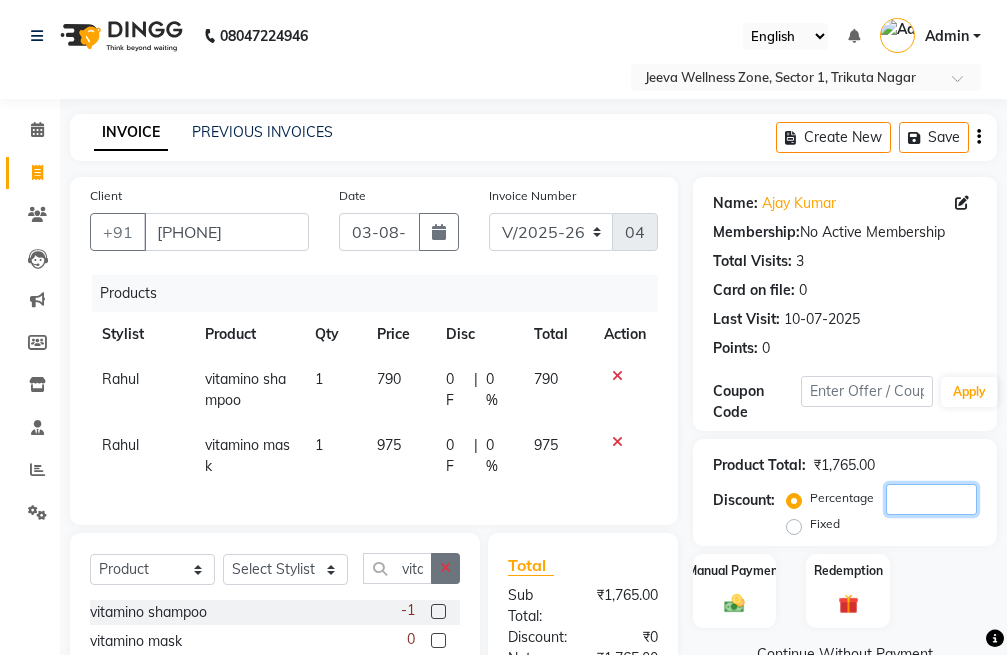 type 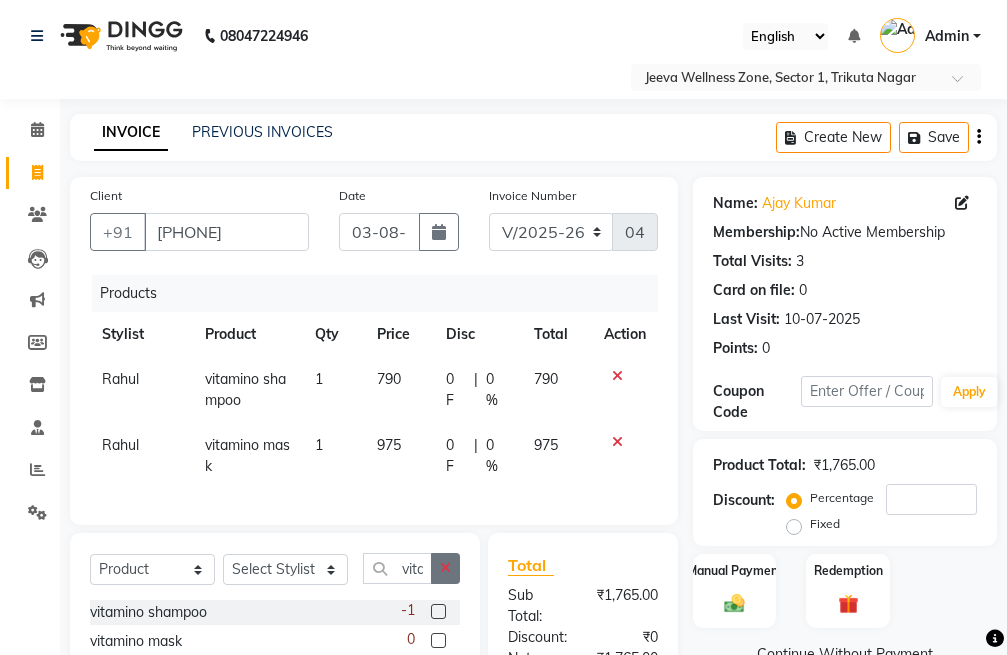 click 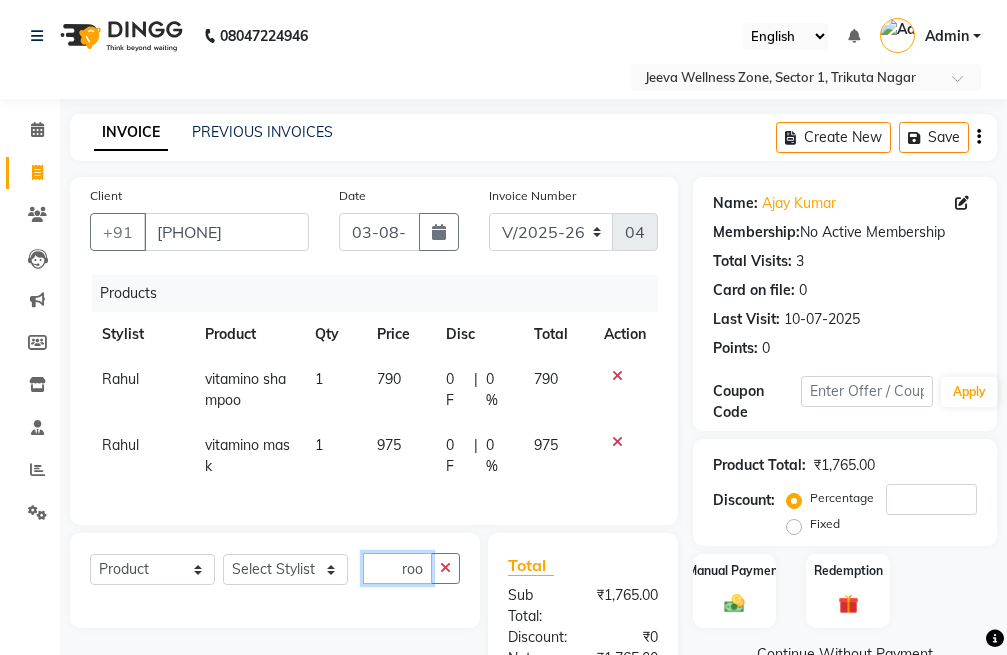 scroll, scrollTop: 0, scrollLeft: 3, axis: horizontal 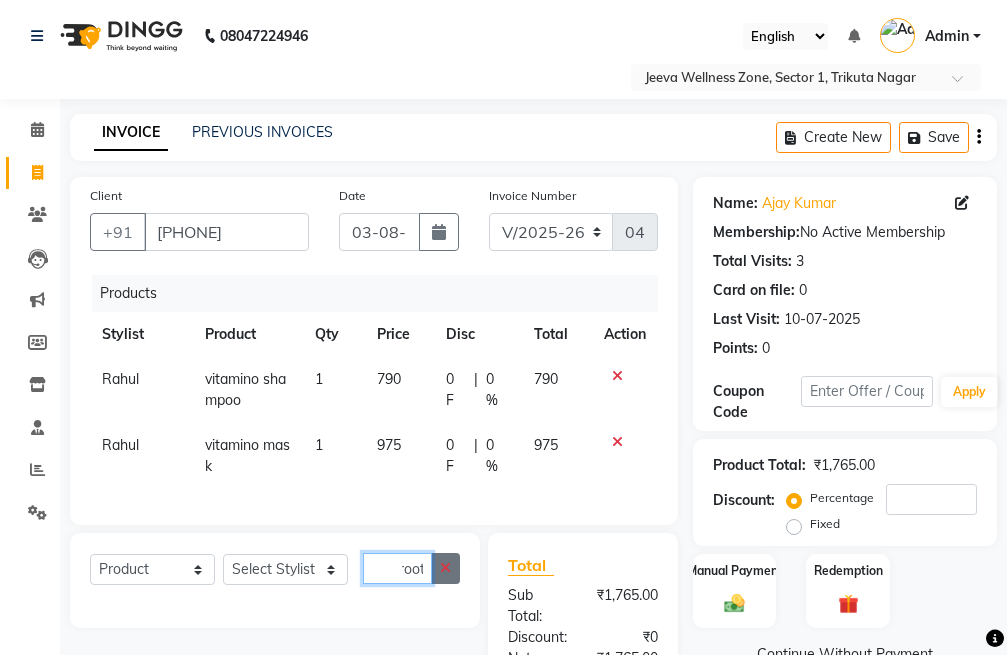 type on "root" 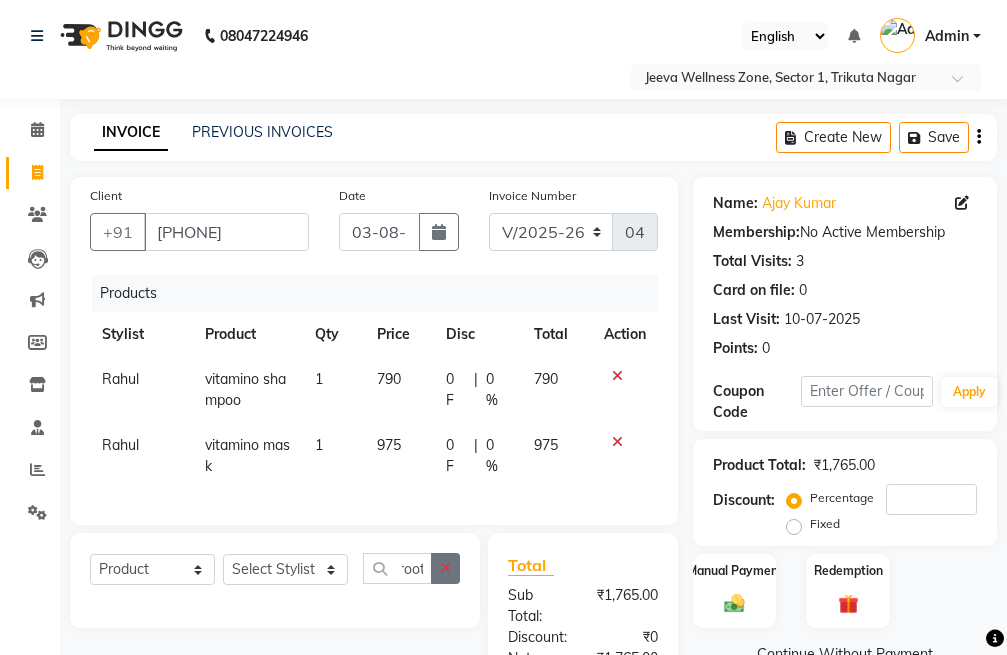 scroll, scrollTop: 0, scrollLeft: 0, axis: both 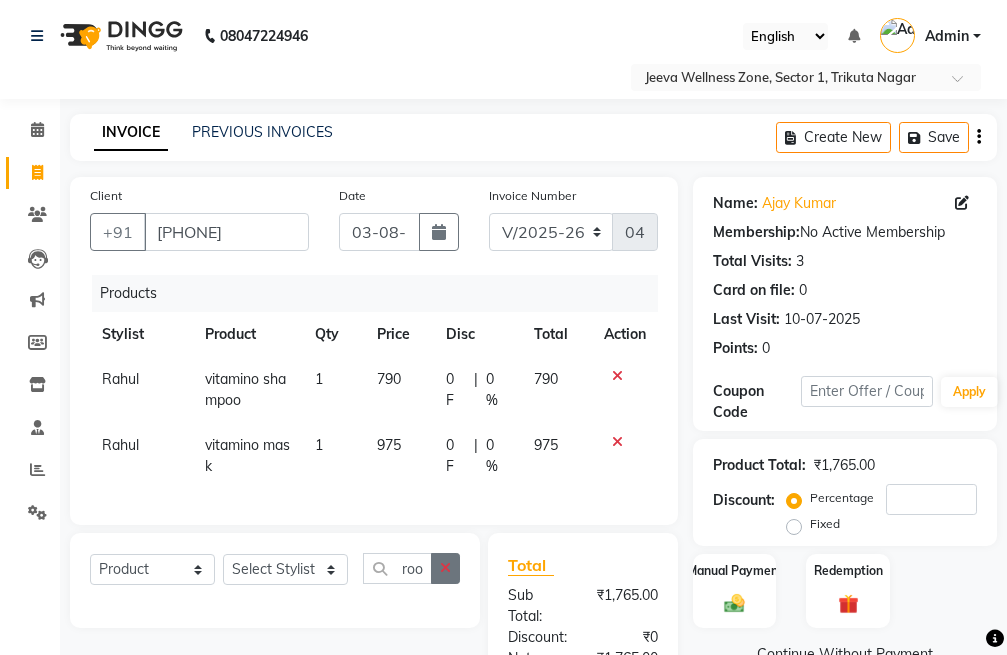 click 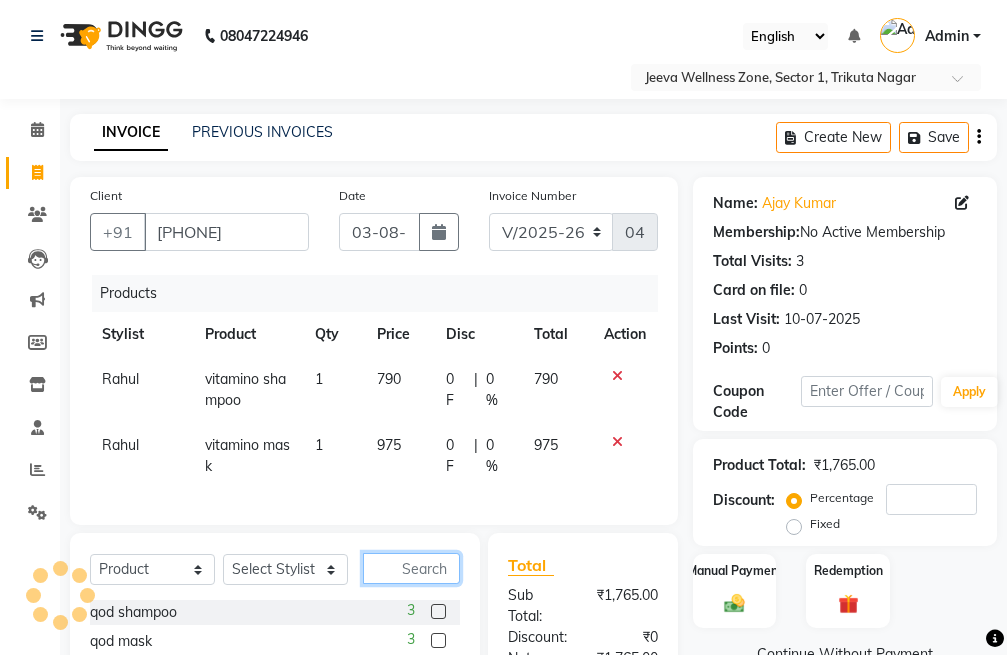 click 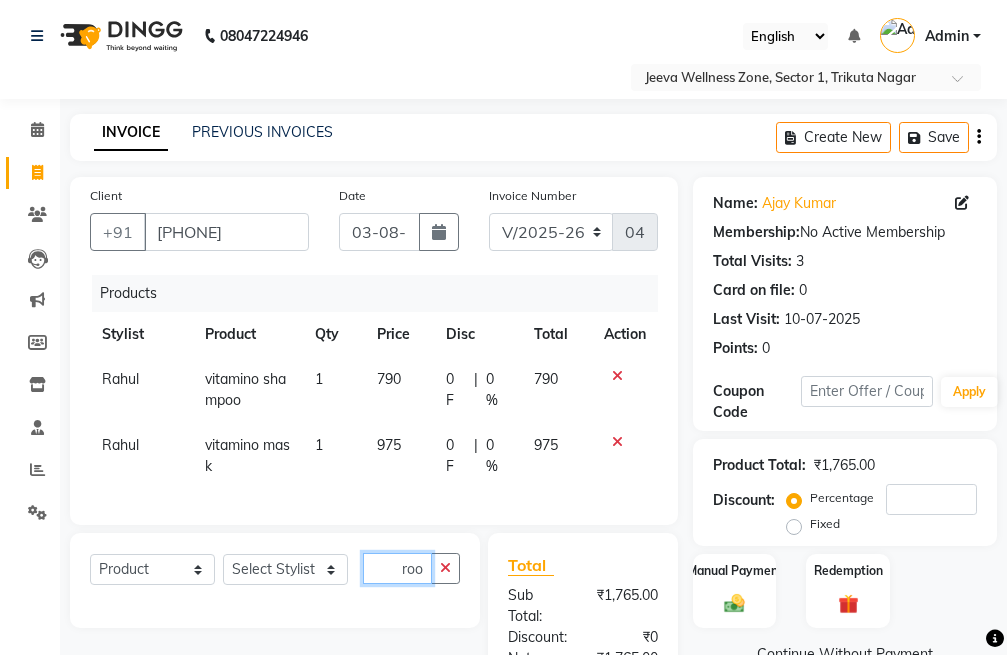 scroll, scrollTop: 0, scrollLeft: 3, axis: horizontal 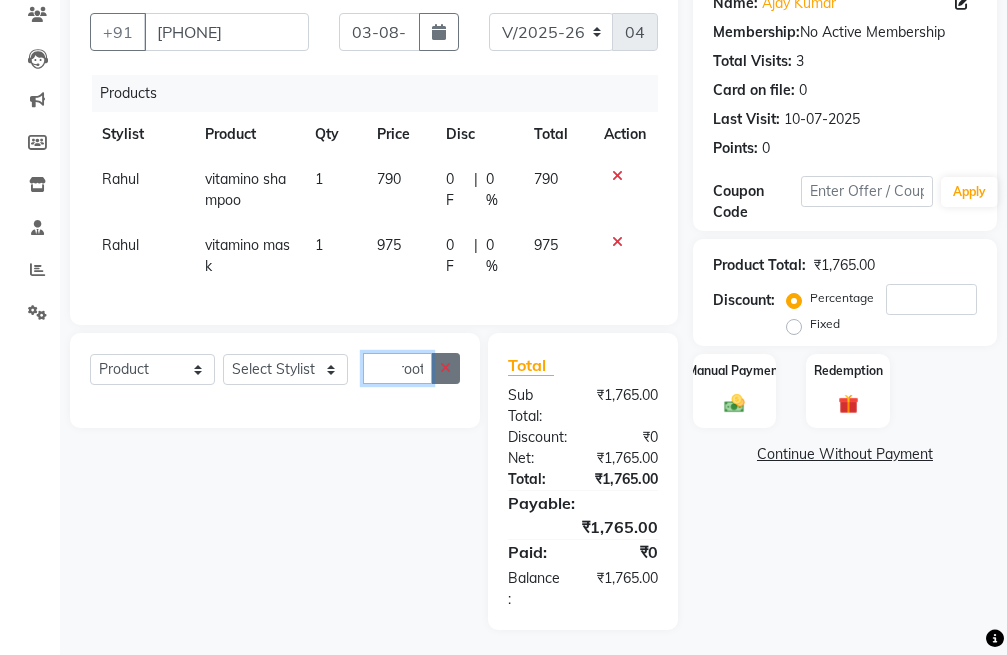 type on "root" 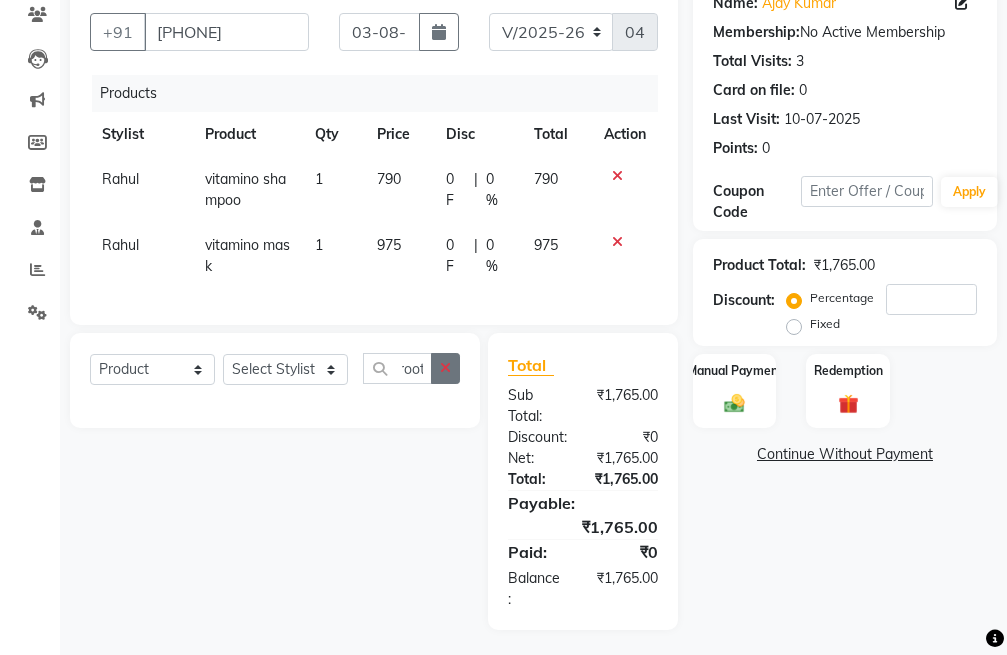 scroll, scrollTop: 0, scrollLeft: 0, axis: both 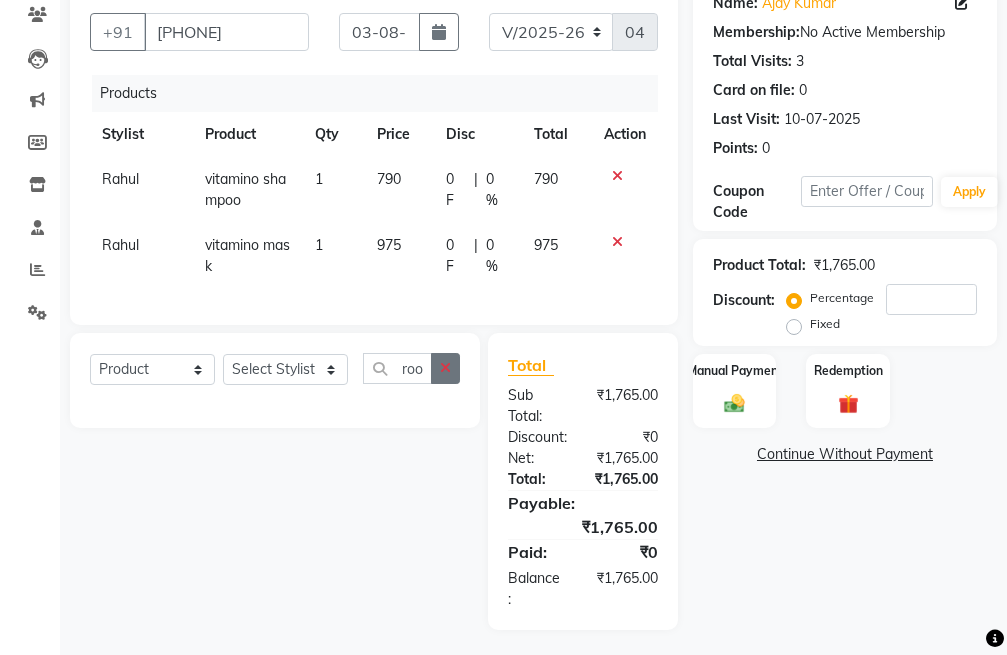 click 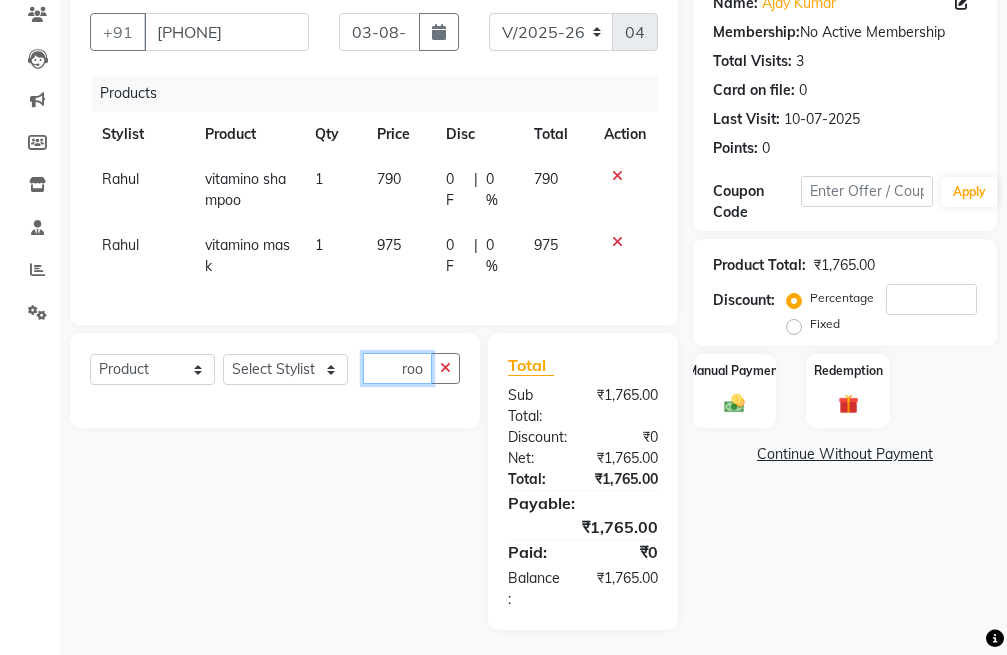 type 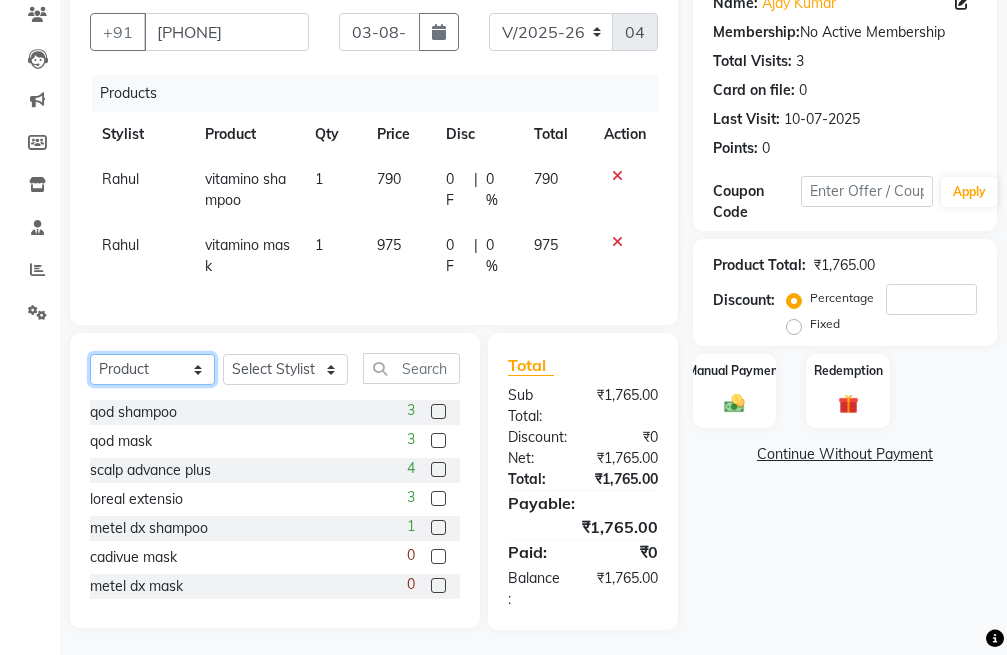 click on "Select  Service  Product  Membership  Package Voucher Prepaid Gift Card" 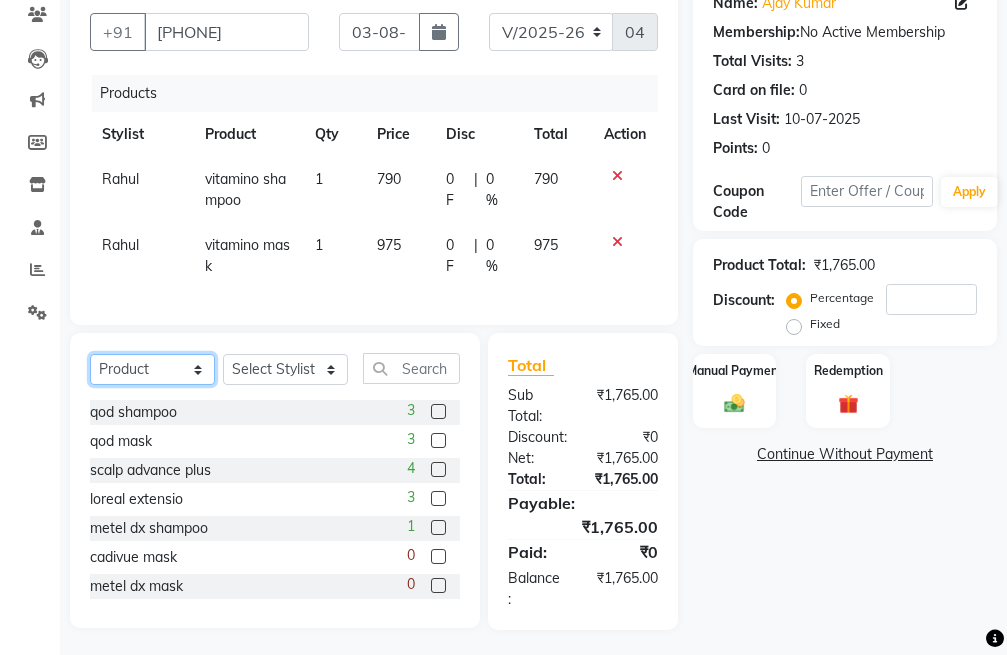 select on "select" 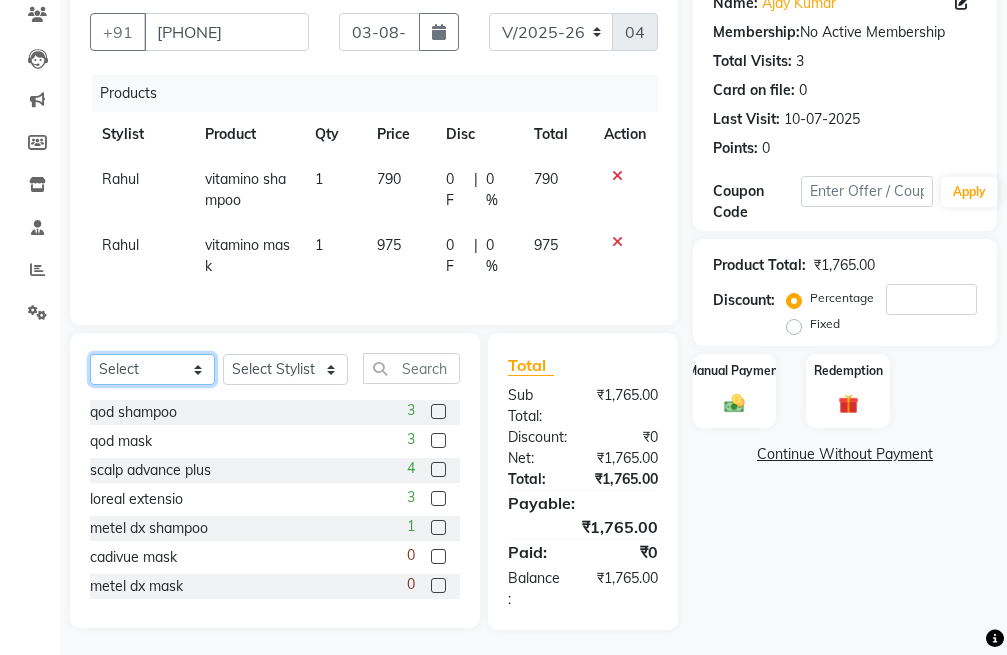 click on "Select  Service  Product  Membership  Package Voucher Prepaid Gift Card" 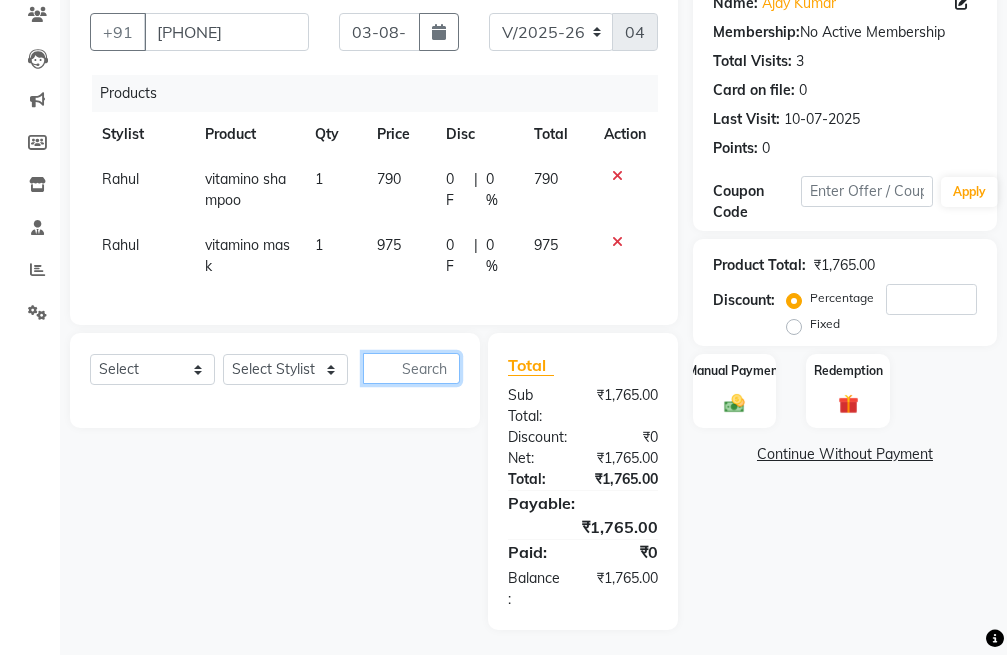 click 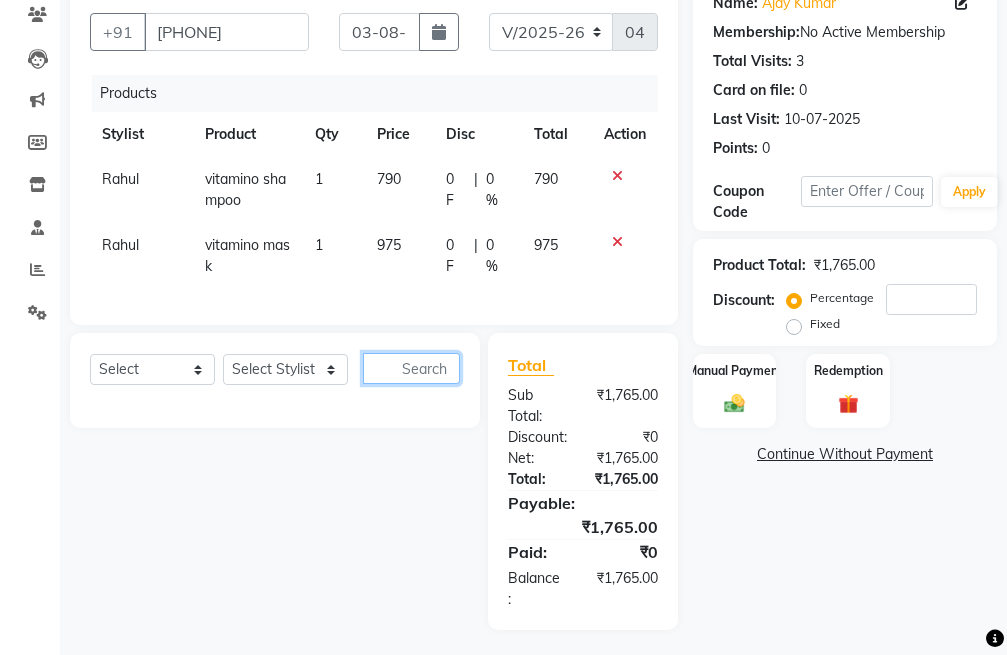 click 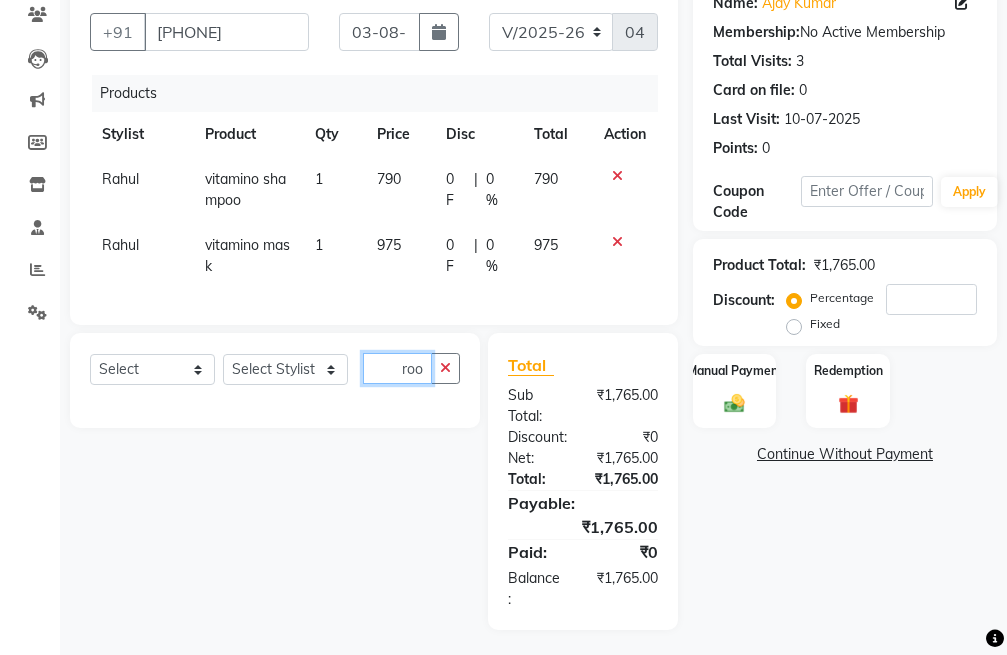 click on "roo" 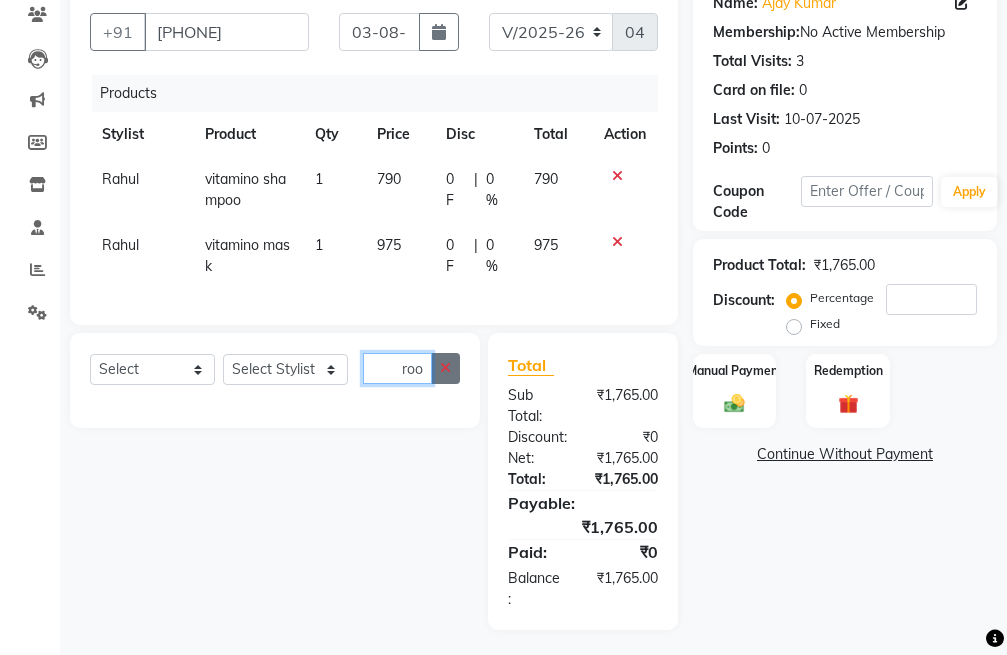 type on "roo" 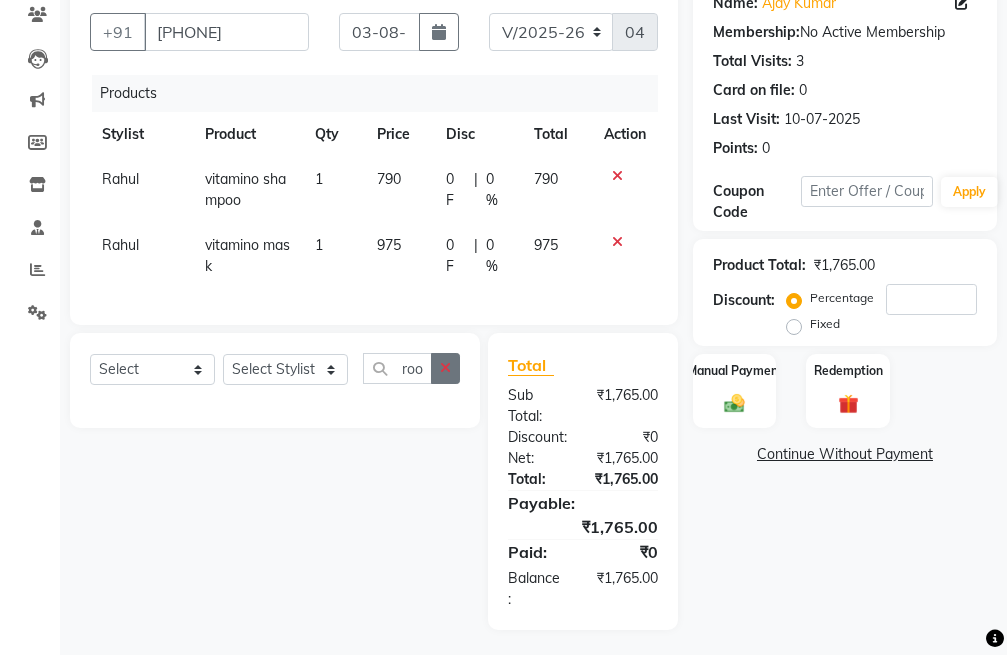 click 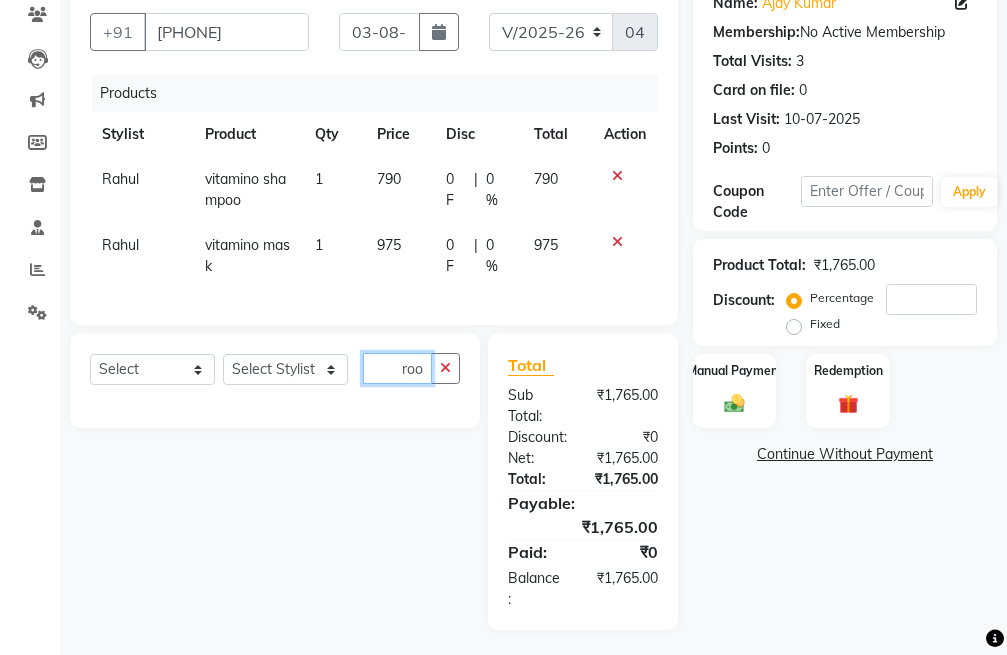 type 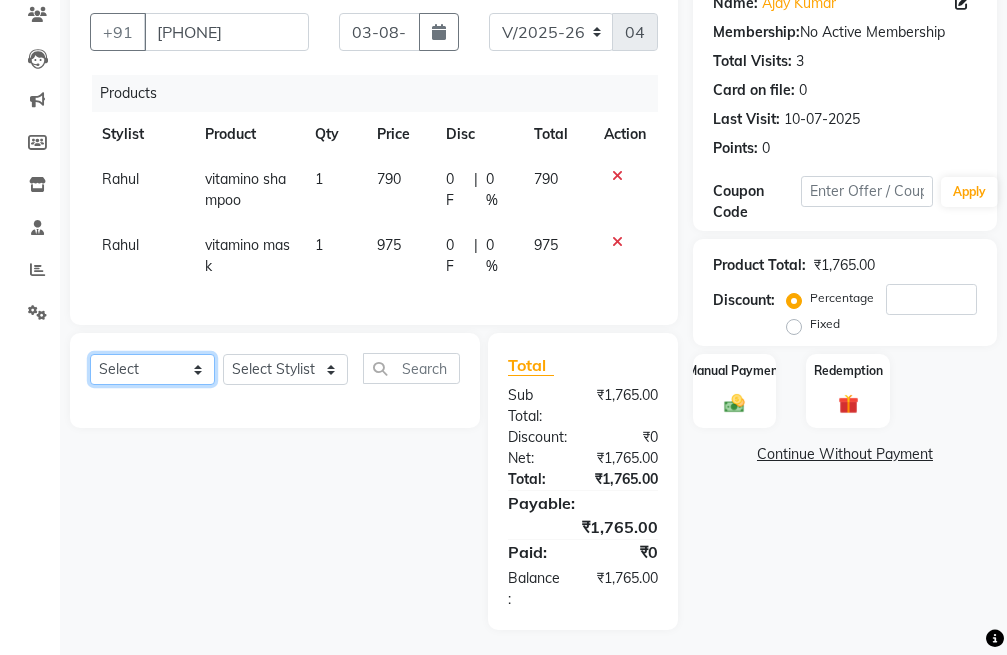 click on "Select  Service  Product  Membership  Package Voucher Prepaid Gift Card" 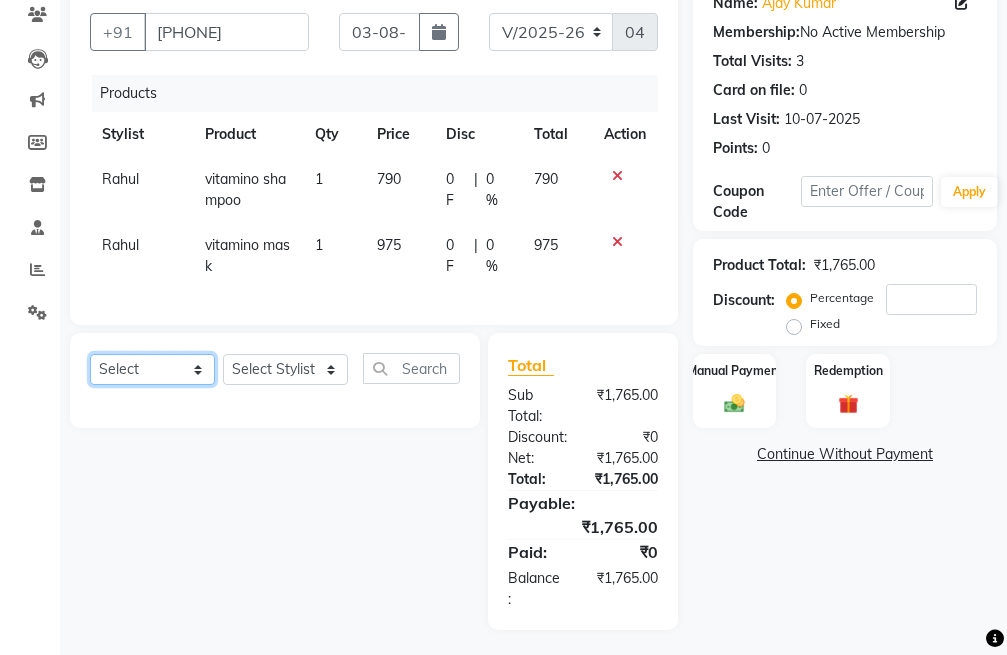select on "service" 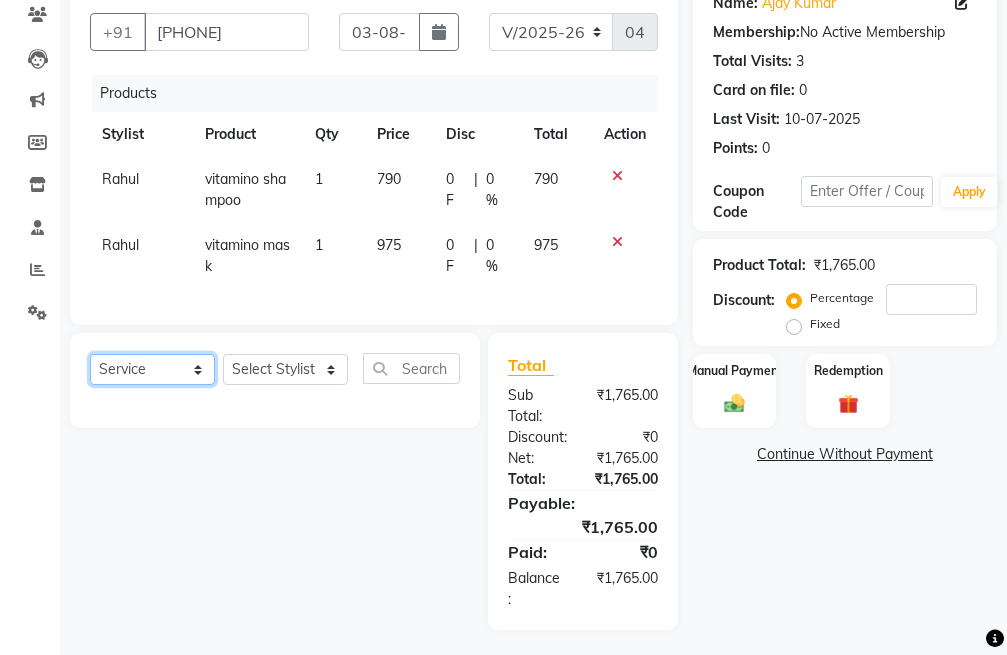 click on "Select  Service  Product  Membership  Package Voucher Prepaid Gift Card" 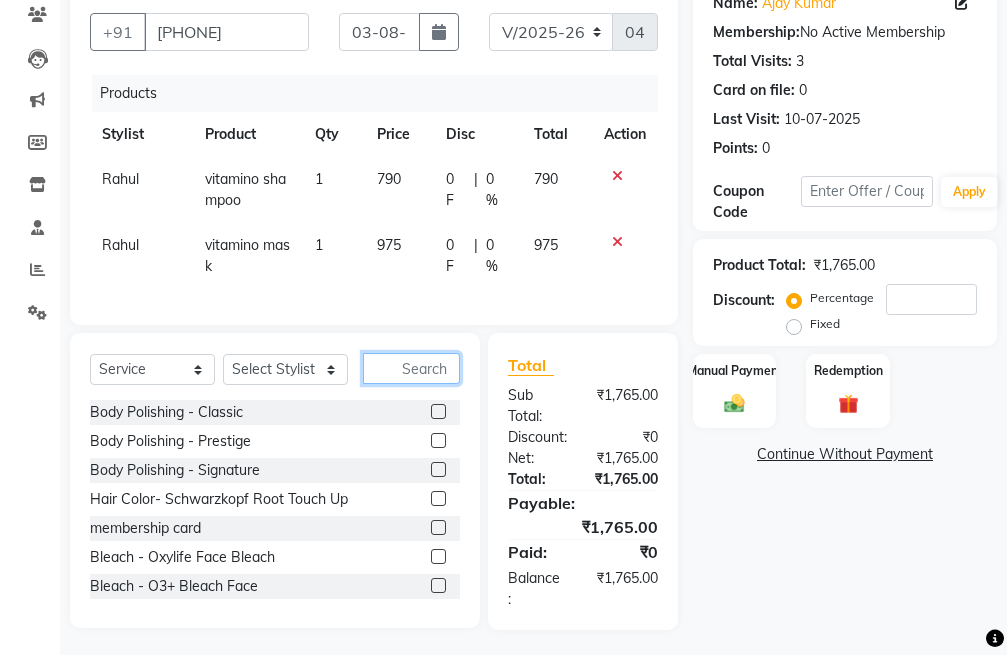 click 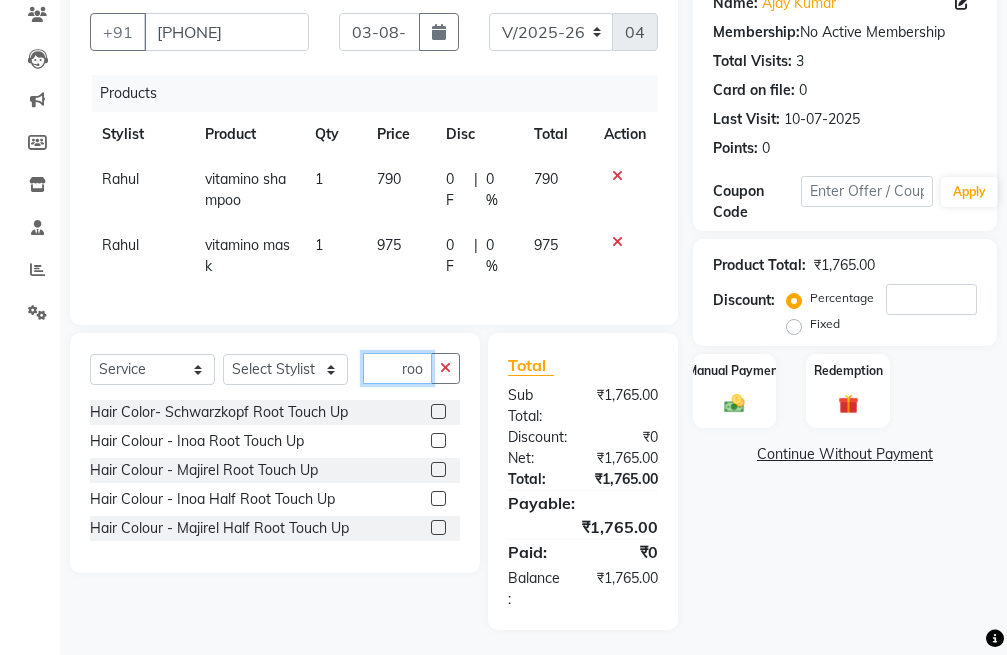 scroll, scrollTop: 0, scrollLeft: 3, axis: horizontal 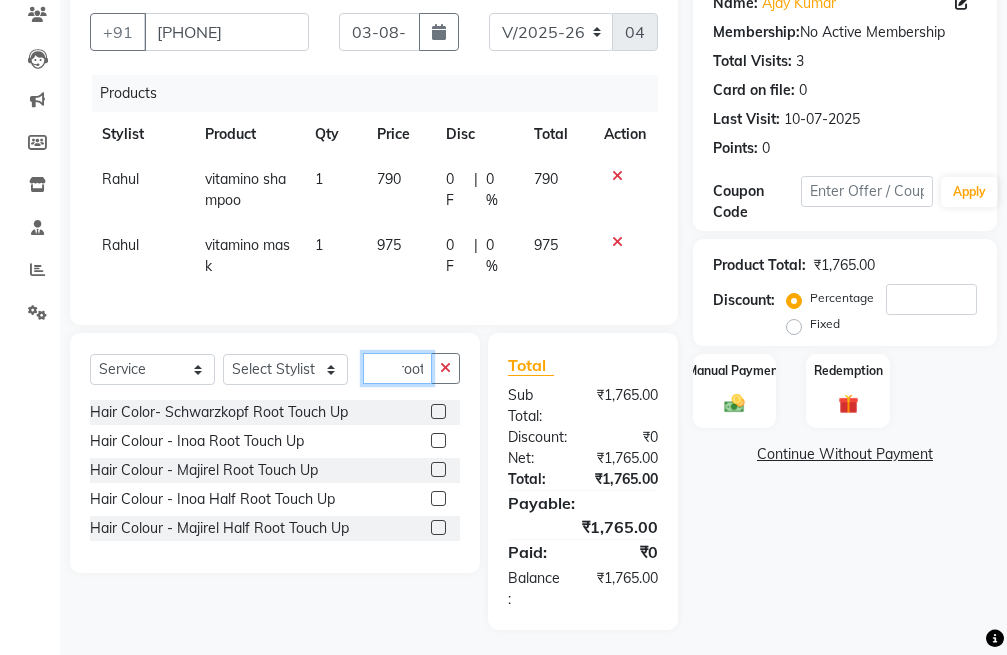 type on "root" 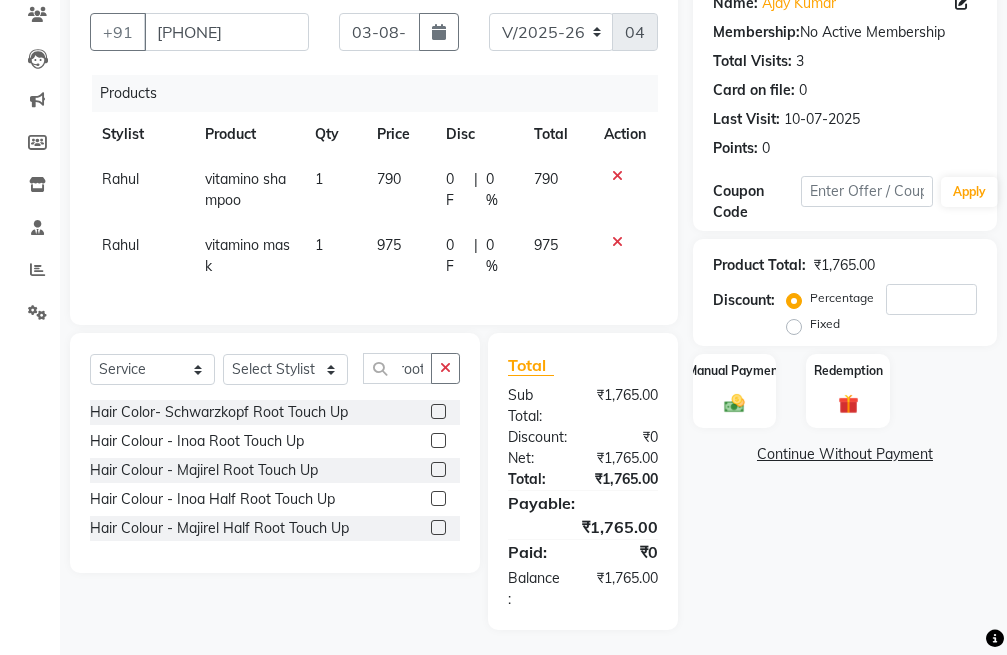 scroll, scrollTop: 0, scrollLeft: 0, axis: both 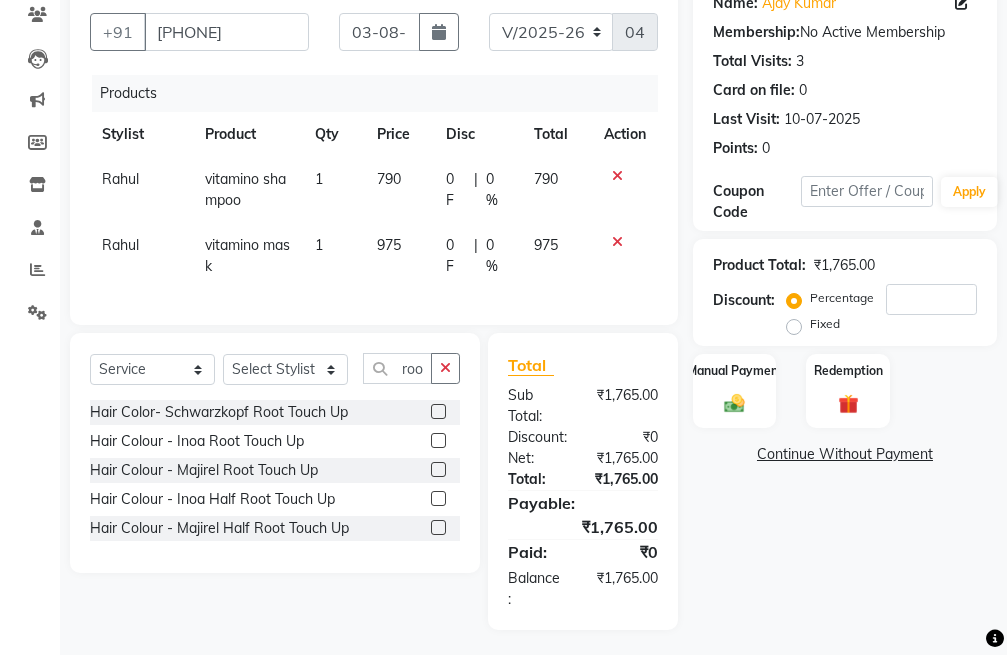 click 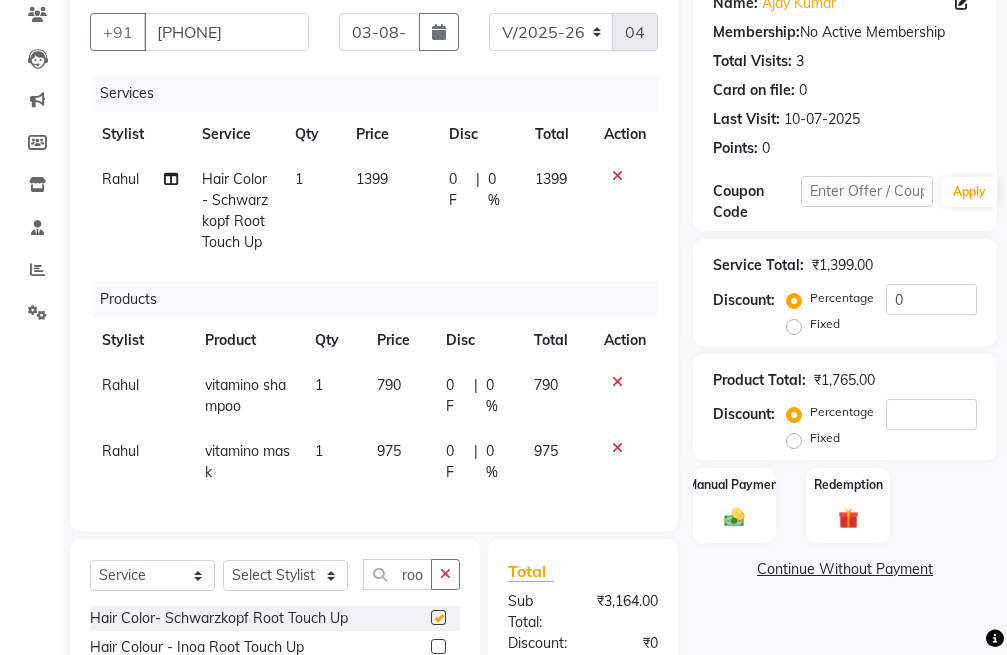 checkbox on "false" 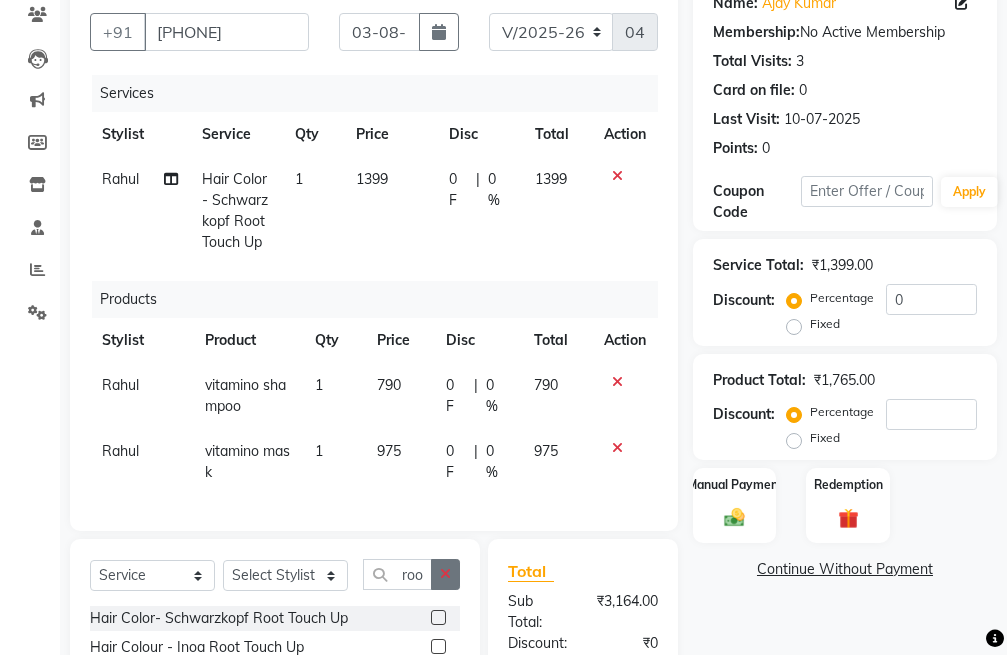 click 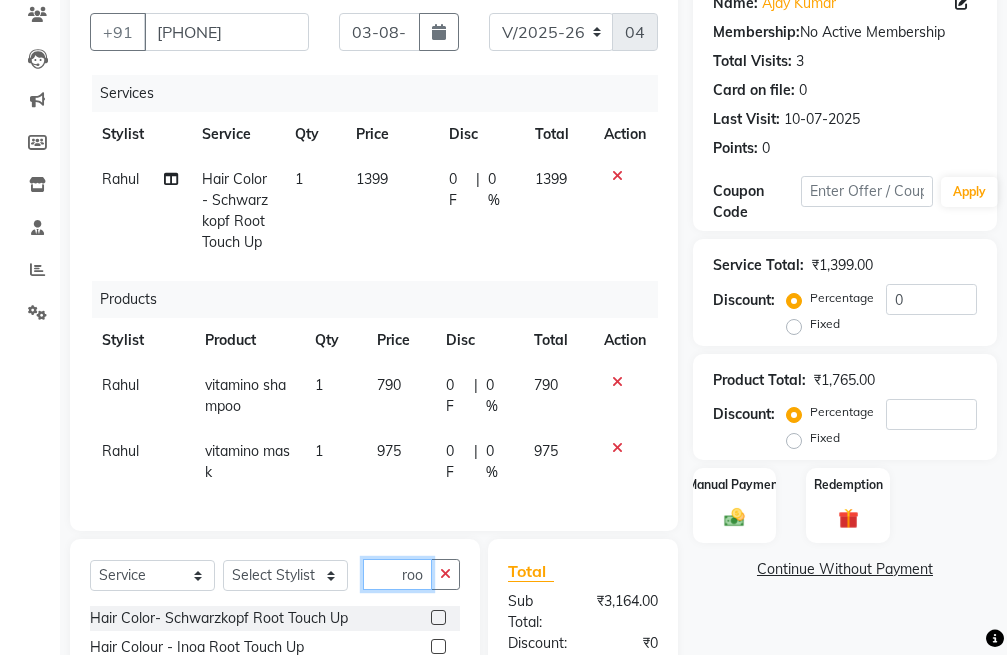 type 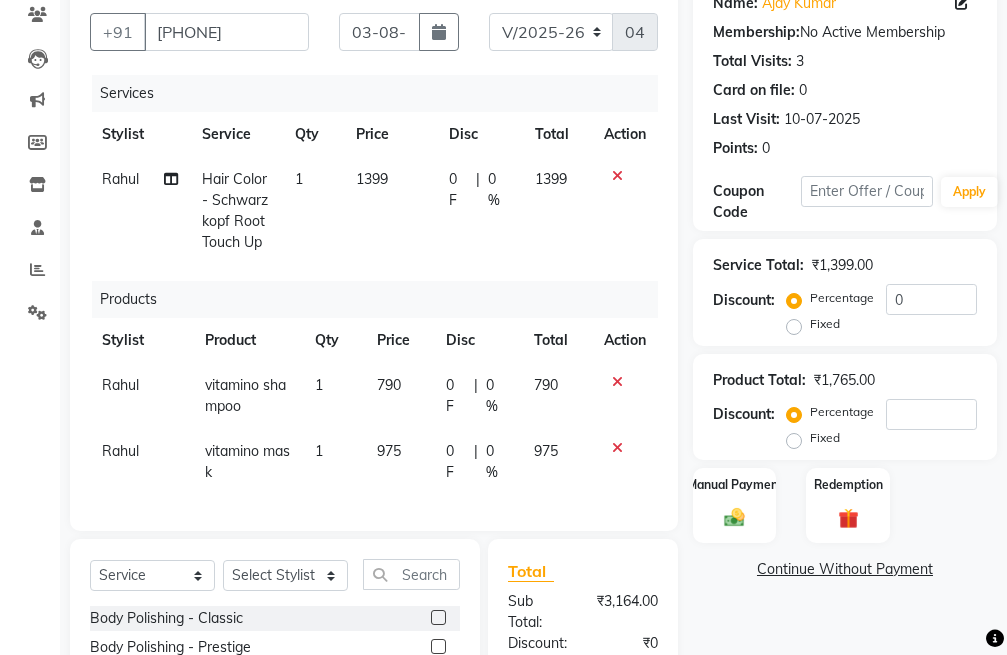 click on "0 F" 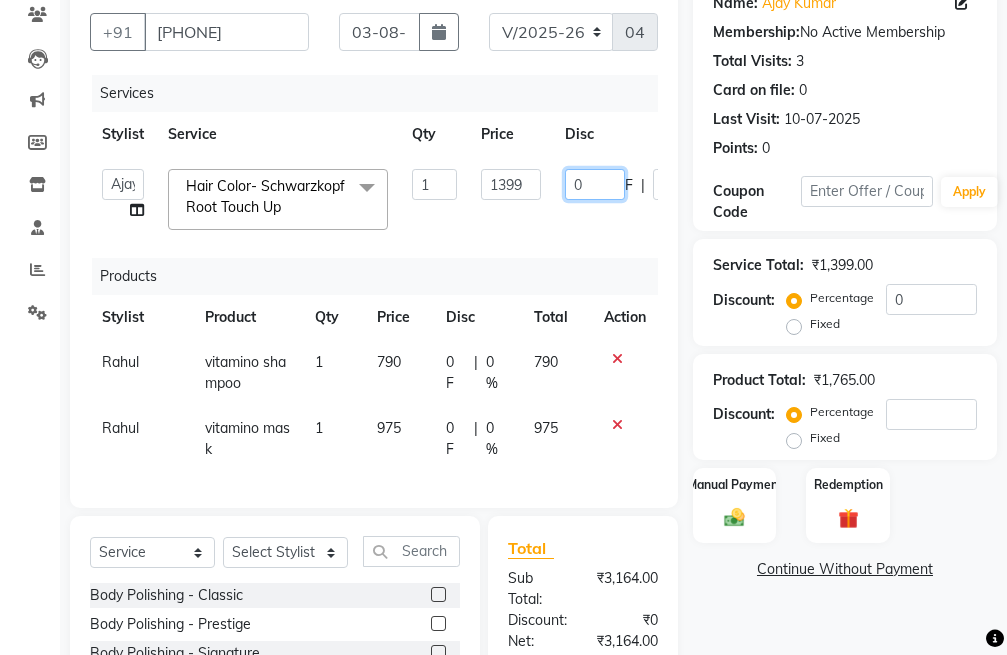 drag, startPoint x: 596, startPoint y: 187, endPoint x: 543, endPoint y: 187, distance: 53 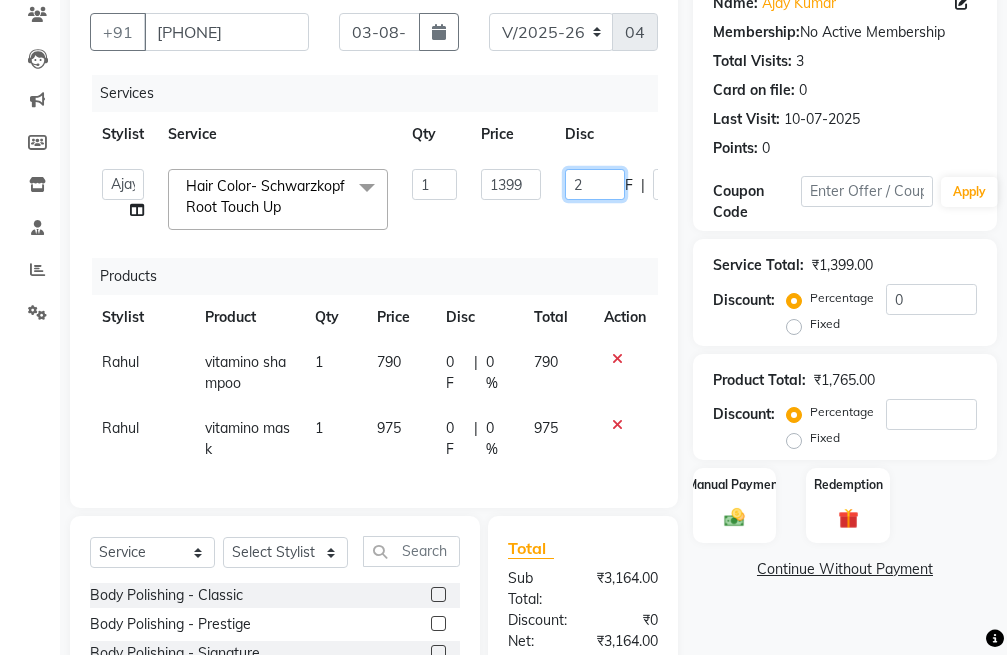 type on "20" 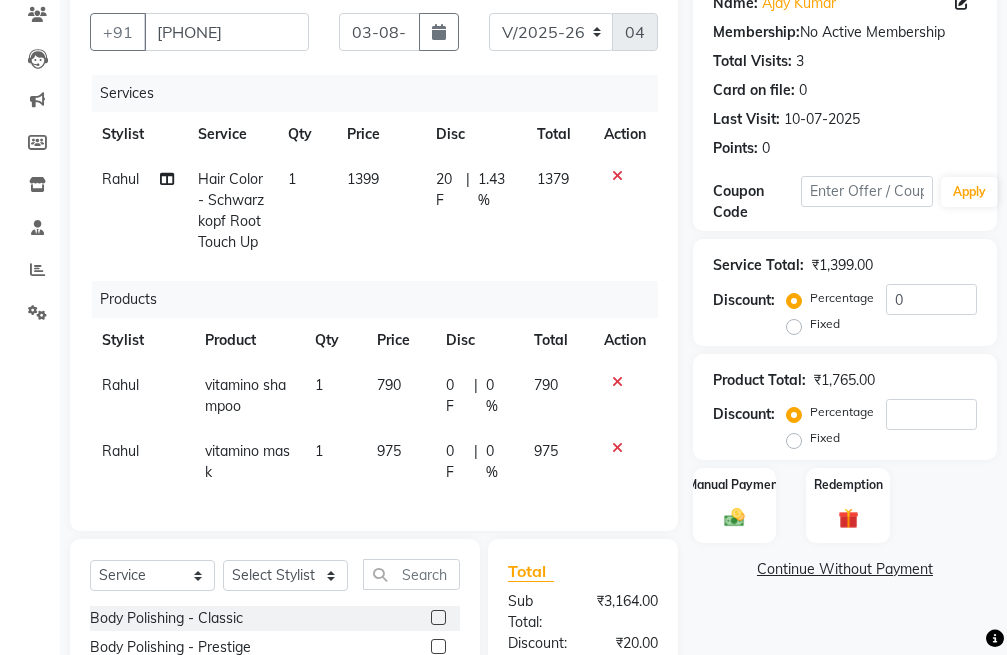 click on "Services Stylist Service Qty Price Disc Total Action Rahul Hair Color- Schwarzkopf Root Touch Up 1 1399 20 F | 1.43 % 1379 Products Stylist Product Qty Price Disc Total Action Rahul vitamino shampoo 1 790 0 F | 0 % 790 Rahul vitamino mask 1 975 0 F | 0 % 975" 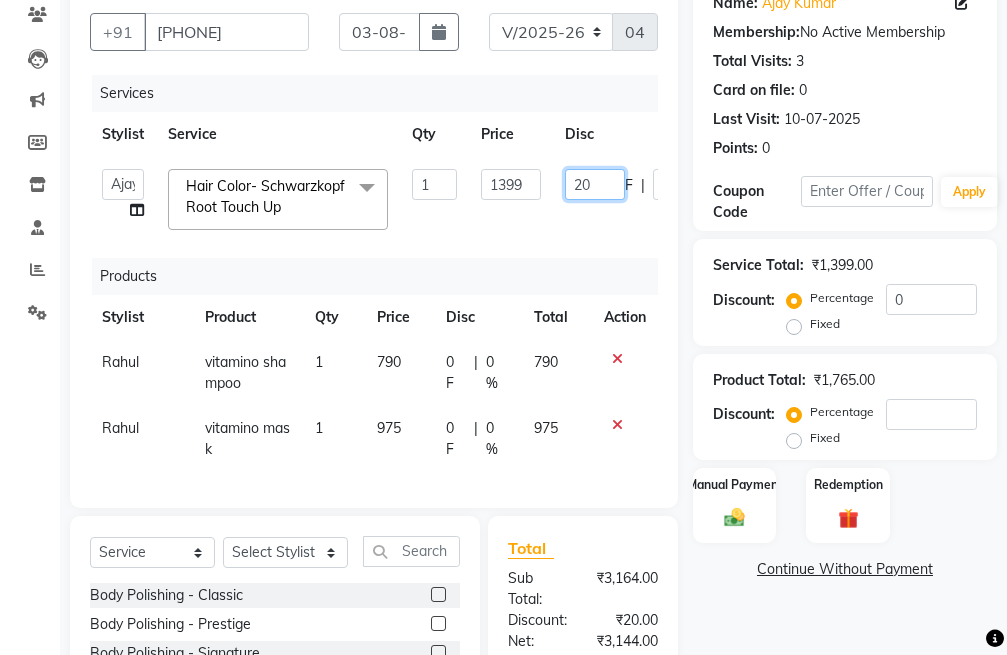 drag, startPoint x: 606, startPoint y: 188, endPoint x: 554, endPoint y: 189, distance: 52.009613 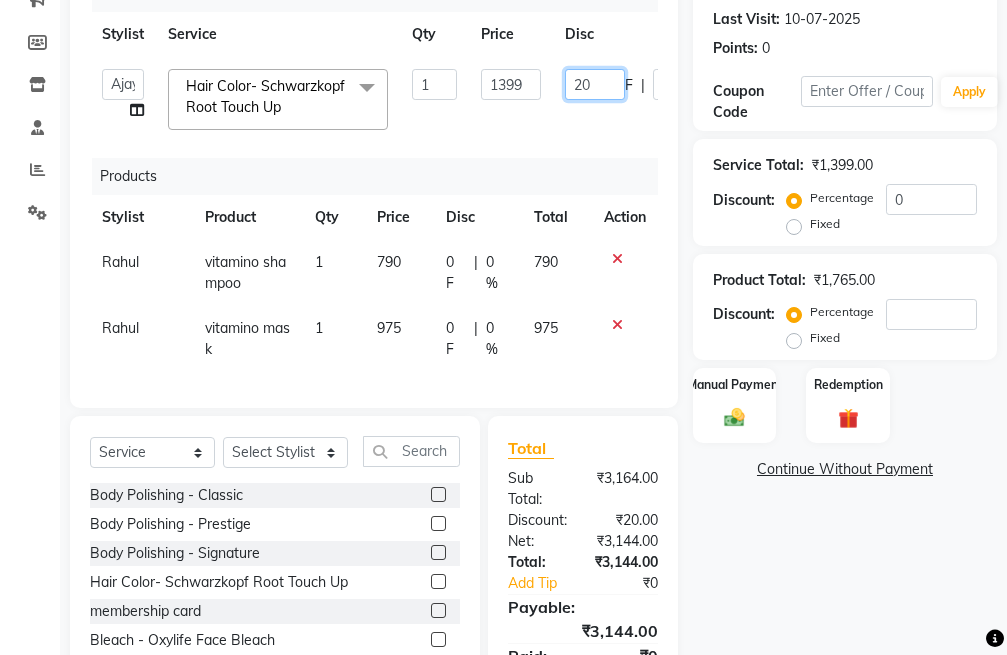 scroll, scrollTop: 200, scrollLeft: 0, axis: vertical 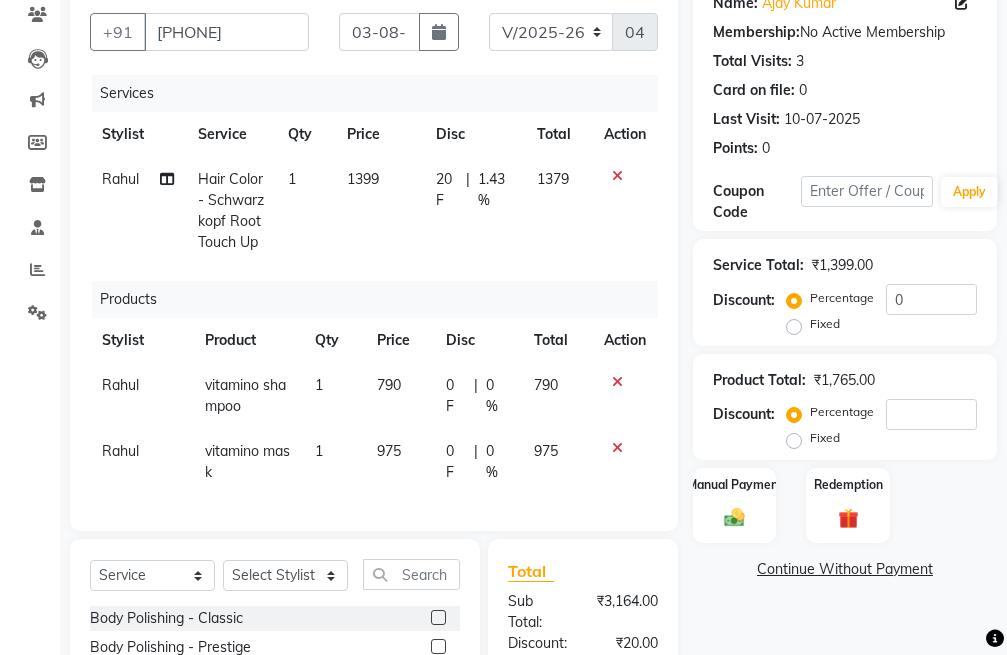 click on "1.43 %" 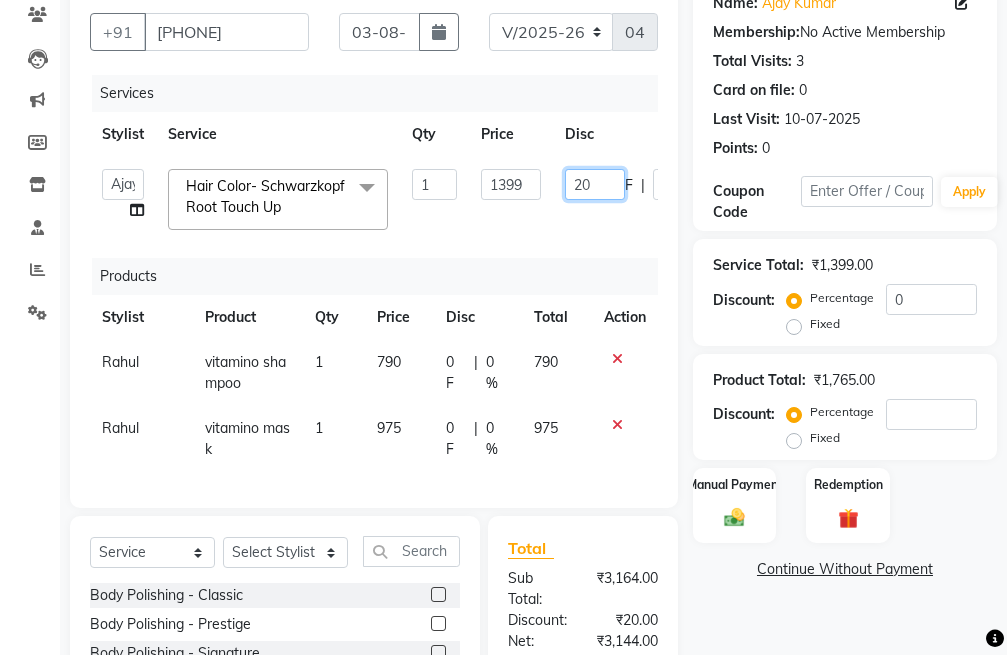 click on "20" 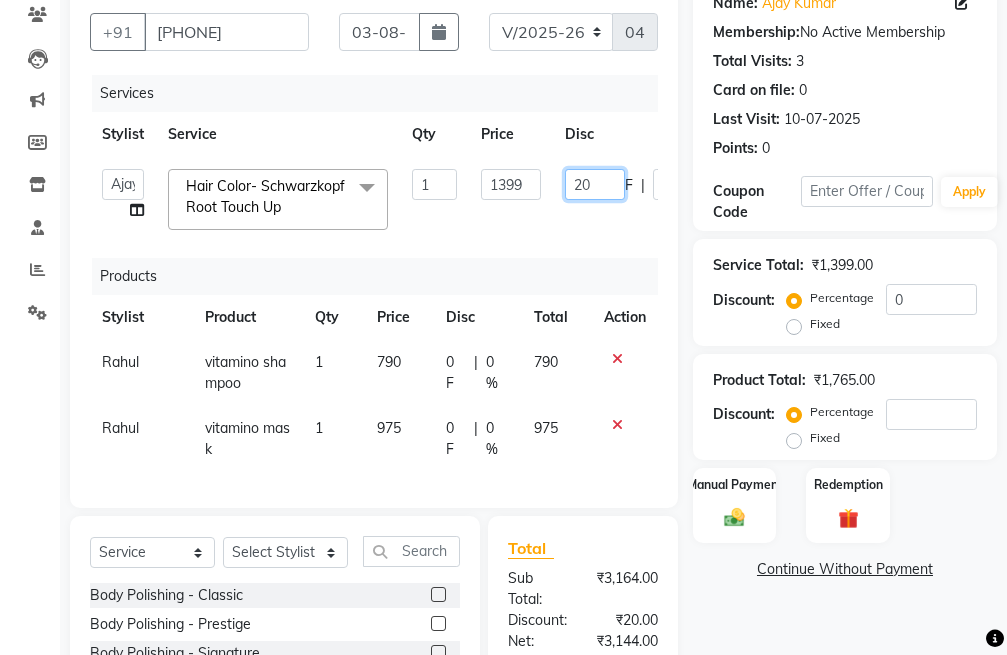 type on "2" 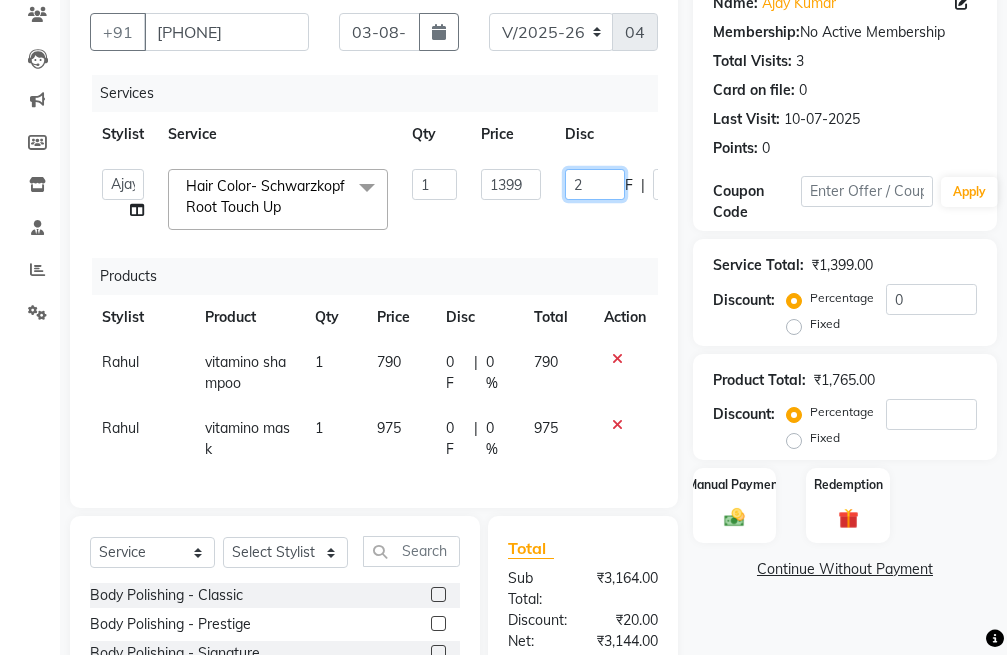 type 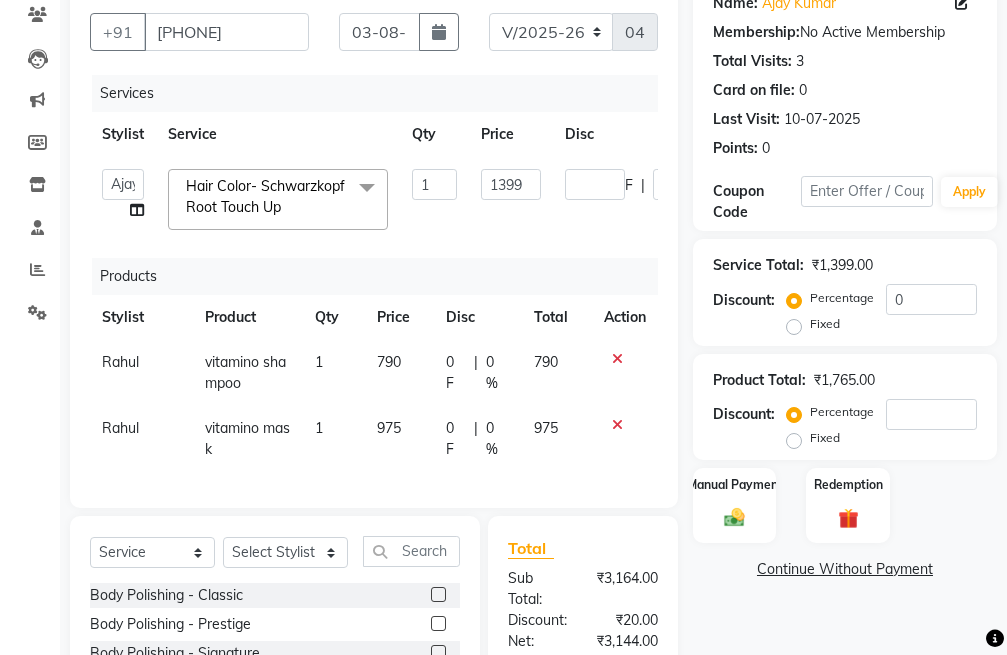 click on "Products" 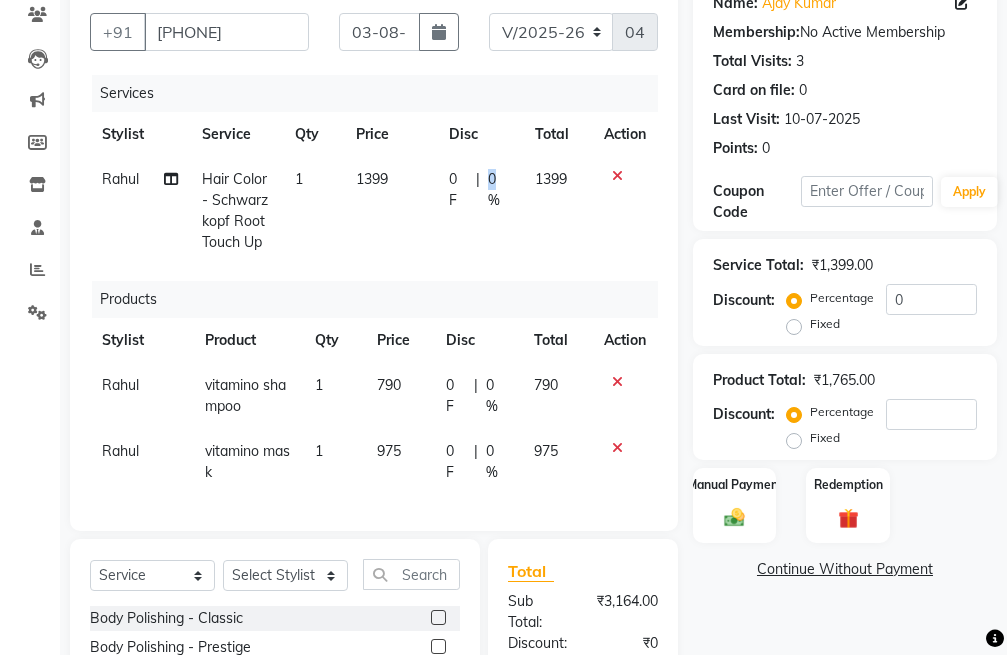 click on "0 %" 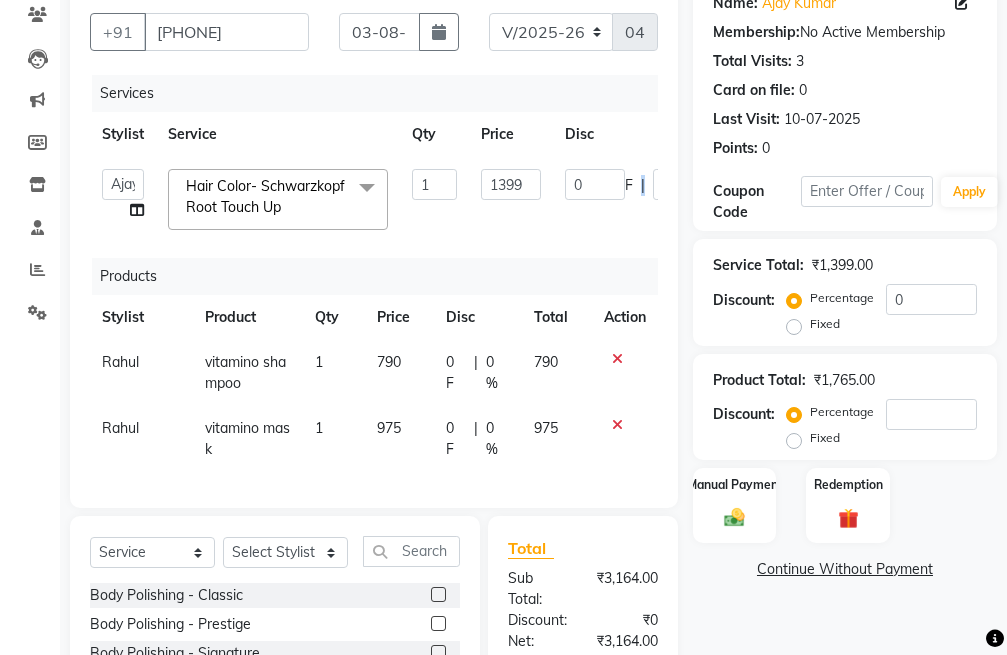 scroll, scrollTop: 0, scrollLeft: 5, axis: horizontal 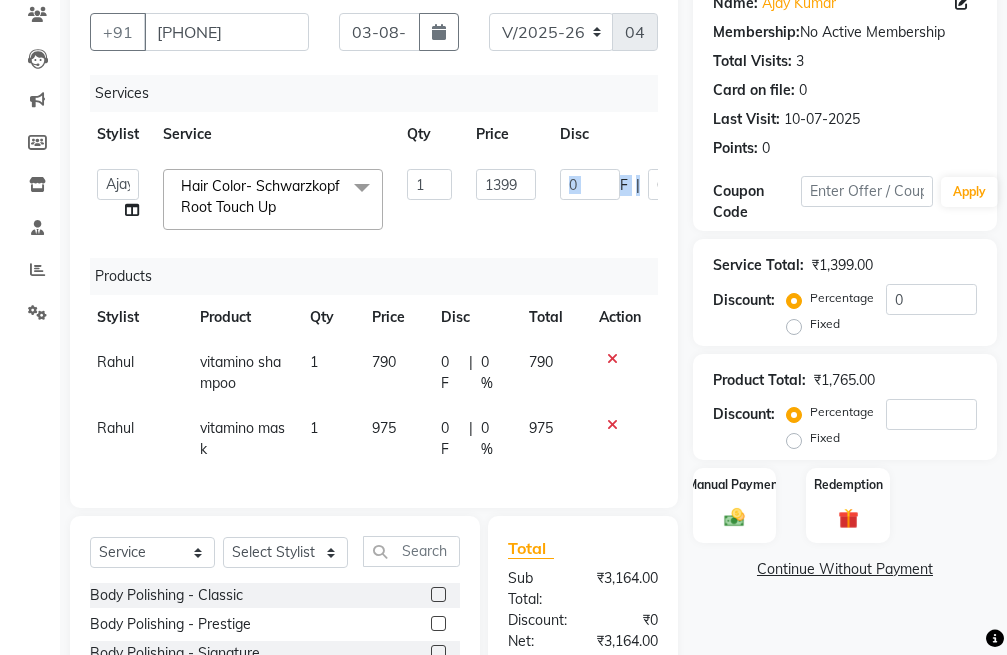 drag, startPoint x: 643, startPoint y: 192, endPoint x: 574, endPoint y: 198, distance: 69.260376 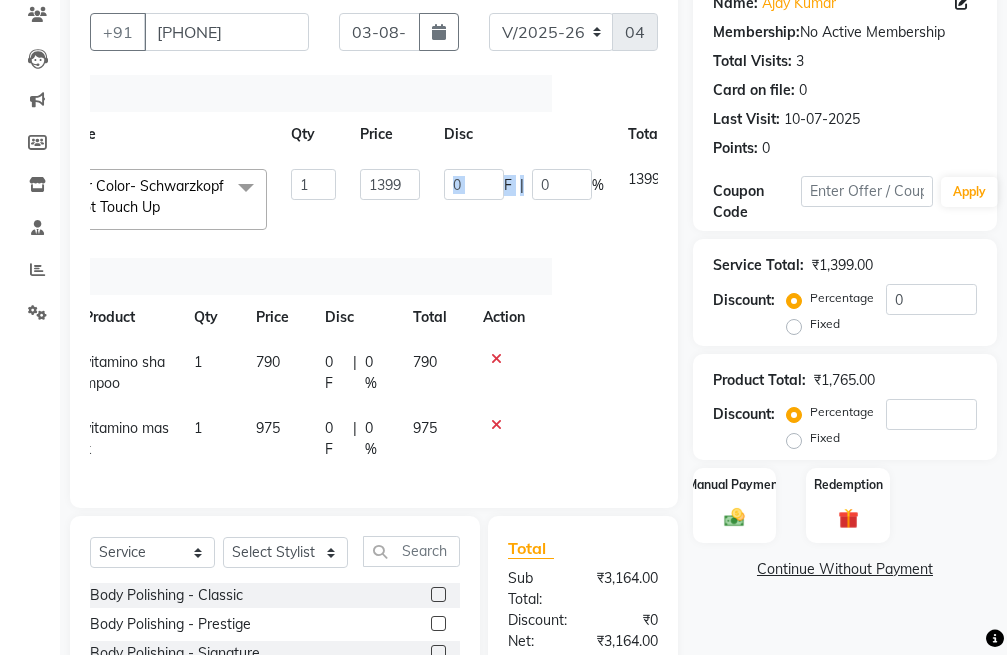 scroll, scrollTop: 0, scrollLeft: 122, axis: horizontal 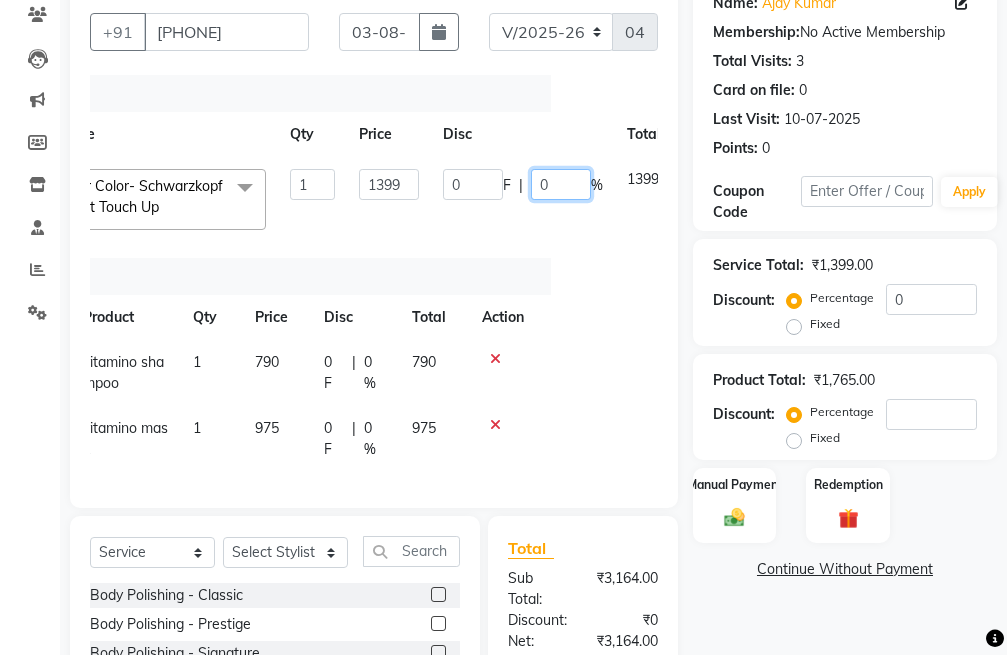 click on "0" 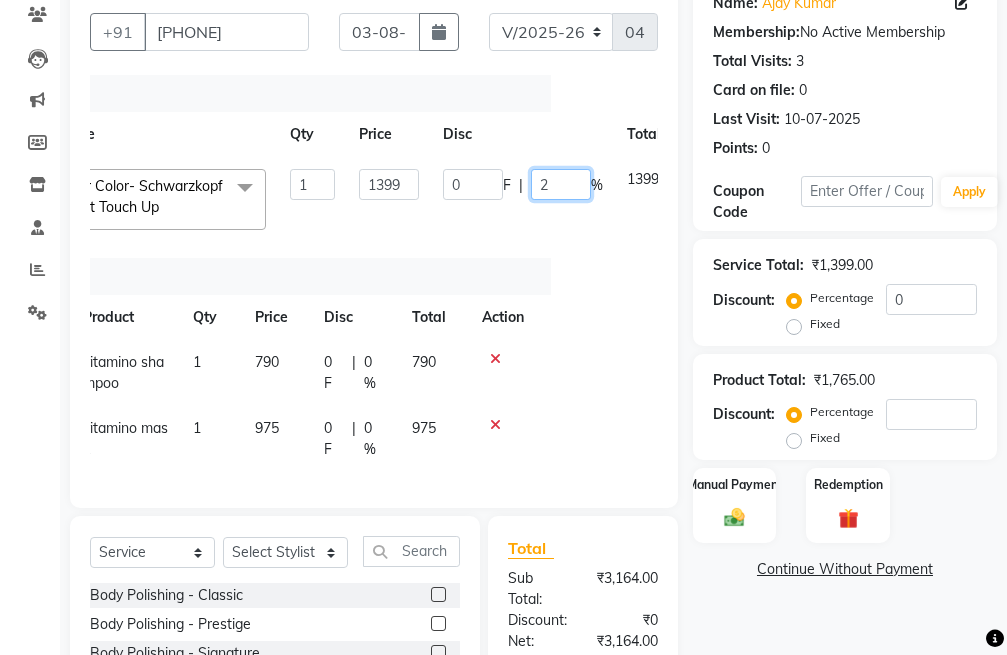 type on "20" 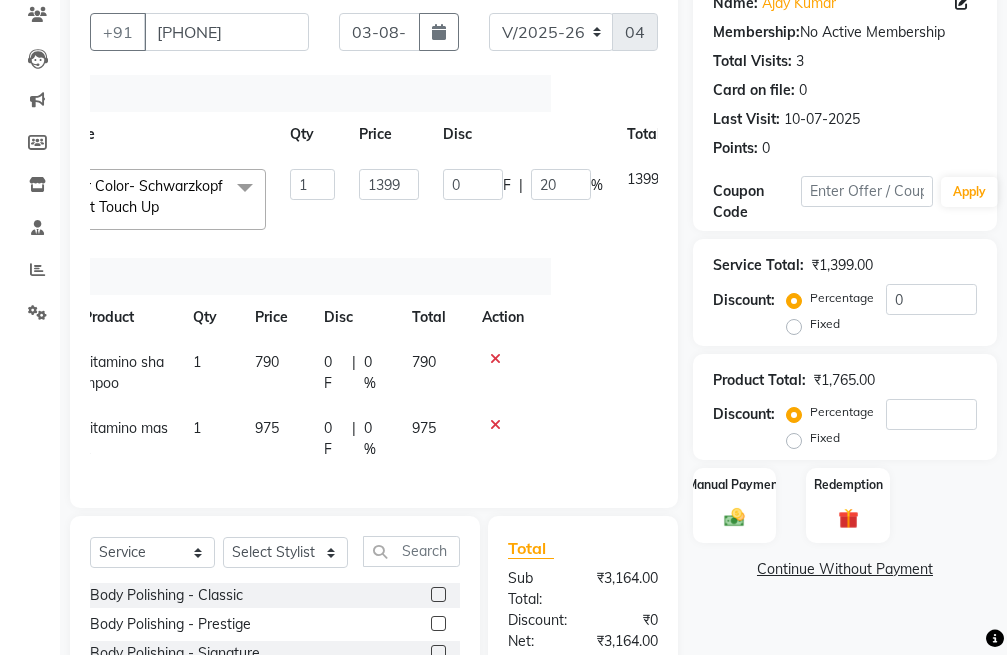click on "Stylist Product Qty Price Disc Total Action Rahul vitamino shampoo 1 790 0 F | 0 % 790 Rahul vitamino mask 1 975 0 F | 0 % 975" 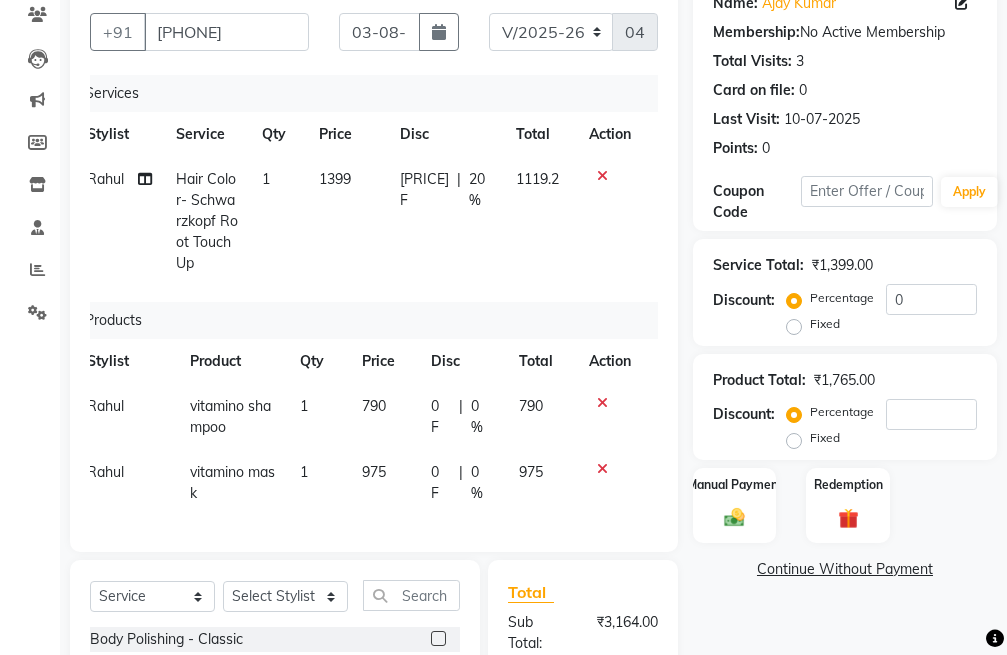 click on "0 %" 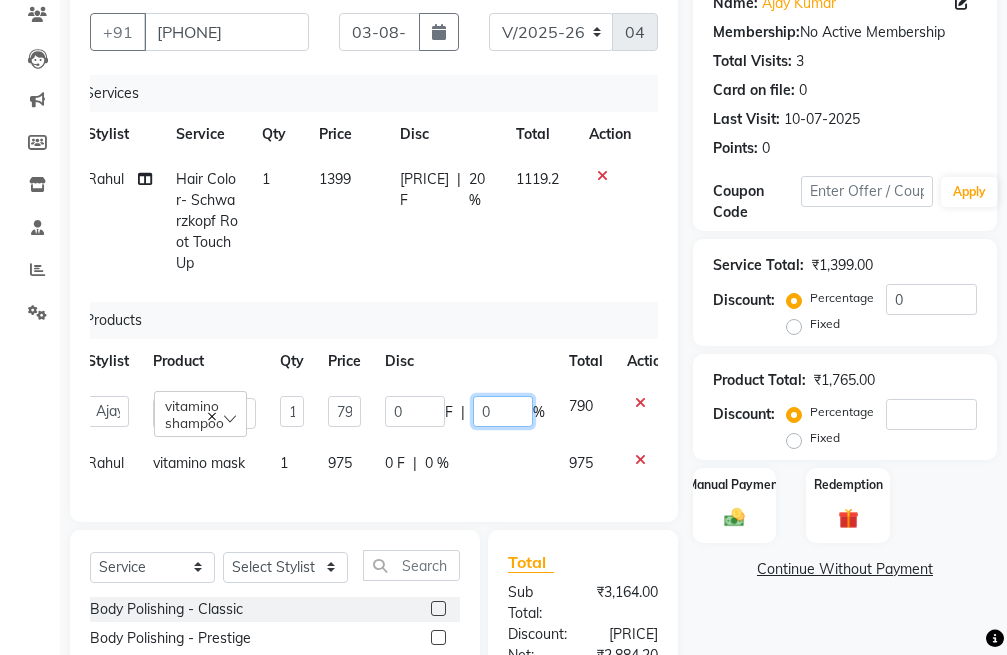 drag, startPoint x: 502, startPoint y: 410, endPoint x: 467, endPoint y: 415, distance: 35.35534 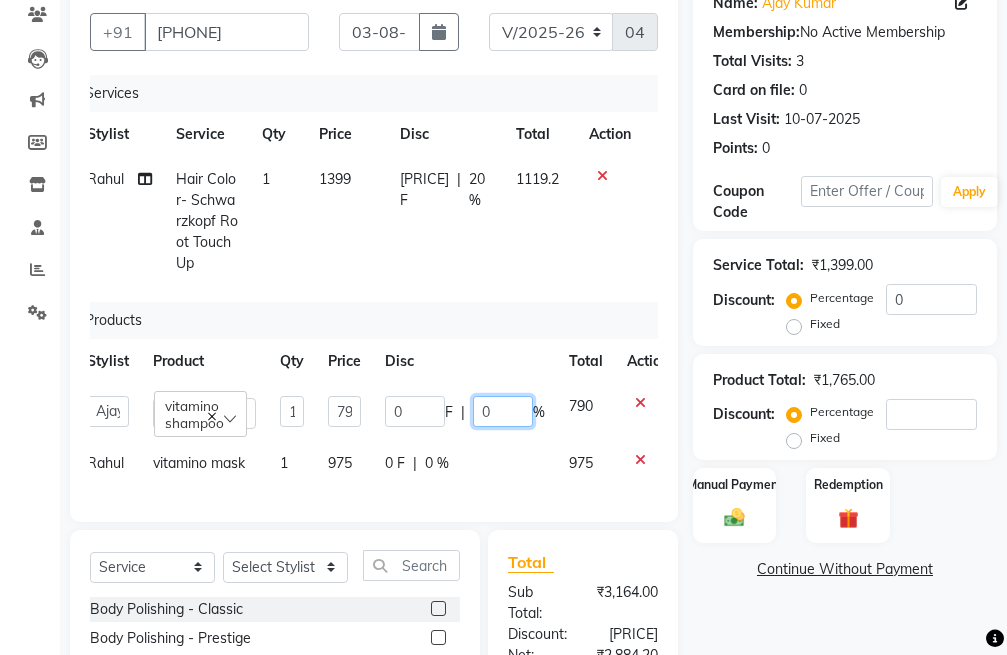 click on "0 F | 0 %" 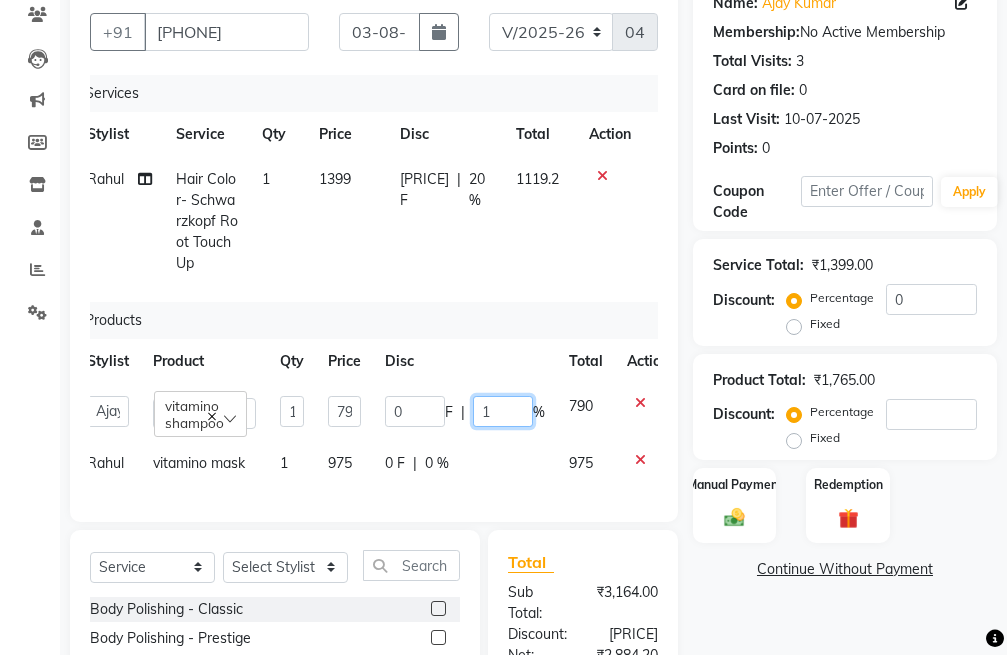 type on "10" 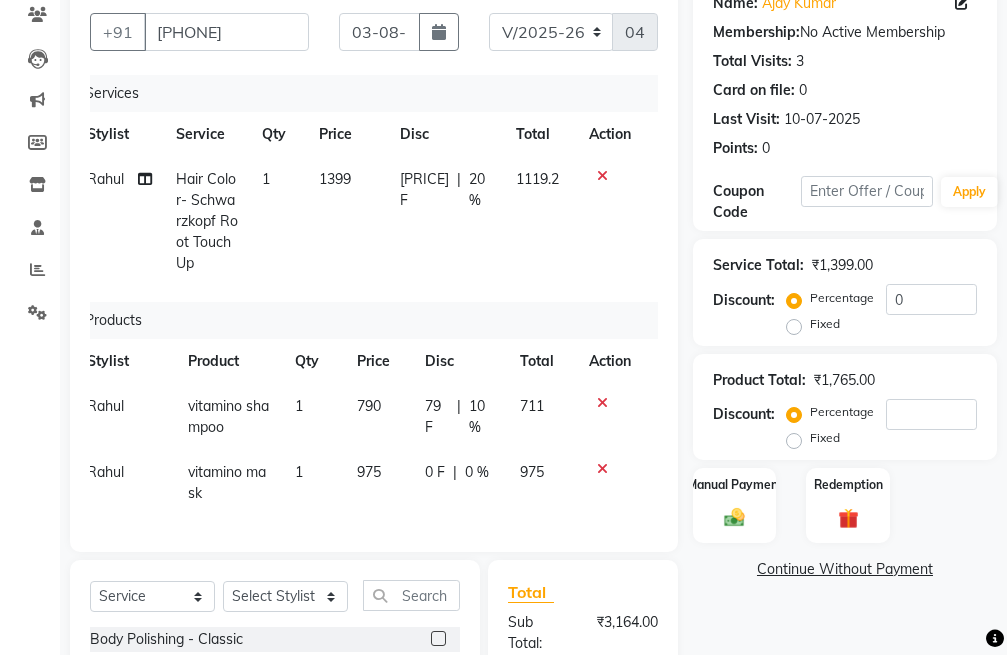 click on "0 F | 0 %" 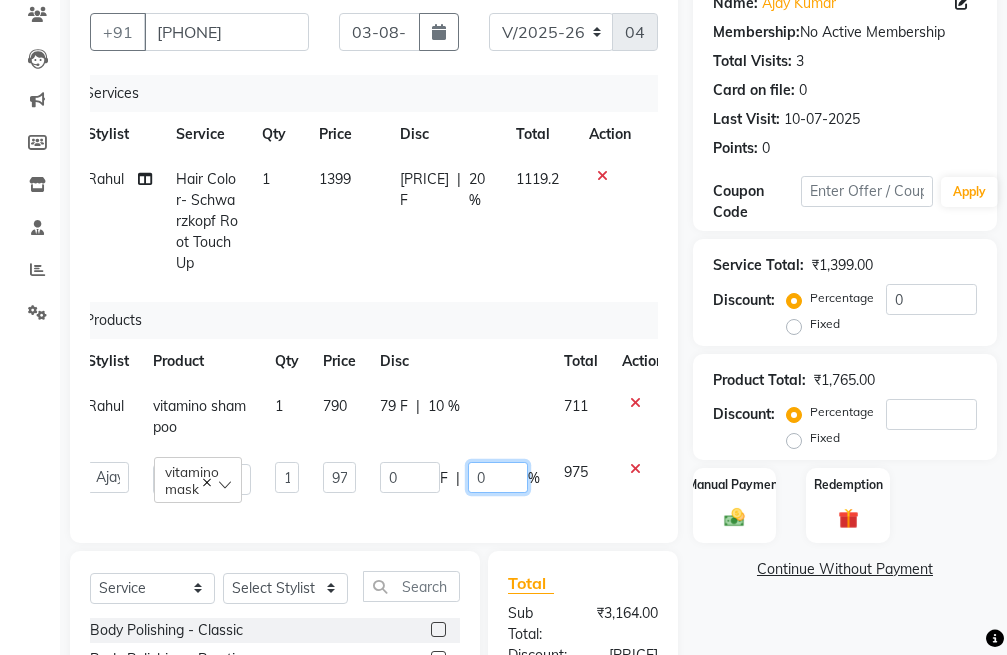 drag, startPoint x: 497, startPoint y: 477, endPoint x: 445, endPoint y: 478, distance: 52.009613 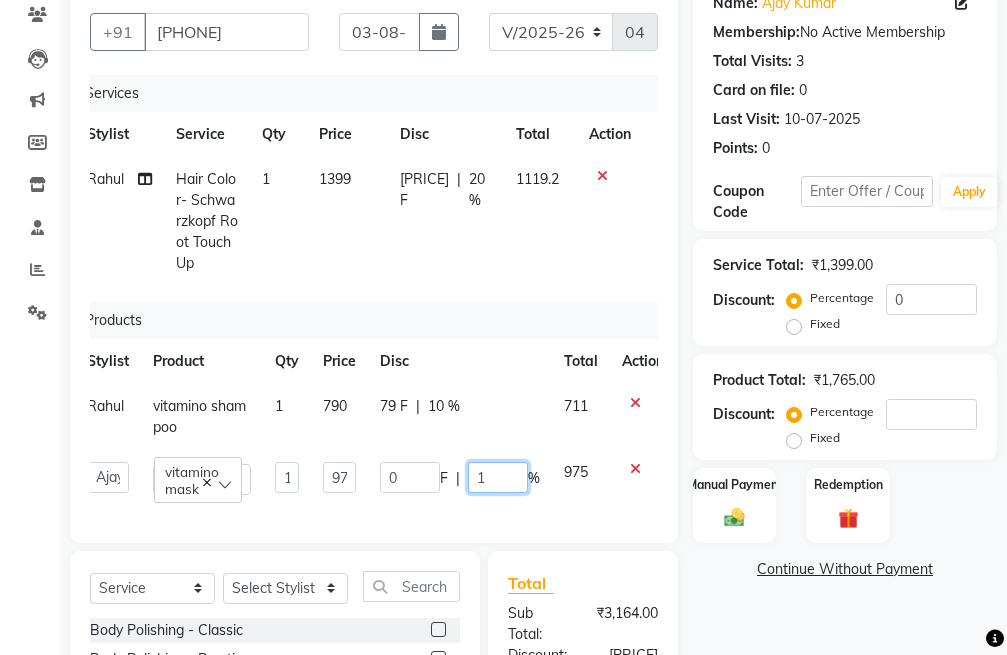 type on "10" 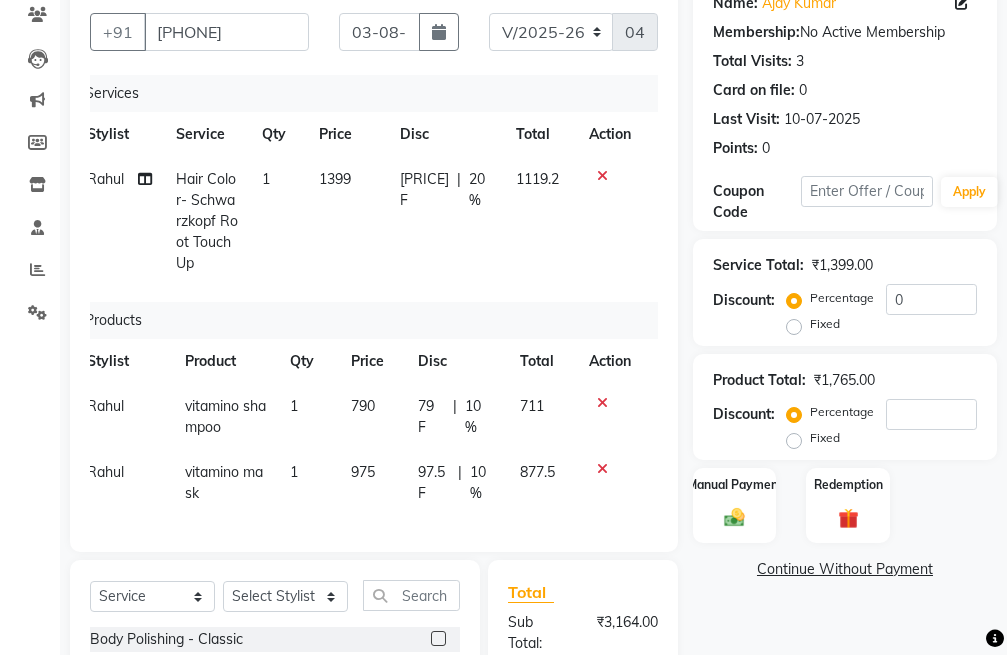 click on "Products" 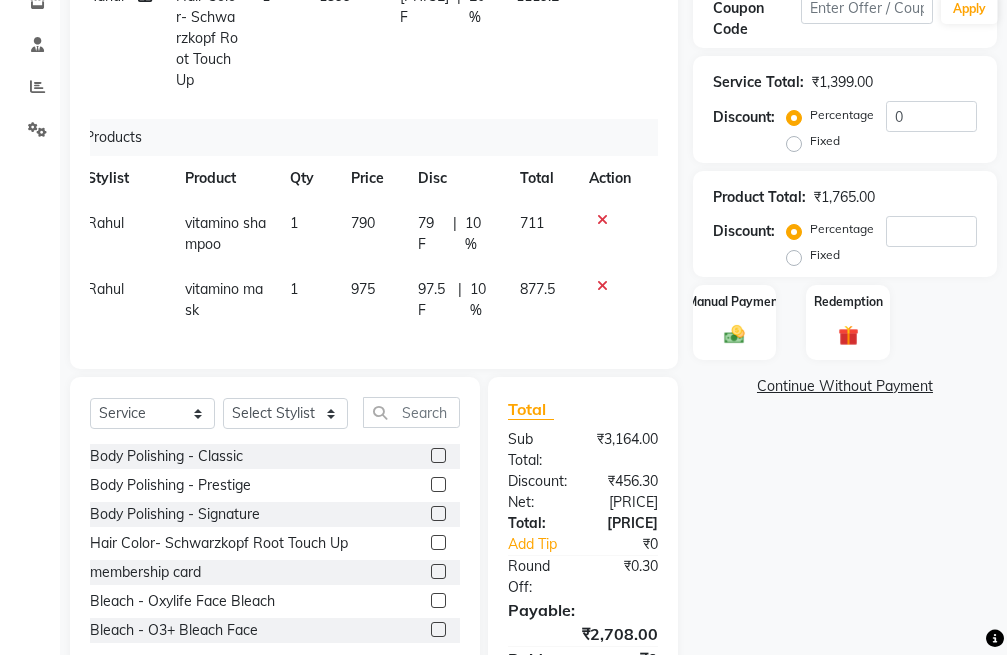 scroll, scrollTop: 400, scrollLeft: 0, axis: vertical 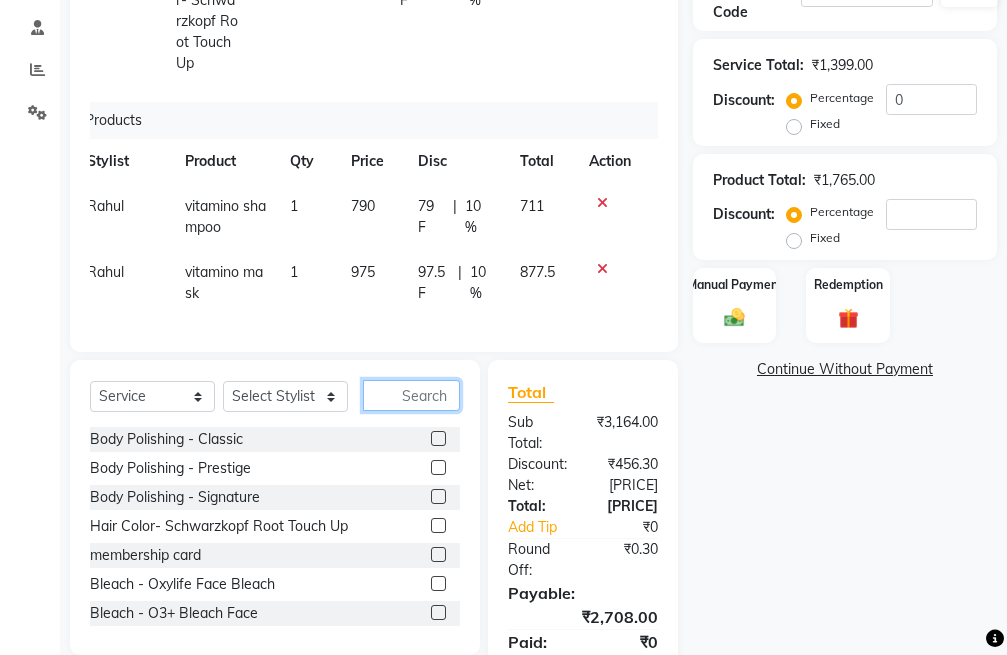 click 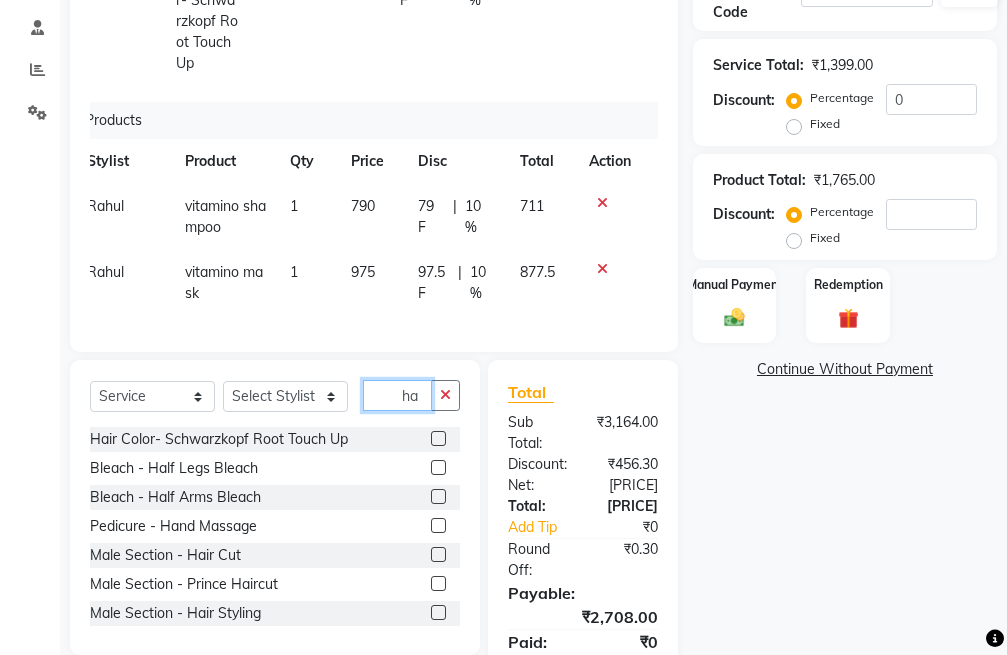 scroll, scrollTop: 0, scrollLeft: 0, axis: both 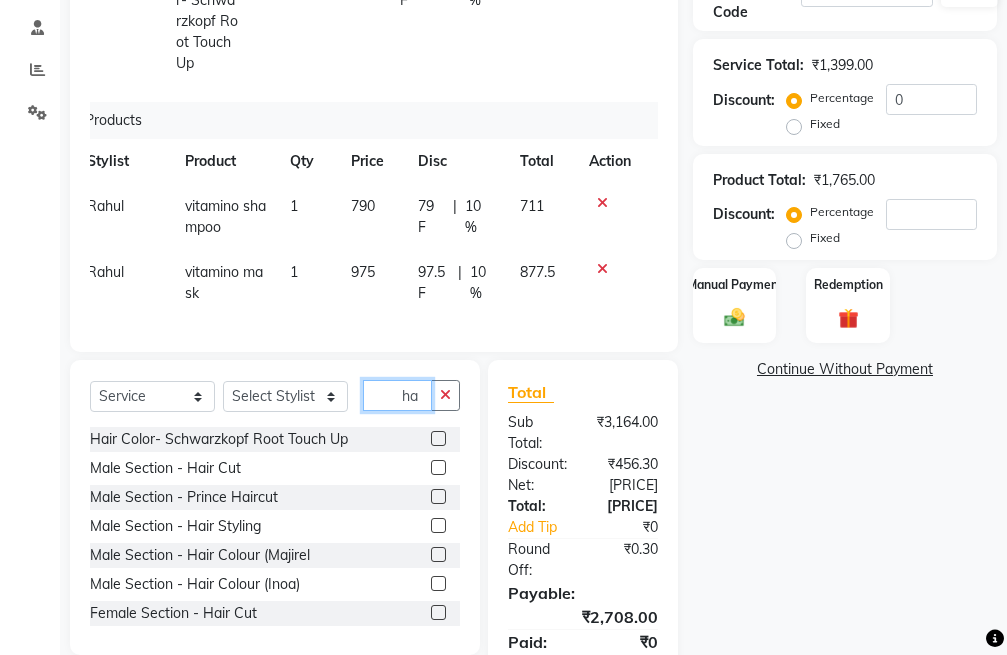 type on "h" 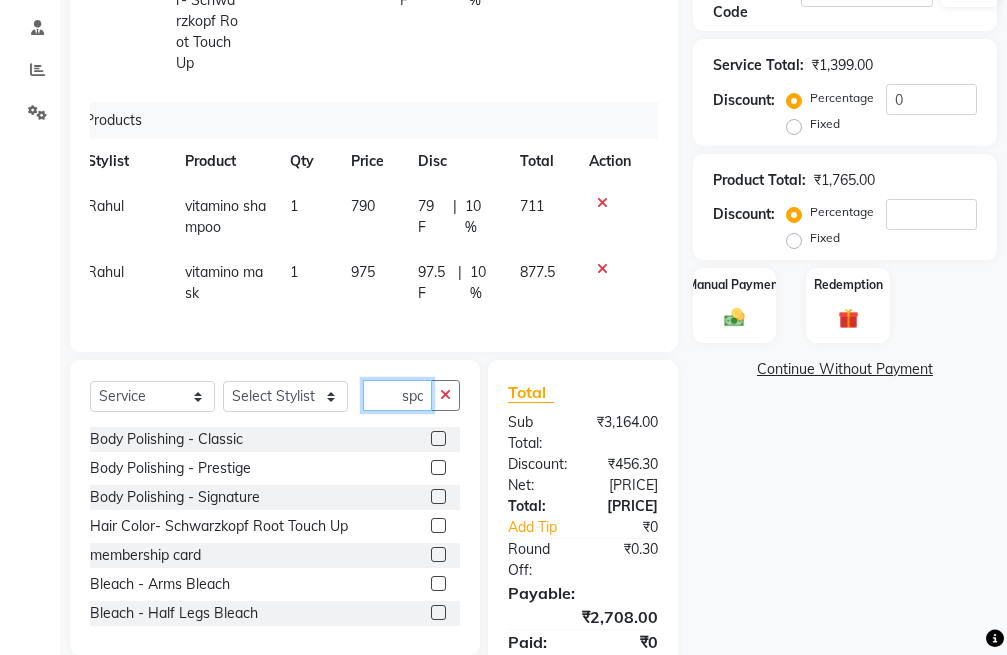 scroll, scrollTop: 0, scrollLeft: 1, axis: horizontal 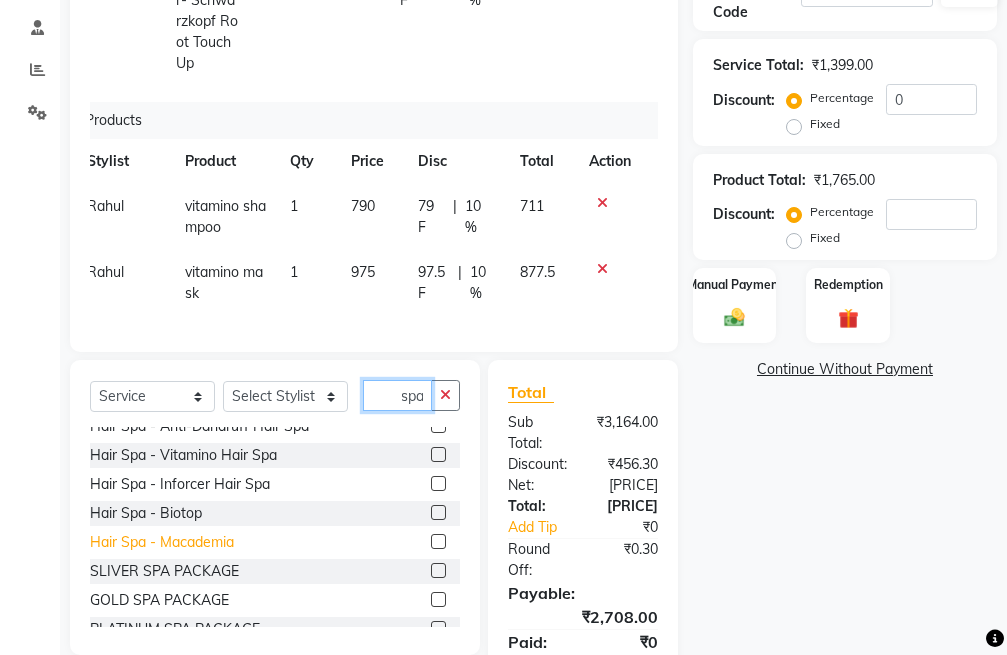 type on "spa" 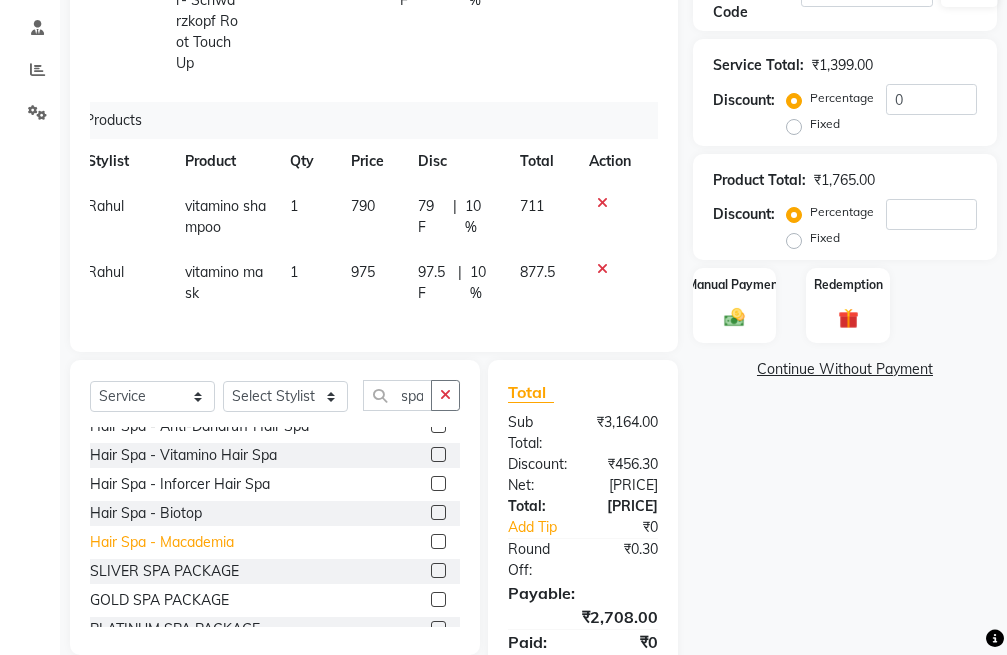 click on "Hair Spa - Macademia" 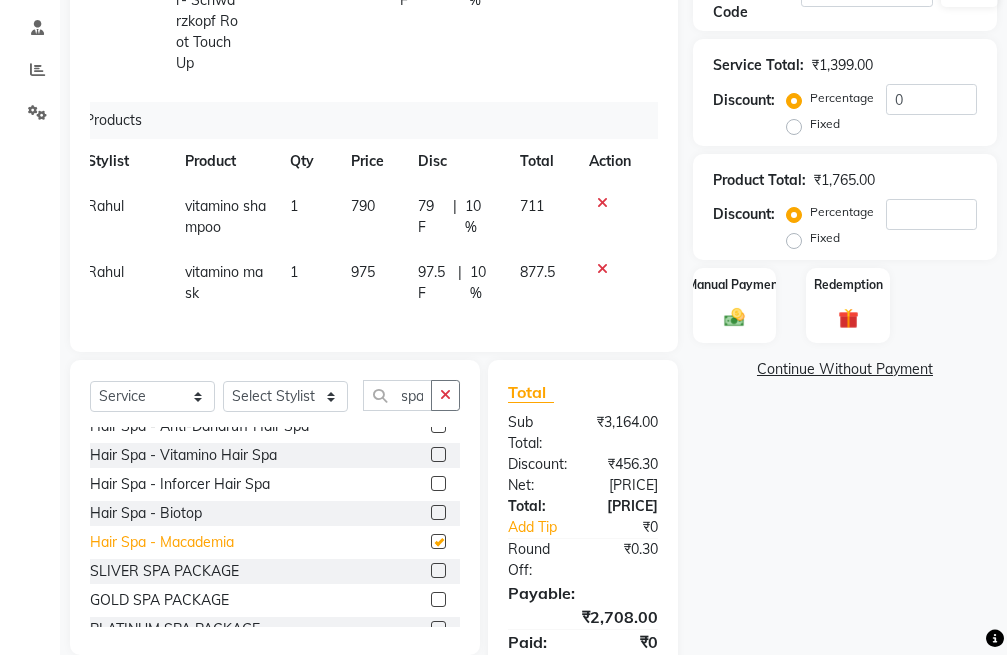 scroll, scrollTop: 0, scrollLeft: 0, axis: both 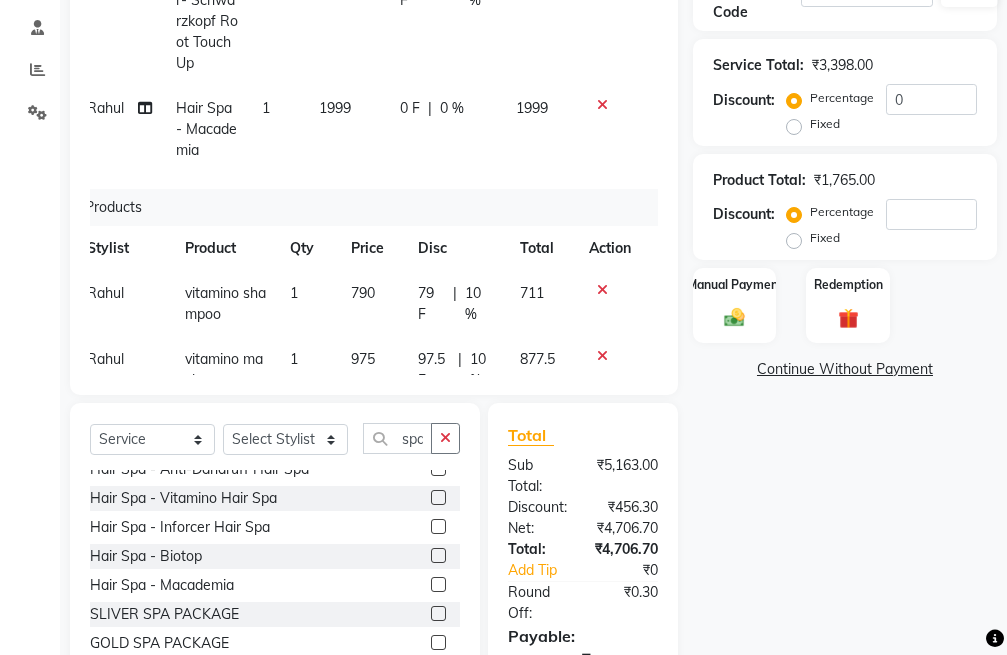 checkbox on "false" 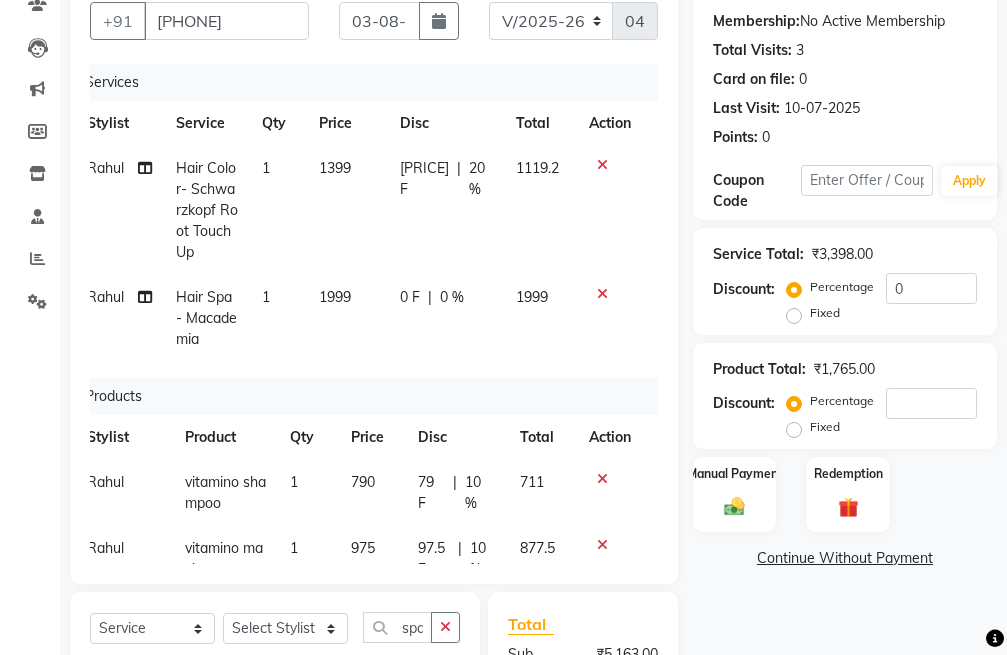 scroll, scrollTop: 200, scrollLeft: 0, axis: vertical 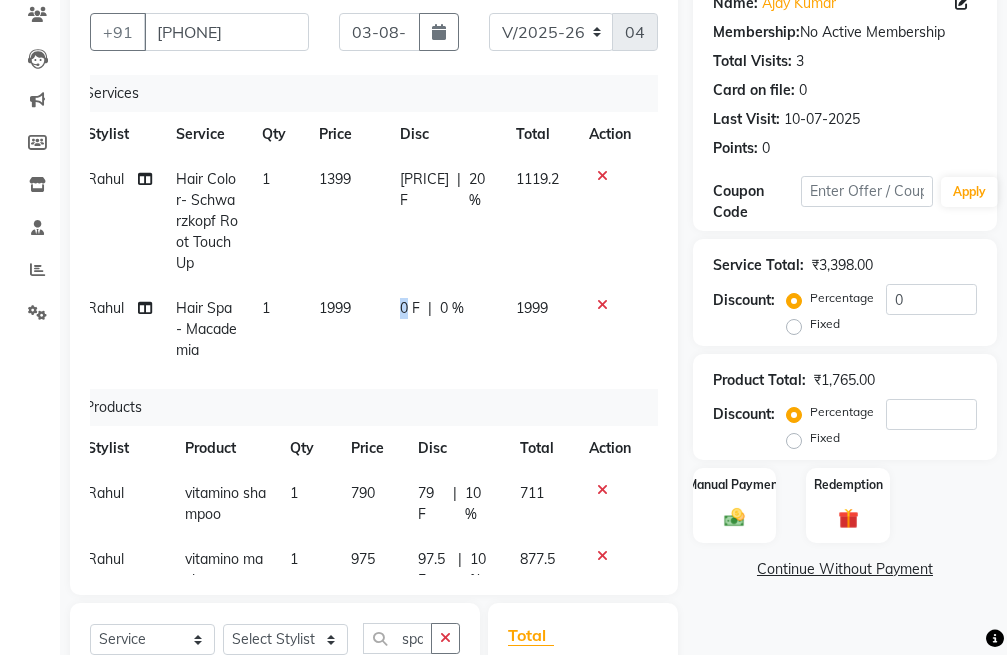 drag, startPoint x: 403, startPoint y: 307, endPoint x: 391, endPoint y: 308, distance: 12.0415945 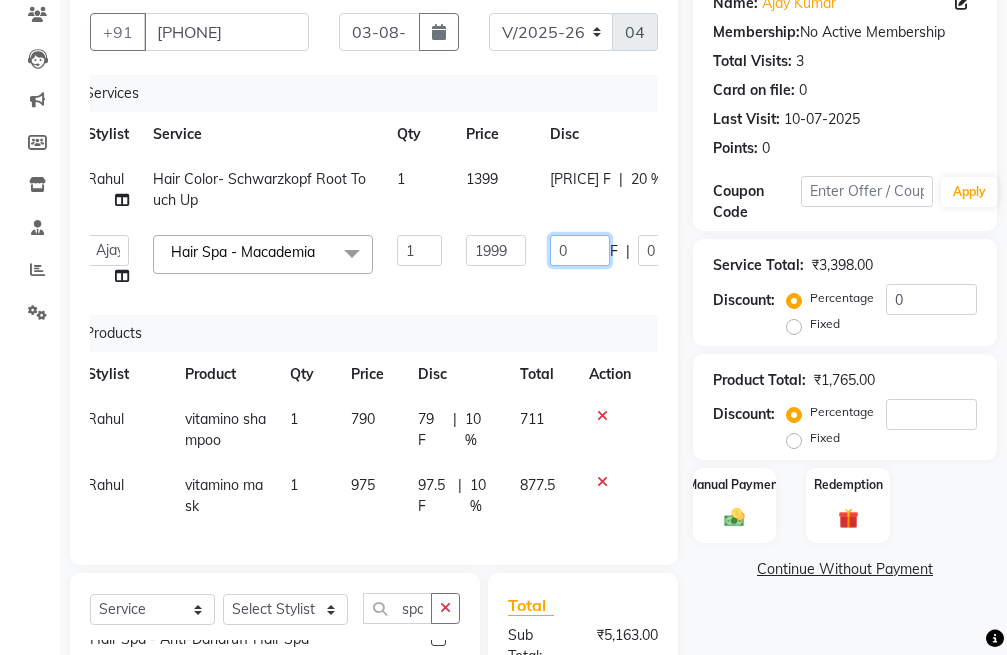 click on "0" 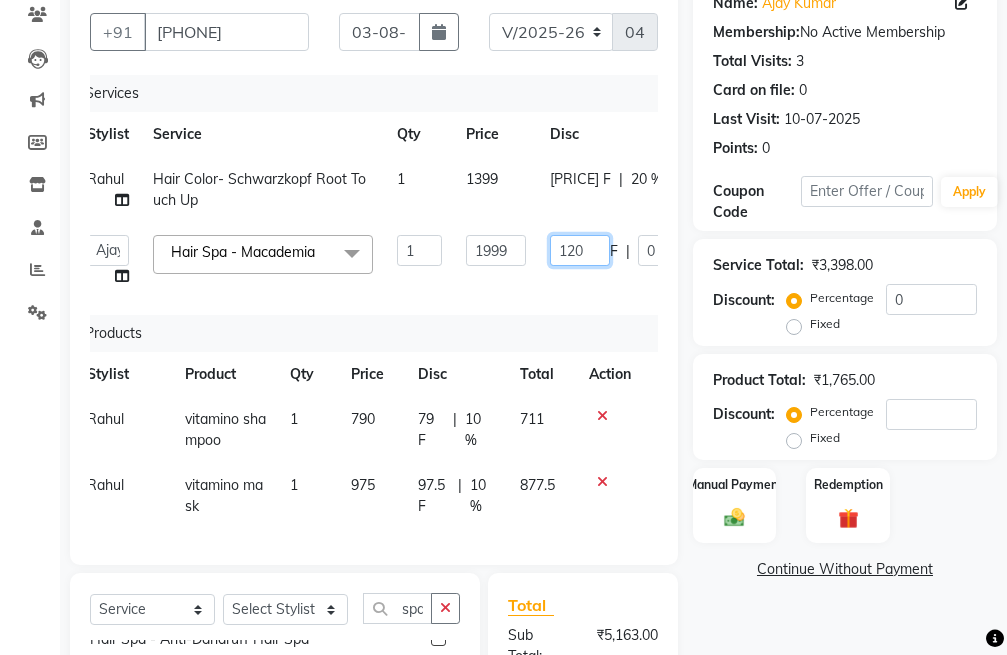type on "1200" 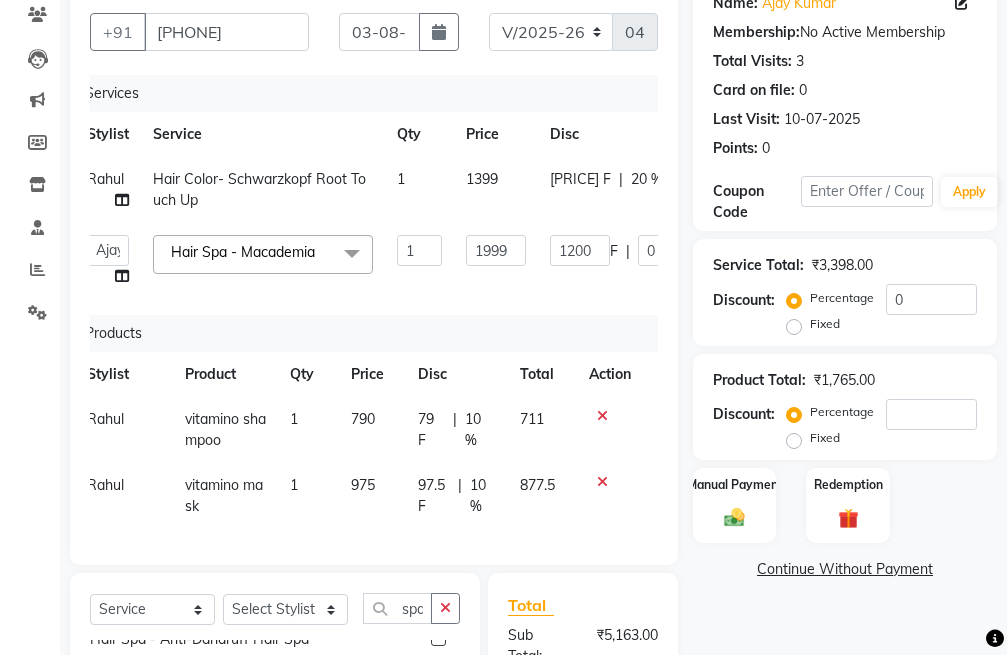 click on "Services Stylist Service Qty Price Disc Total Action Rahul Hair Color- Schwarzkopf Root Touch Up 1 1399 279.8 F | 20 % 1119.2  Ajay   anmol    Jhonse   komal   Nisha   Rahul   ranjeet   renu  Hair Spa - Macademia  x Body Polishing - Classic Body Polishing - Prestige Body Polishing - Signature Hair Color- Schwarzkopf Root Touch Up membership card Bleach - Oxylife Face Bleach Bleach - O3+ Bleach Face Bleach - Fruit Bleach Face Bleach - Body Bleach Fruit Bleach - Body Bleach Oxylife Bleach - Body Bleach O3+ Bleach - Arms Bleach Bleach - Foot Bleach Bleach - Half Legs Bleach Bleach - Half Arms Bleach De-Tan - Sara Face De-Tan De-Tan - Ozone Face De-Tan De-Tan - O3+ Face De-Tan Insense Your Skin - Lotus Cleanup Insense Your Skin - Lotus Glowdermi Insense Your Skin - Lotus Instafair Insense Your Skin - Lotus Retimin Insense Your Skin - Lotus Derma Fage 03+ Proffessional - O3+ Basic Clean Up 03+ Proffessional - O3+ Basic Facial 03+ Proffessional - O3+ Whitening Facial 03+ Proffessional - O3+ Seaweed Facial 1 1999 F" 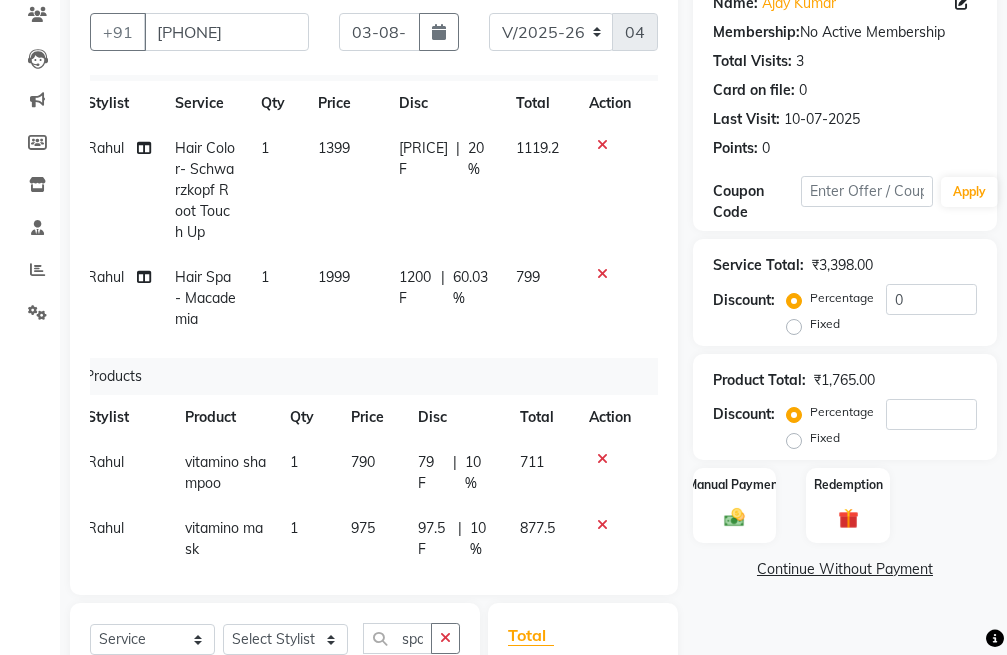 scroll, scrollTop: 61, scrollLeft: 15, axis: both 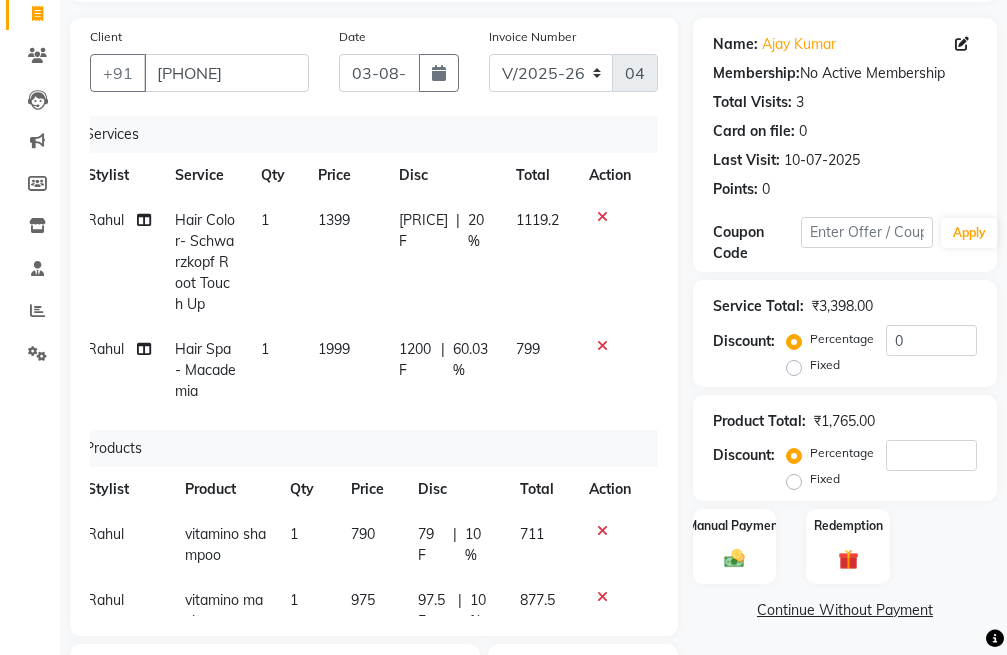 click on "|" 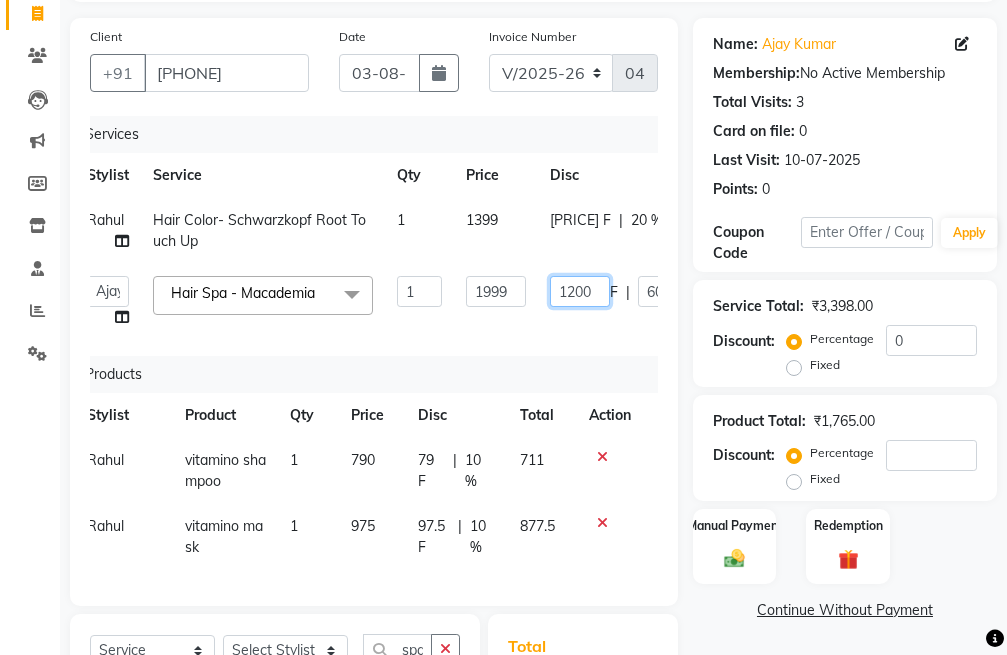 drag, startPoint x: 597, startPoint y: 292, endPoint x: 550, endPoint y: 293, distance: 47.010635 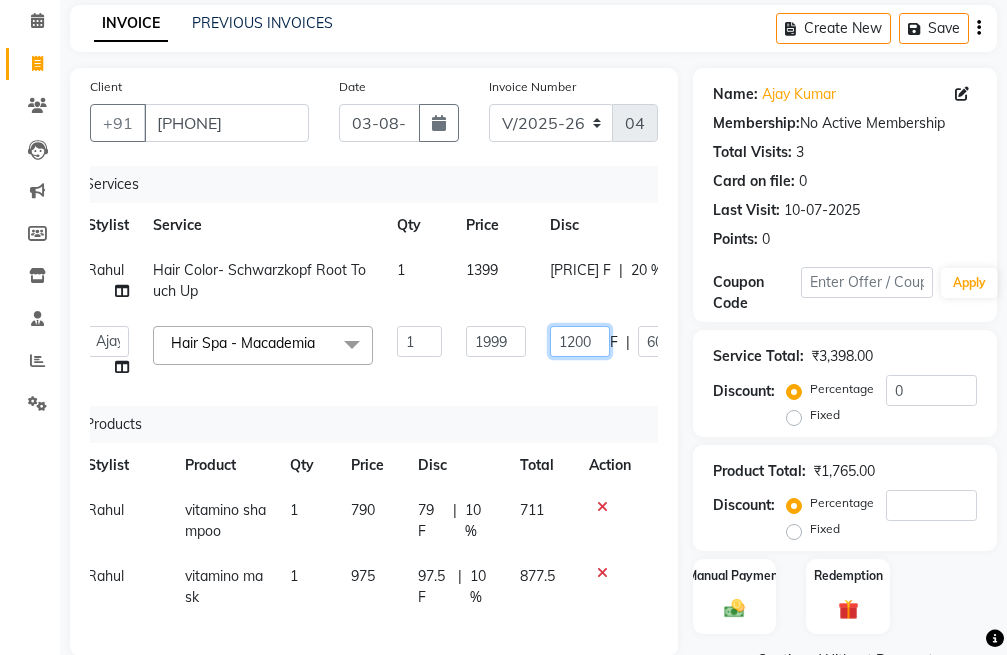 scroll, scrollTop: 159, scrollLeft: 0, axis: vertical 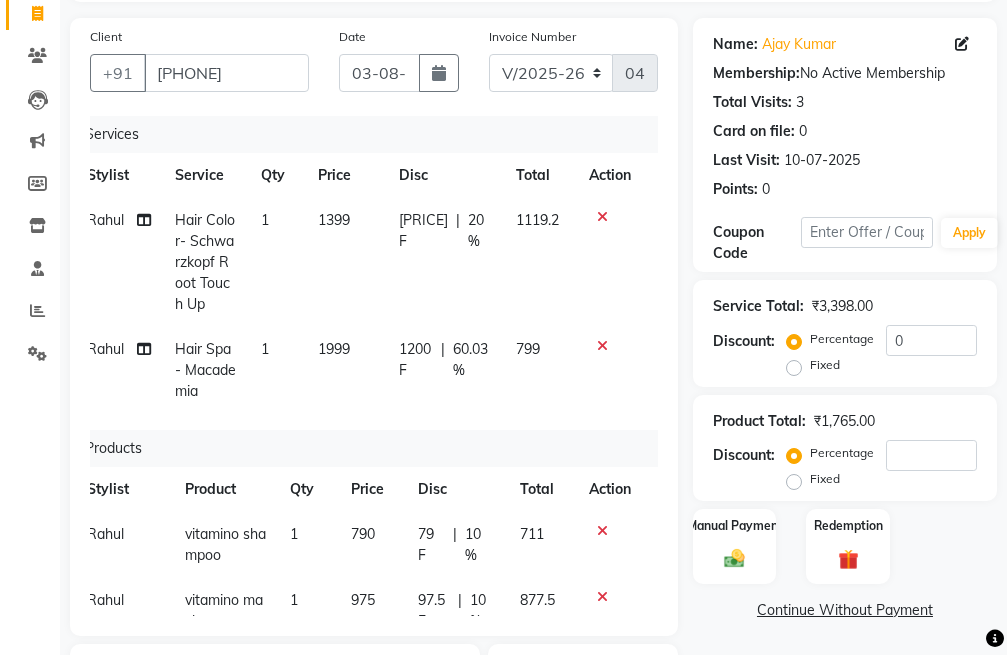 drag, startPoint x: 649, startPoint y: 313, endPoint x: 596, endPoint y: 304, distance: 53.75872 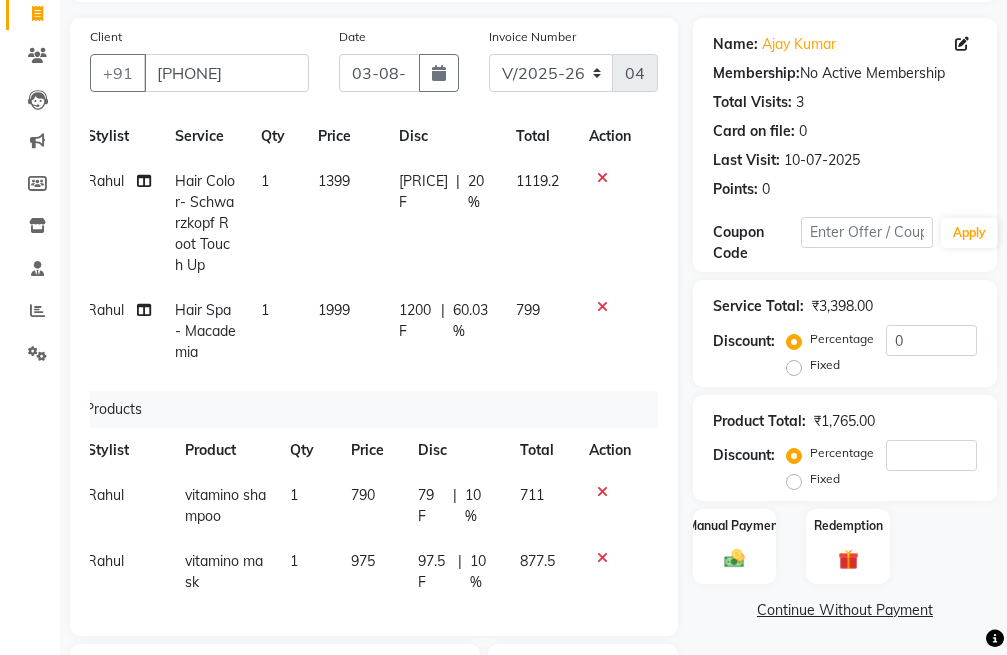 scroll, scrollTop: 61, scrollLeft: 15, axis: both 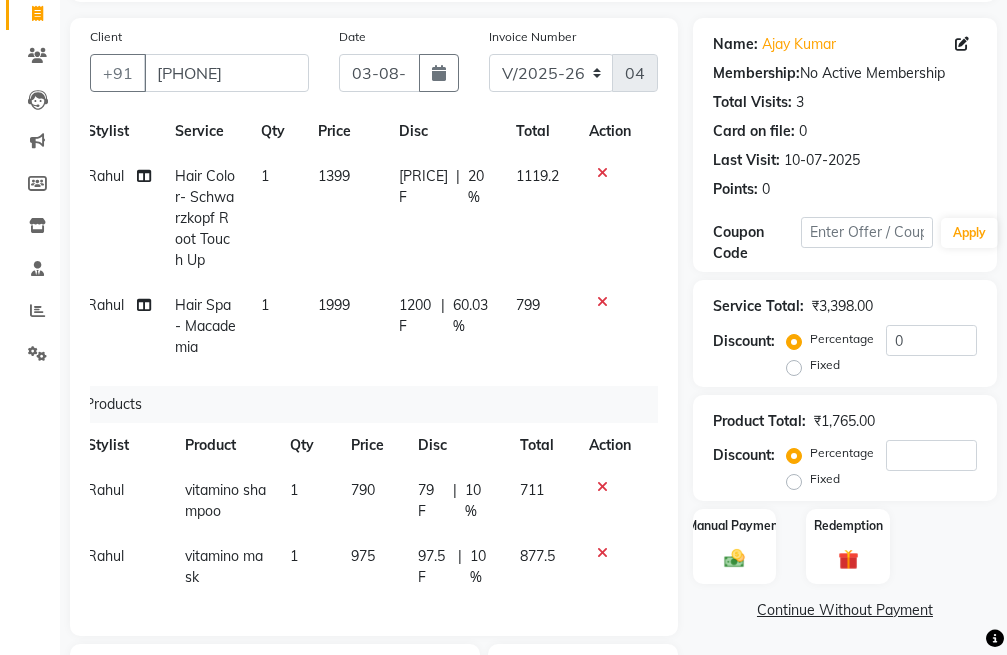 click 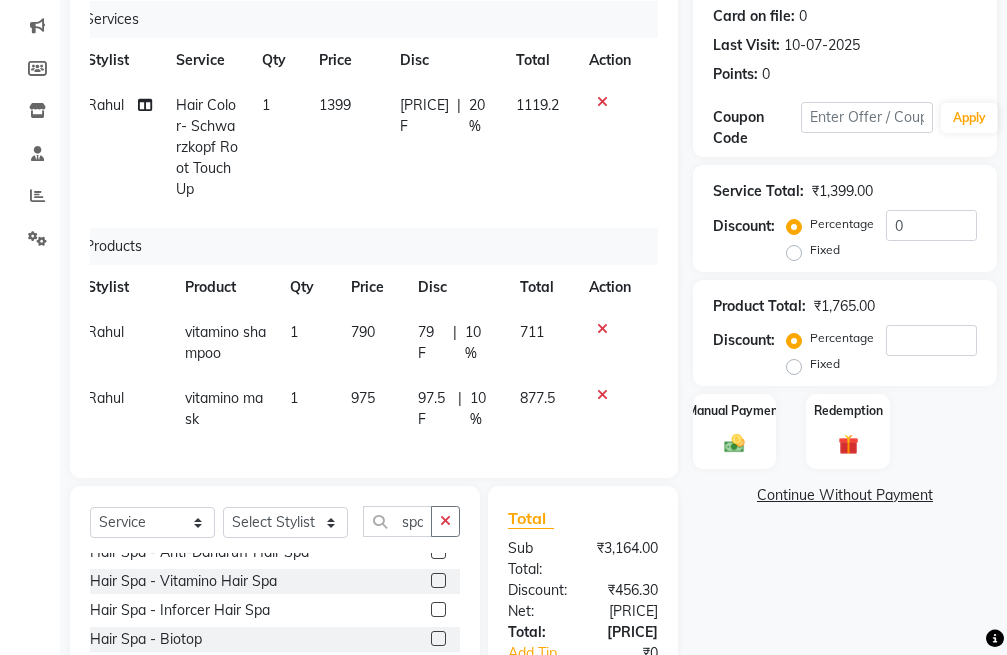 scroll, scrollTop: 495, scrollLeft: 0, axis: vertical 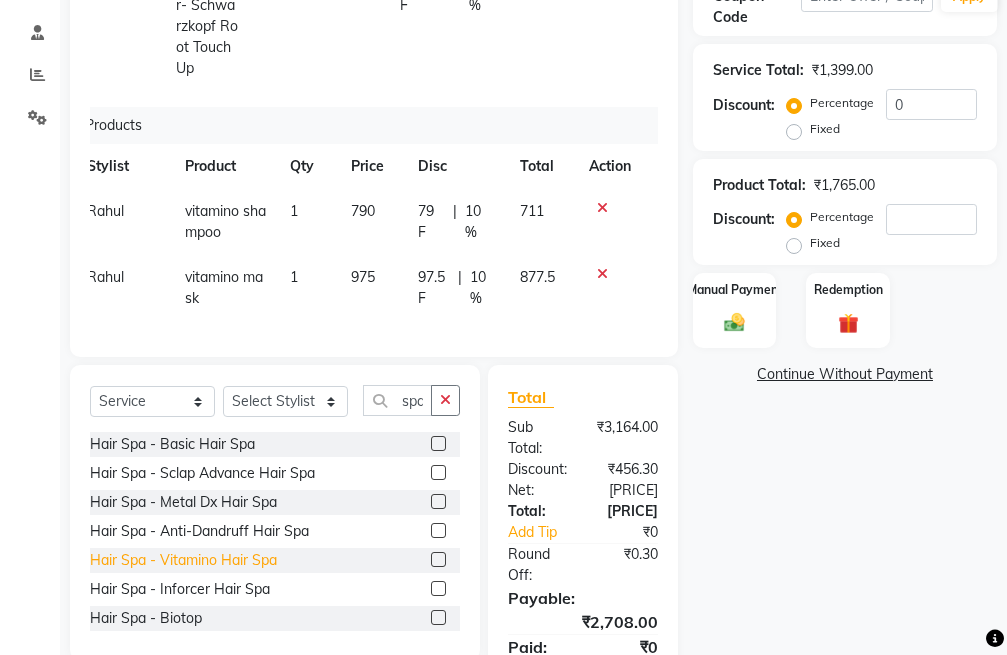 click on "Hair Spa - Vitamino Hair Spa" 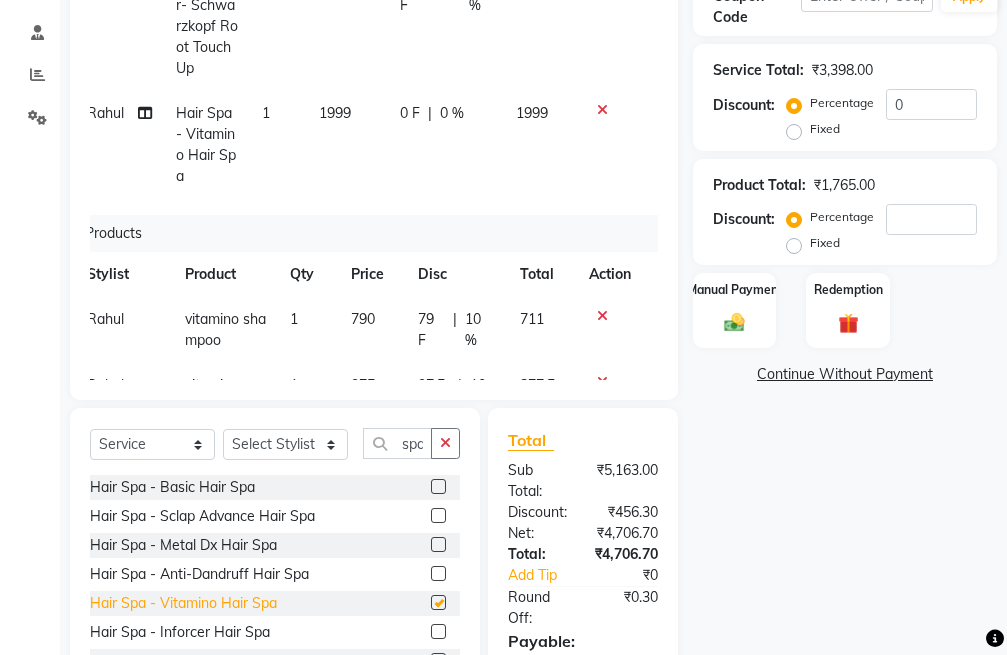 checkbox on "false" 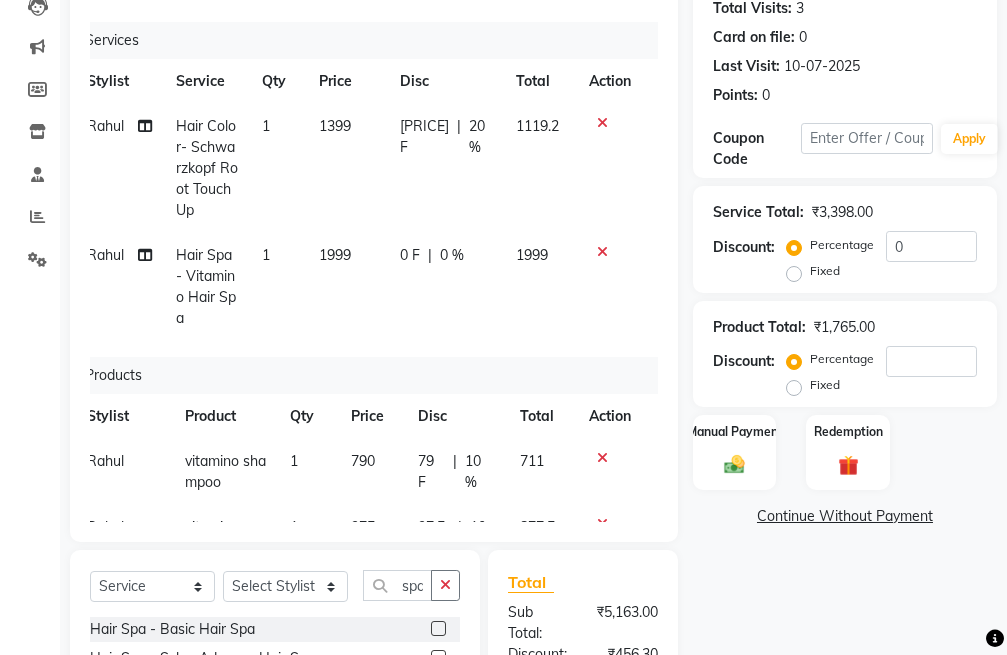 scroll, scrollTop: 195, scrollLeft: 0, axis: vertical 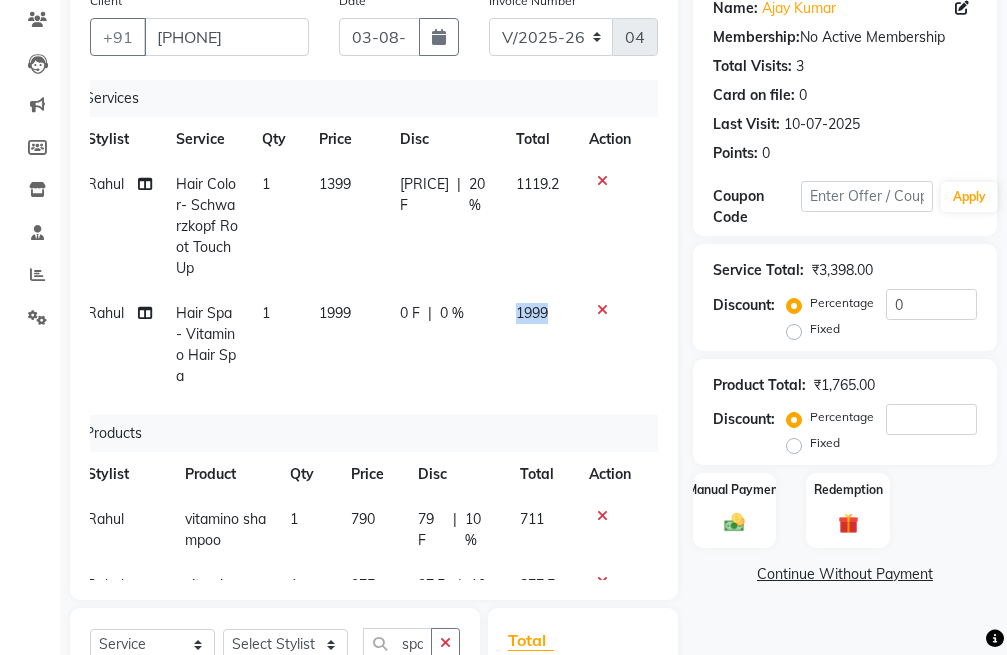 drag, startPoint x: 537, startPoint y: 307, endPoint x: 492, endPoint y: 310, distance: 45.099888 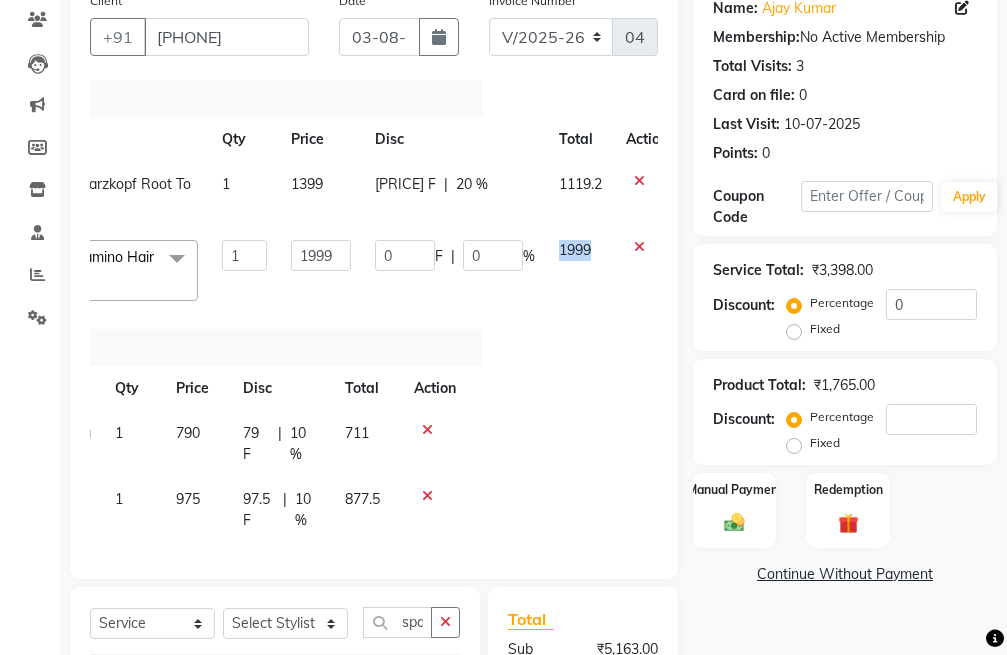 scroll, scrollTop: 0, scrollLeft: 192, axis: horizontal 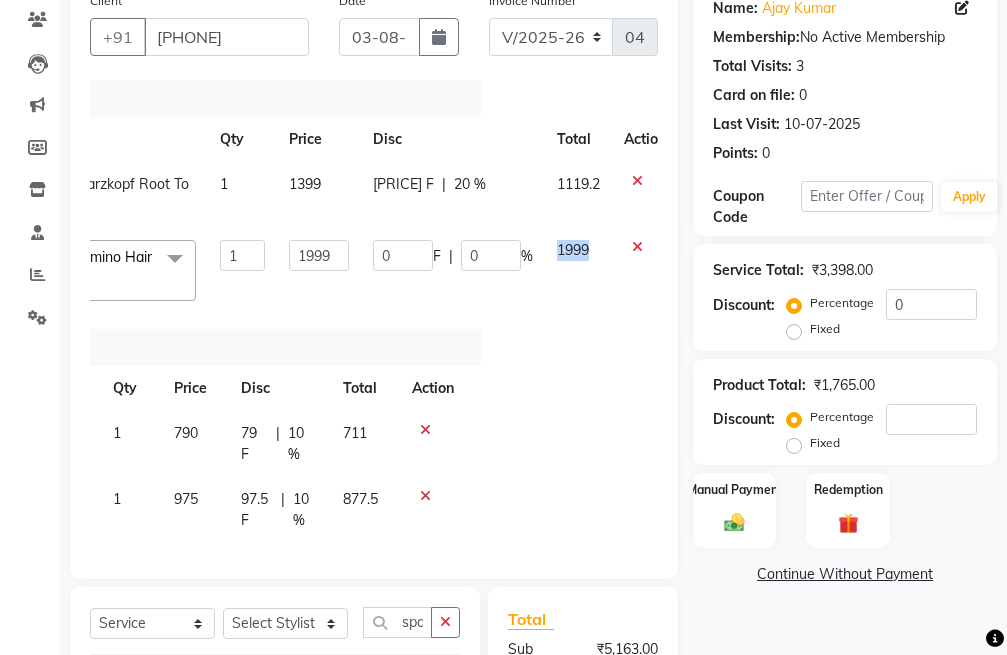 click on "1999" 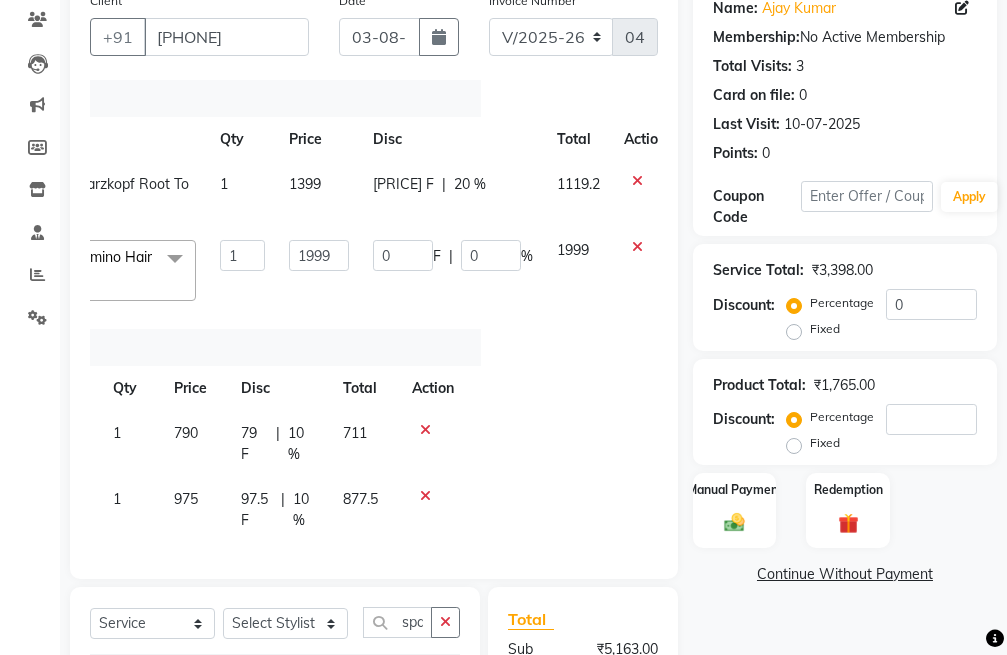 click on "1999" 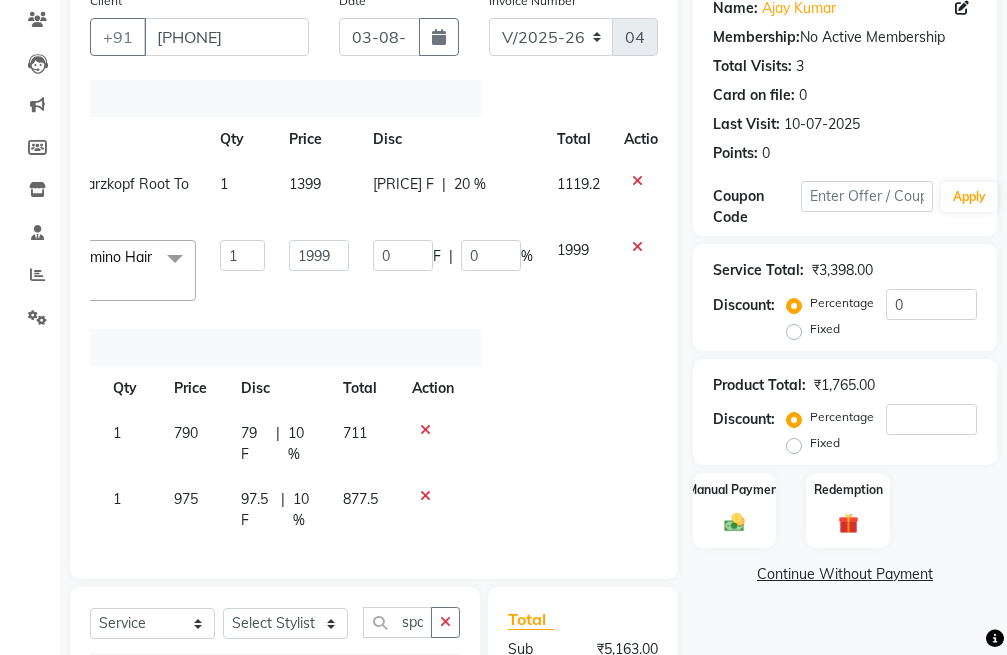 click on "1999" 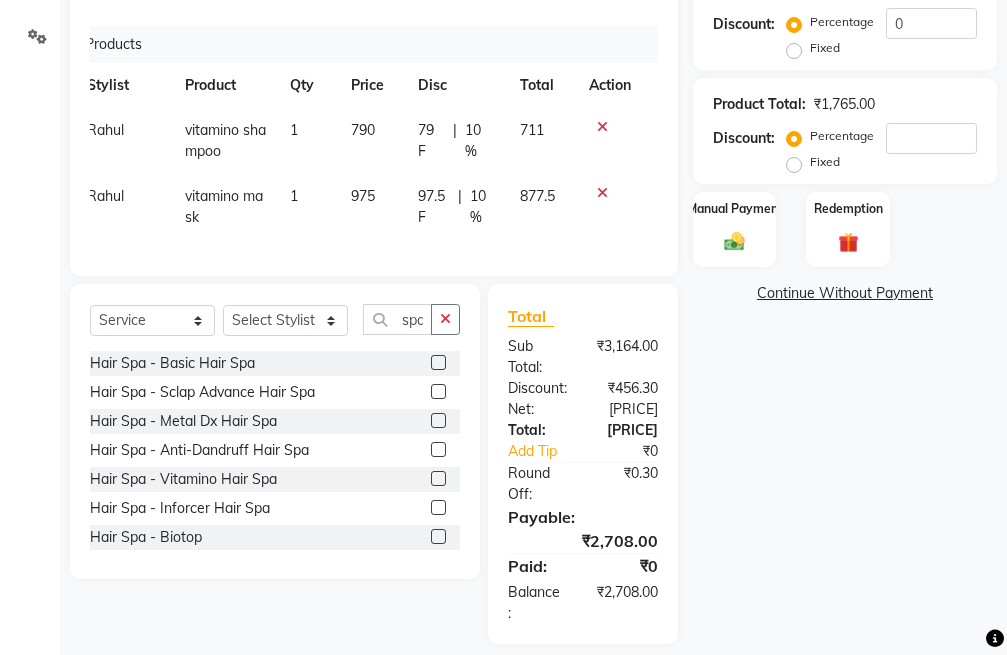 scroll, scrollTop: 495, scrollLeft: 0, axis: vertical 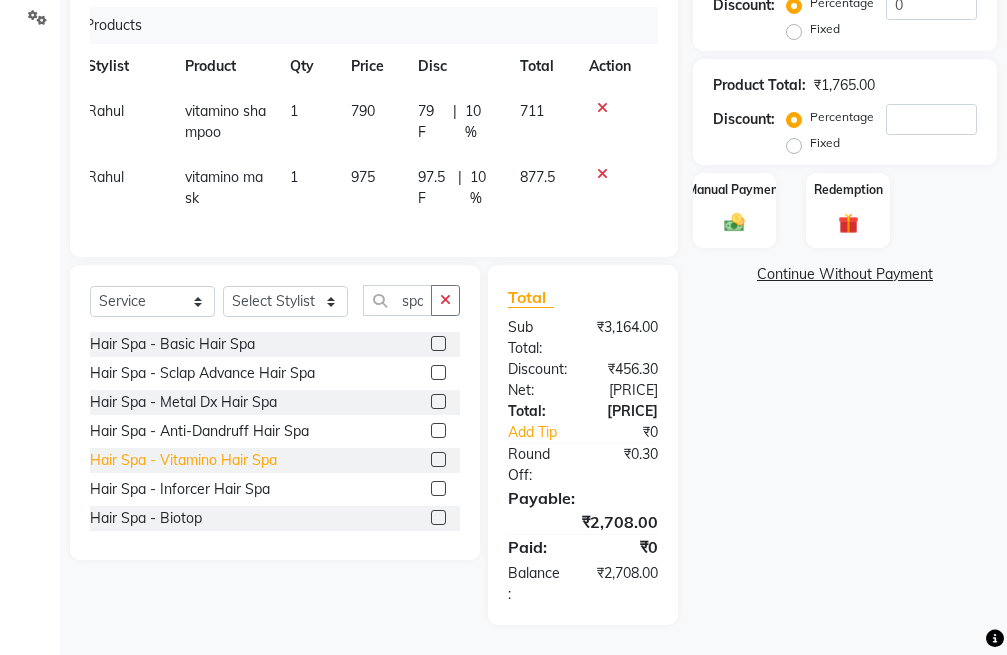 click on "Hair Spa - Vitamino Hair Spa" 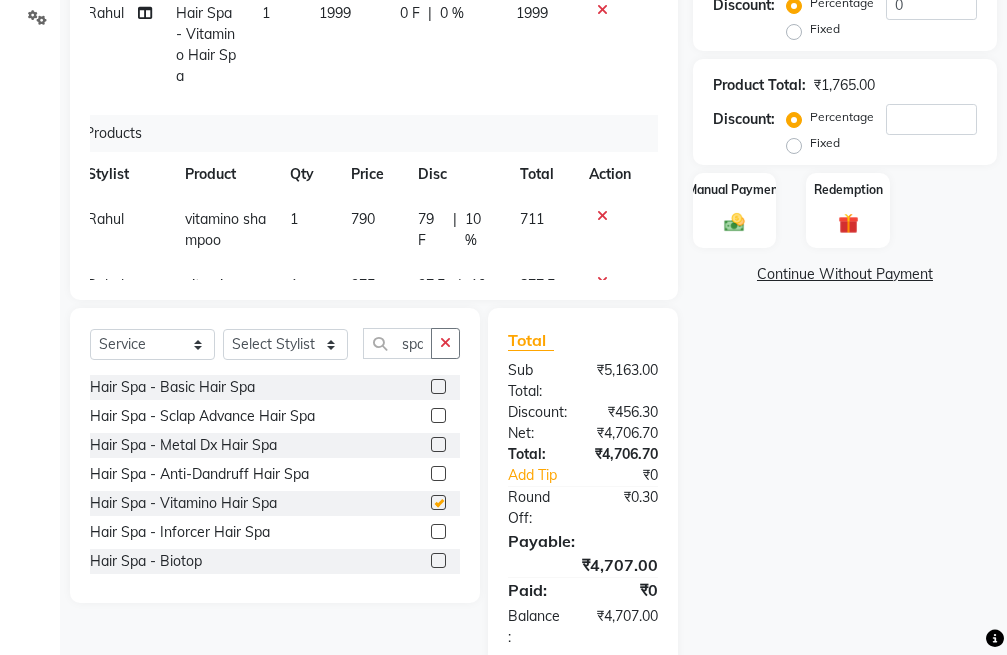 checkbox on "false" 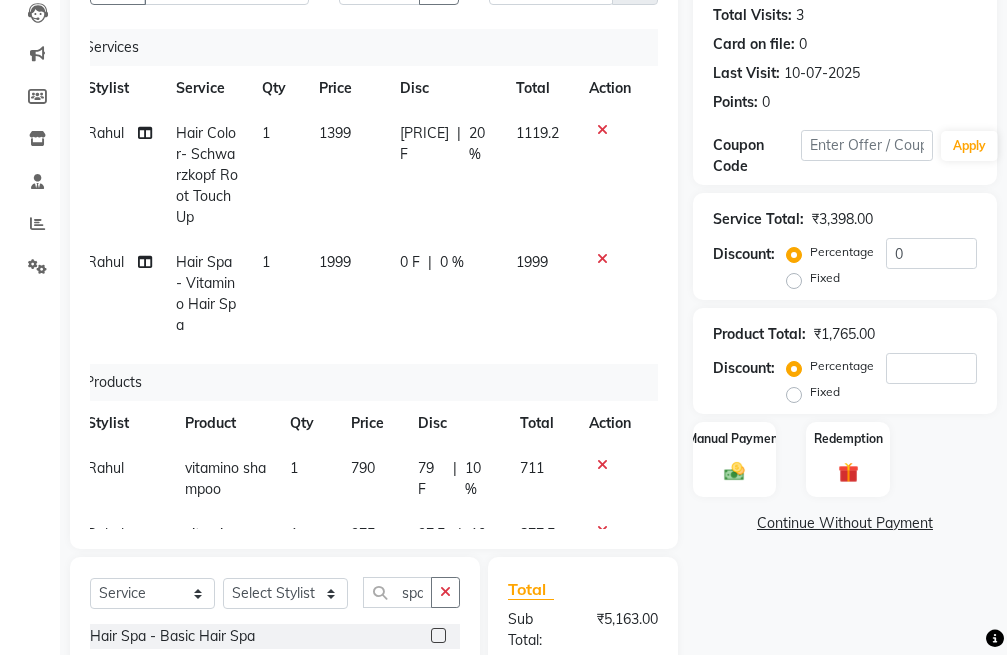 scroll, scrollTop: 195, scrollLeft: 0, axis: vertical 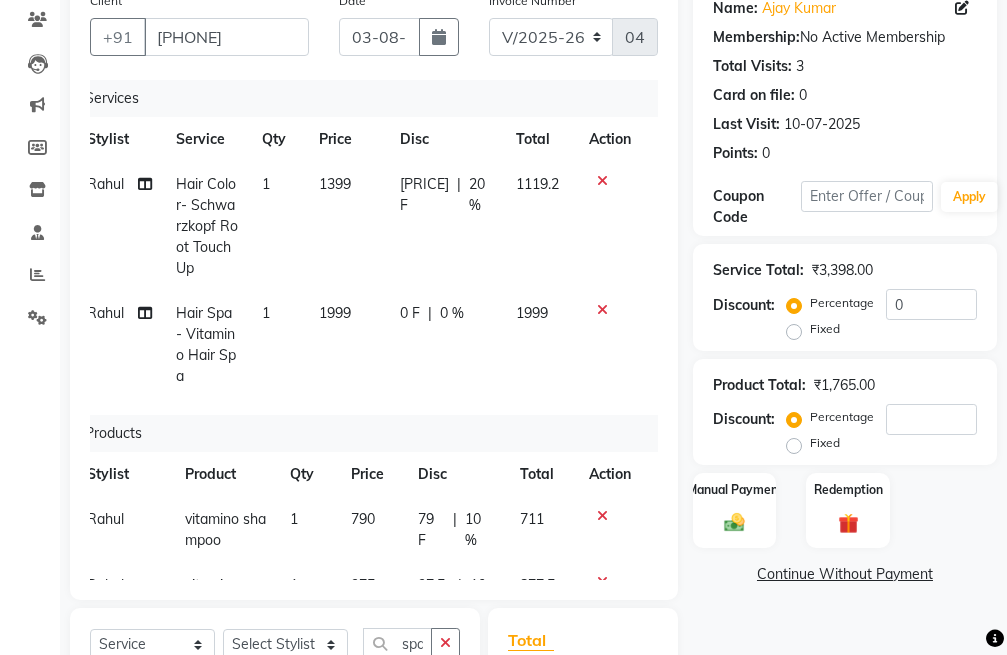 click on "1999" 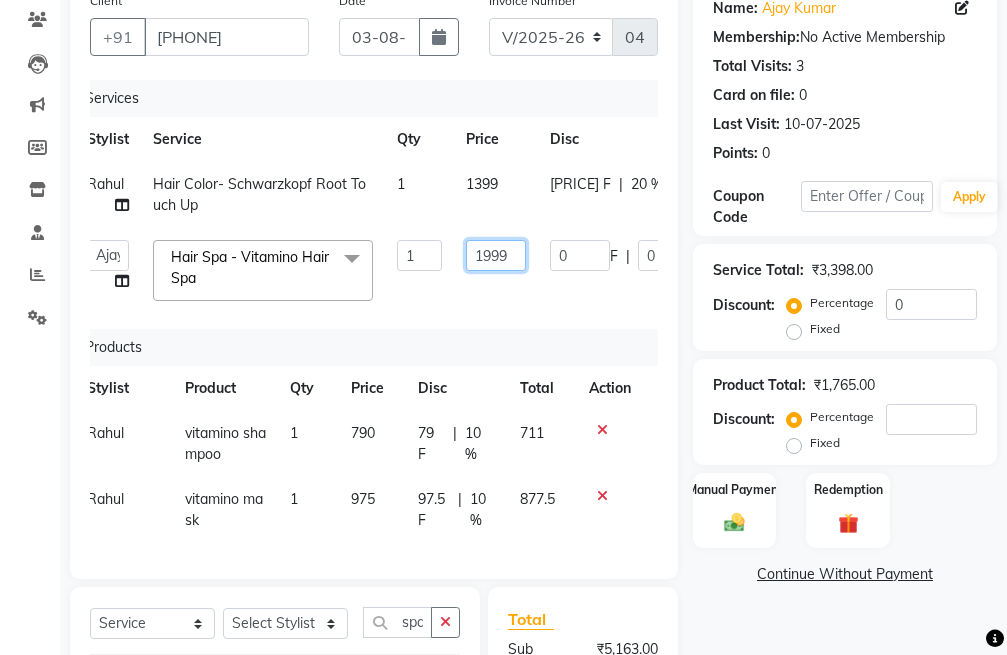 drag, startPoint x: 512, startPoint y: 258, endPoint x: 467, endPoint y: 256, distance: 45.044422 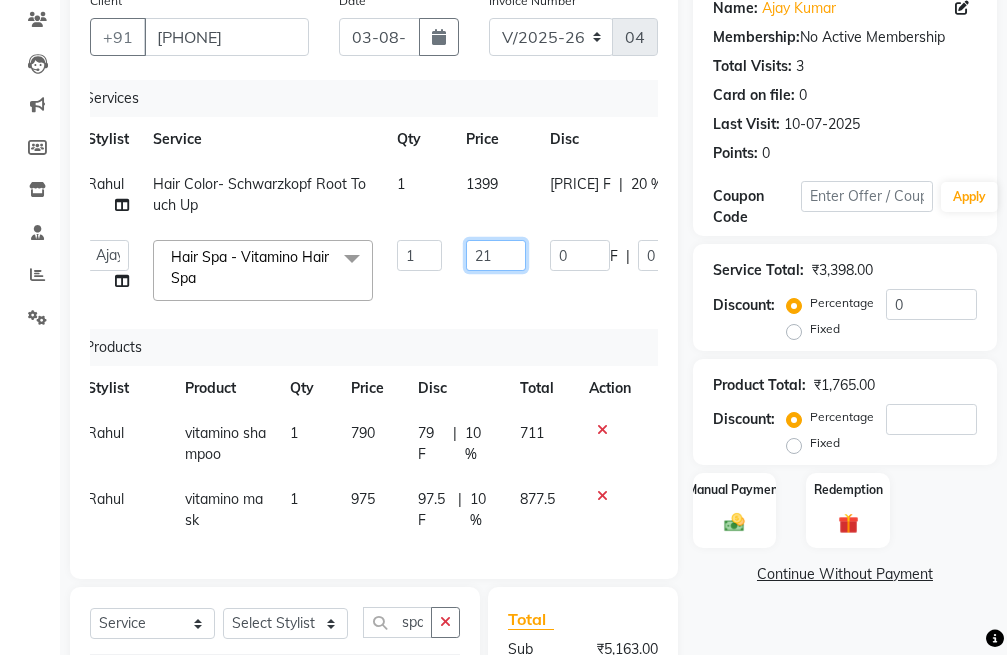 type on "2" 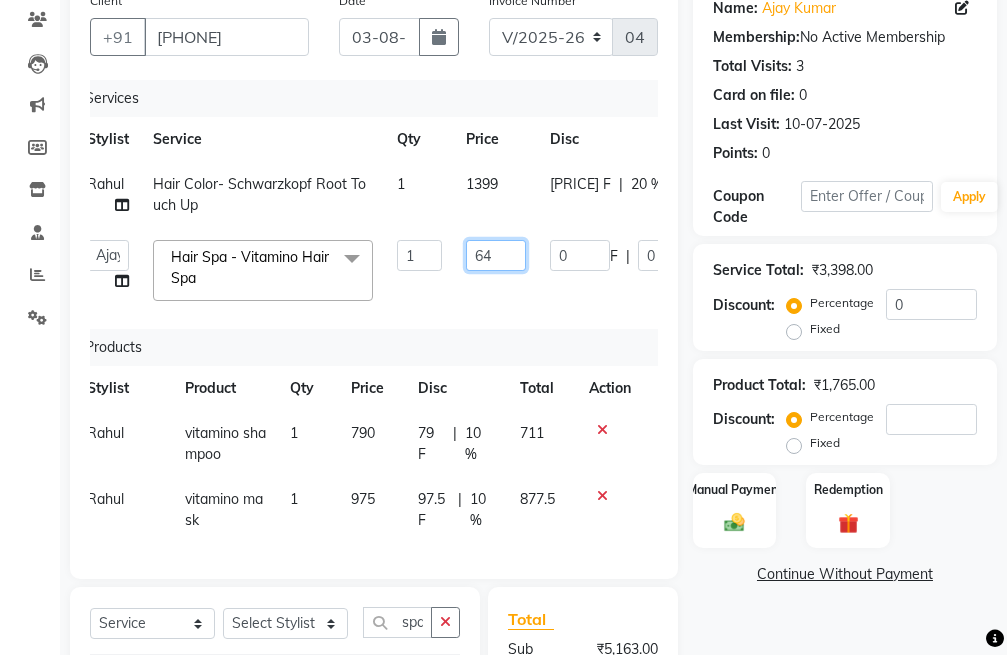 type on "640" 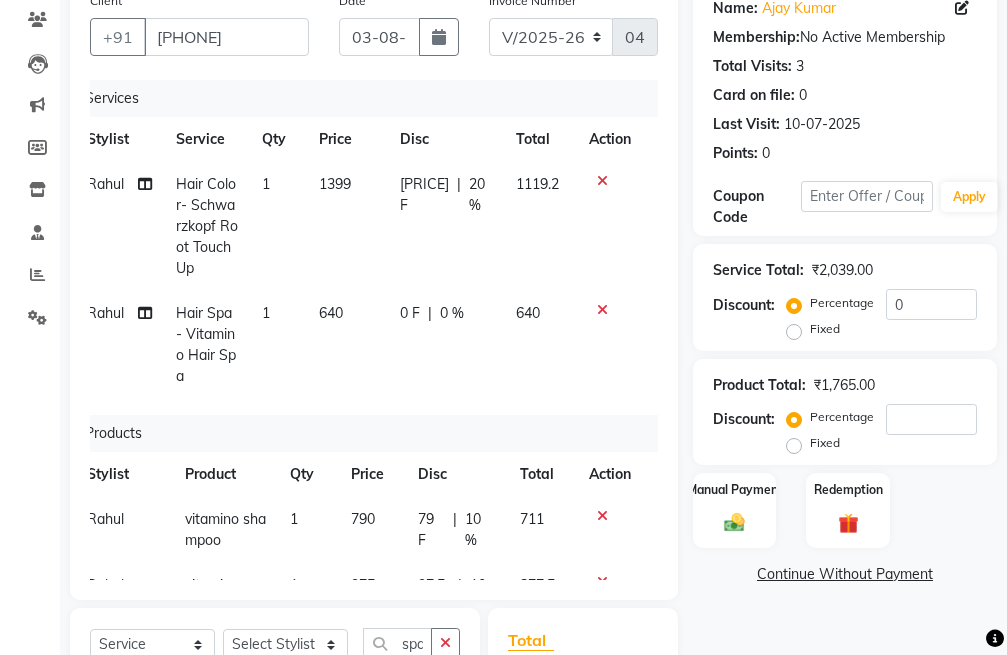 drag, startPoint x: 419, startPoint y: 356, endPoint x: 414, endPoint y: 340, distance: 16.763054 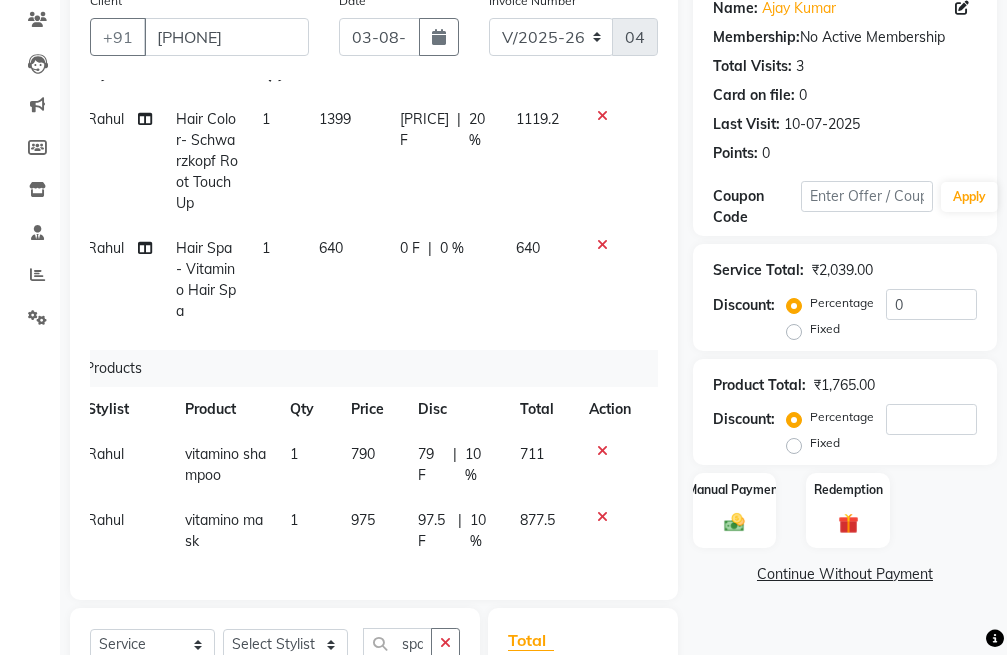 scroll, scrollTop: 82, scrollLeft: 15, axis: both 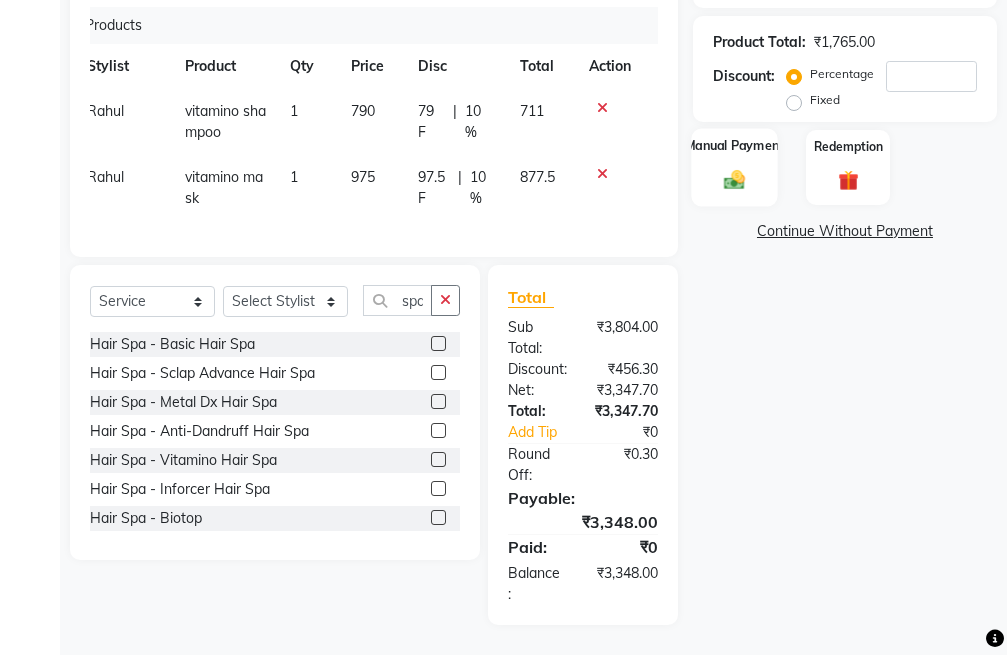 click 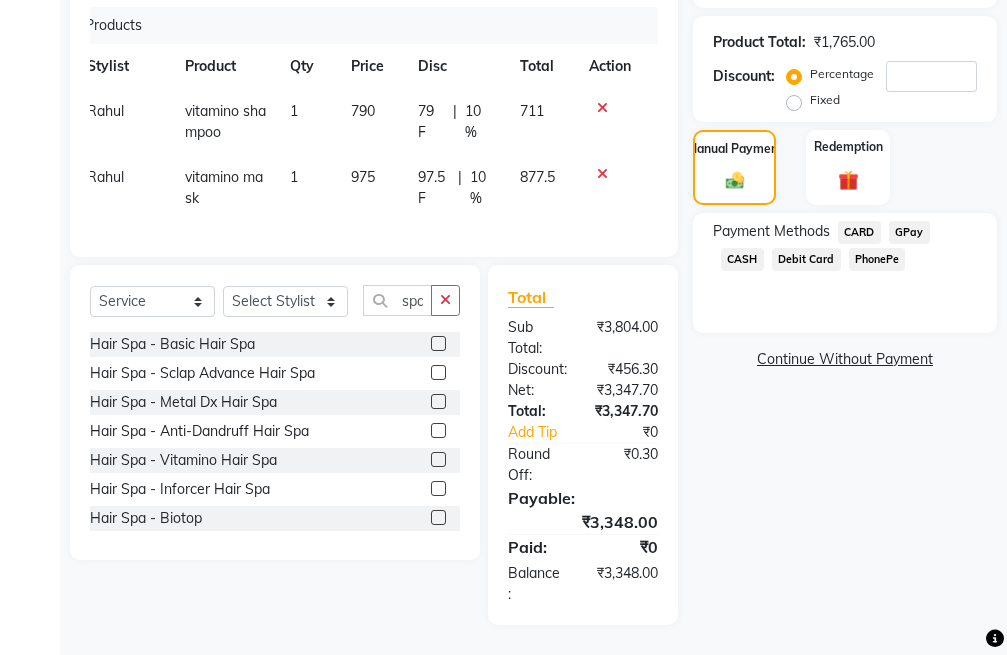 click on "CARD" 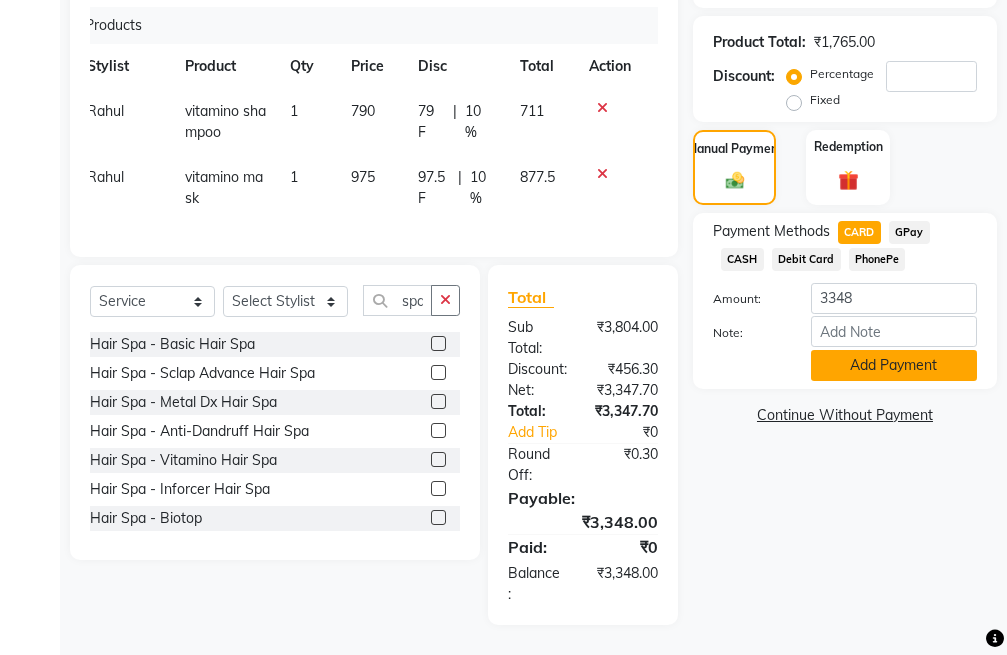 click on "Add Payment" 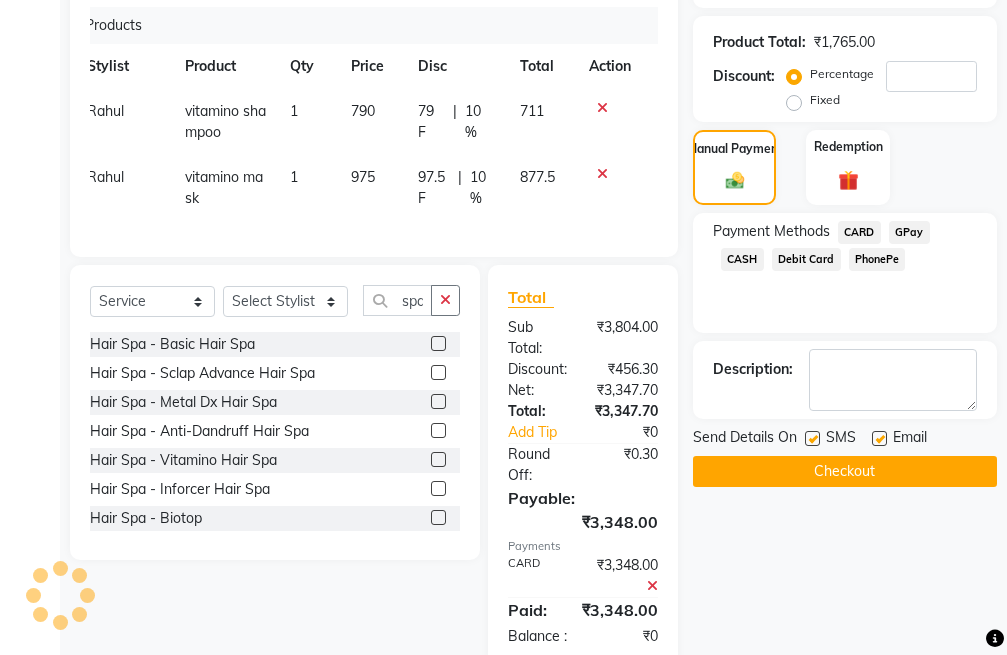 click on "Checkout" 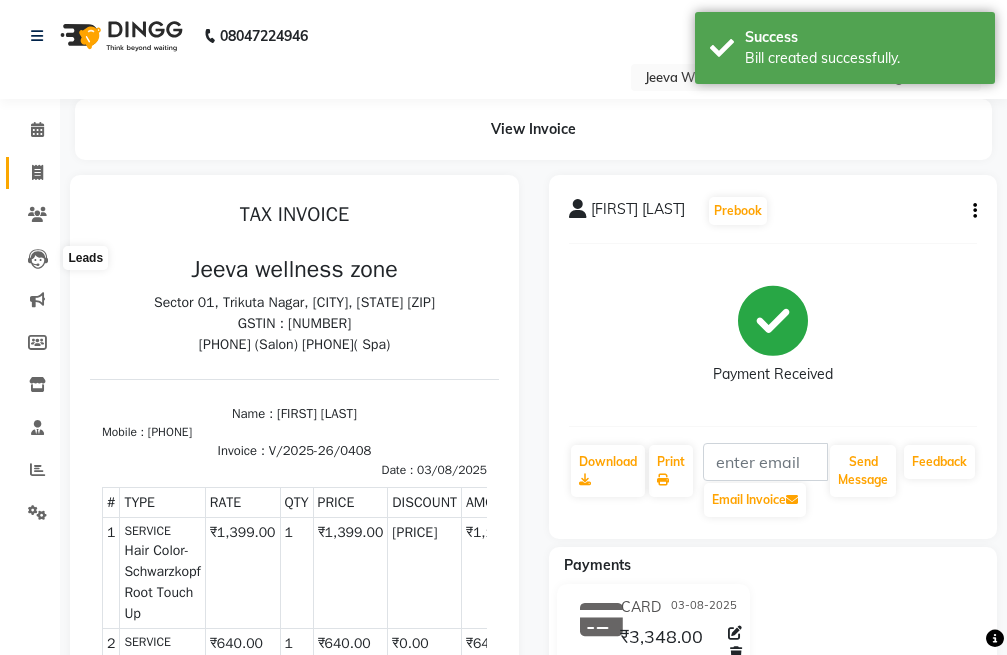 scroll, scrollTop: 0, scrollLeft: 0, axis: both 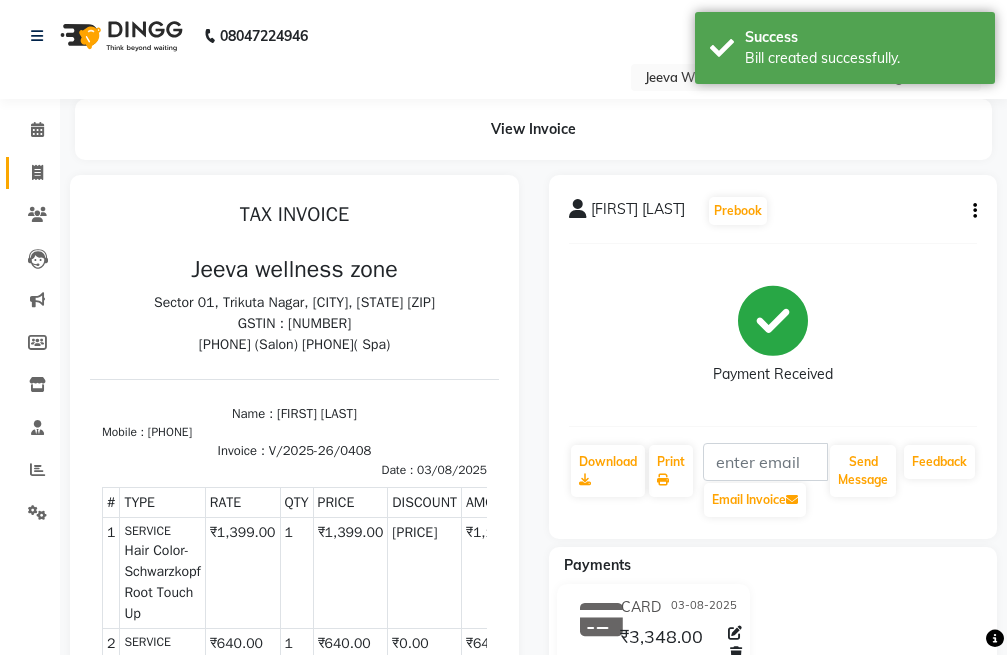 click 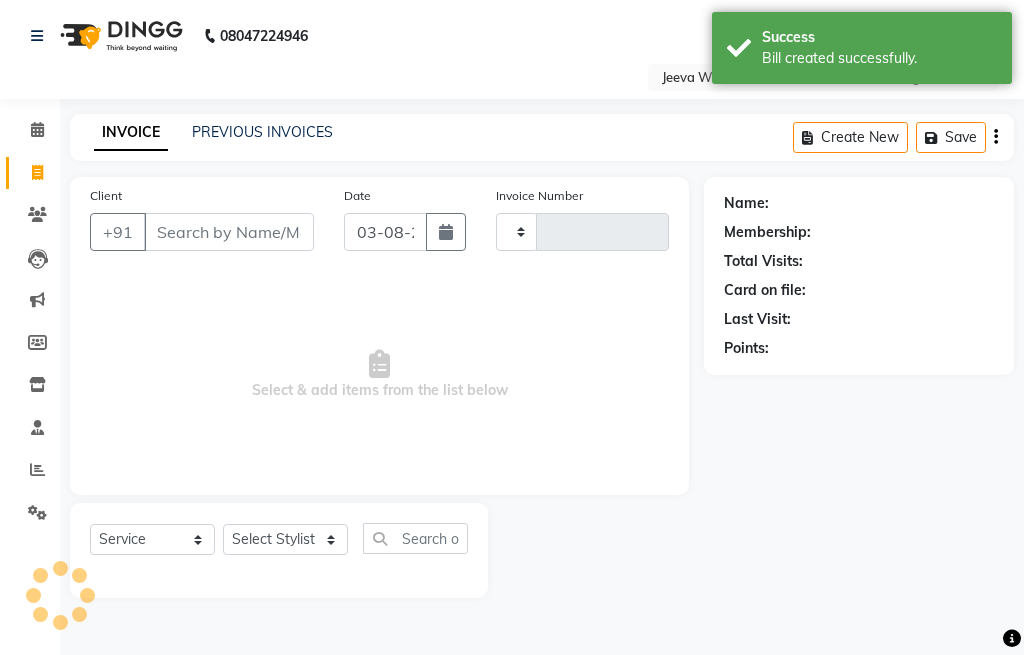type on "0409" 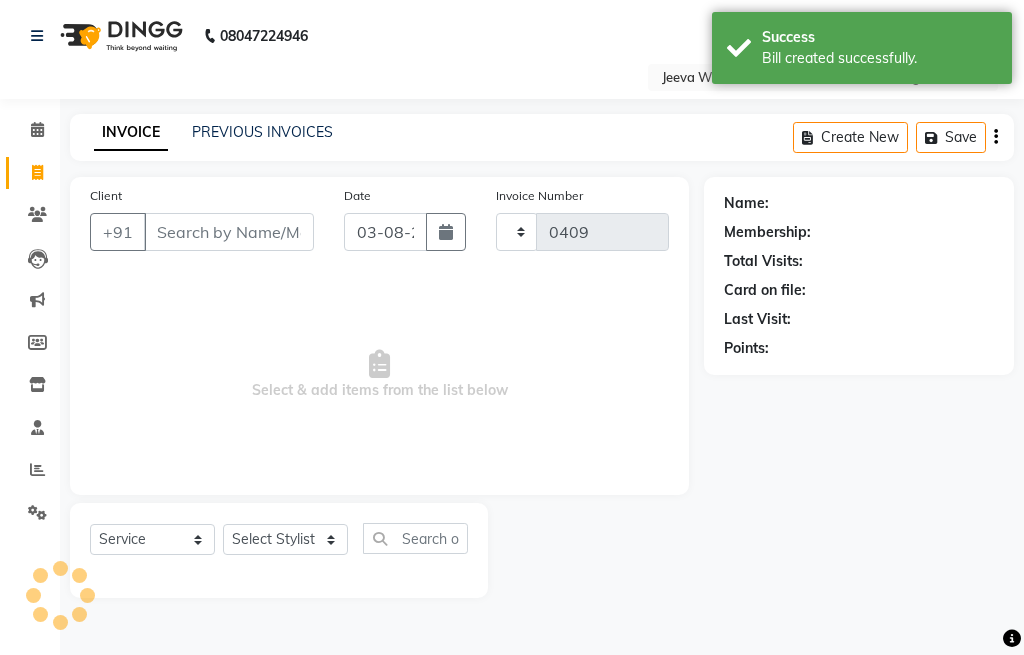 select on "6899" 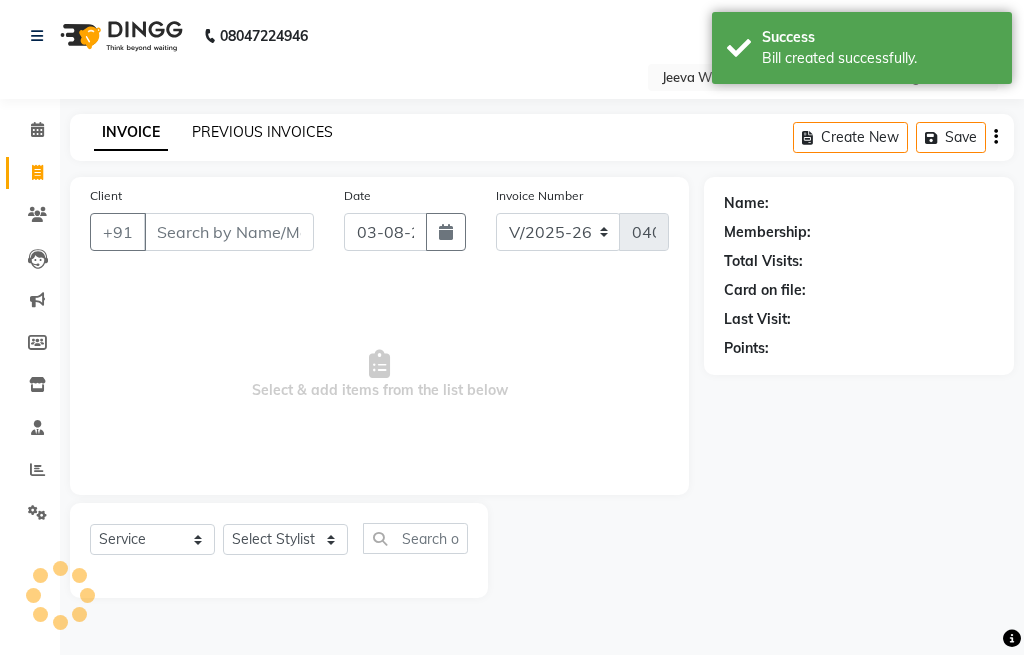 click on "PREVIOUS INVOICES" 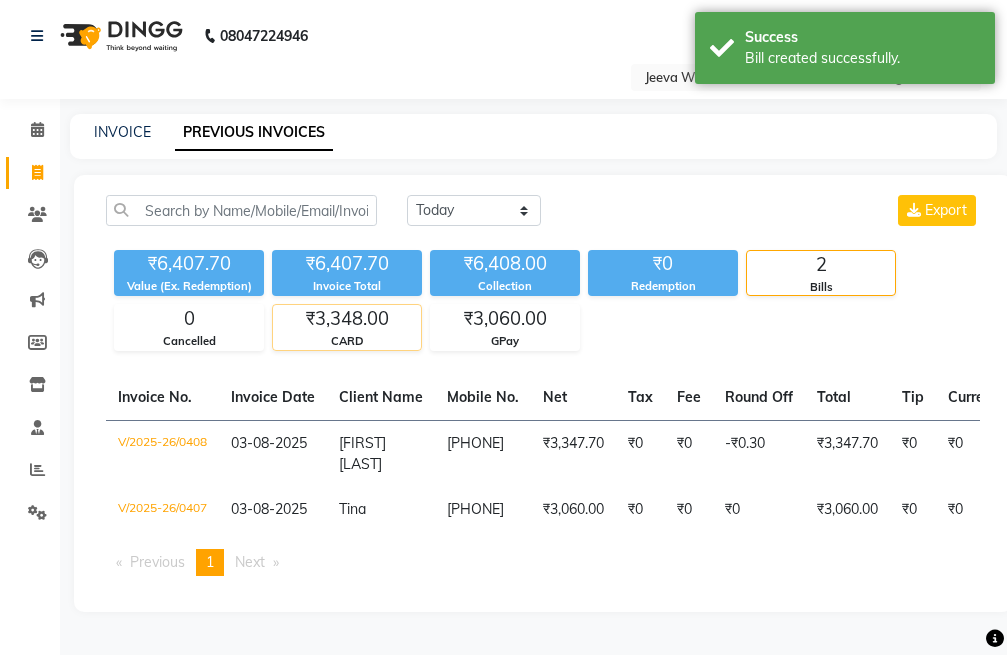 scroll, scrollTop: 4, scrollLeft: 0, axis: vertical 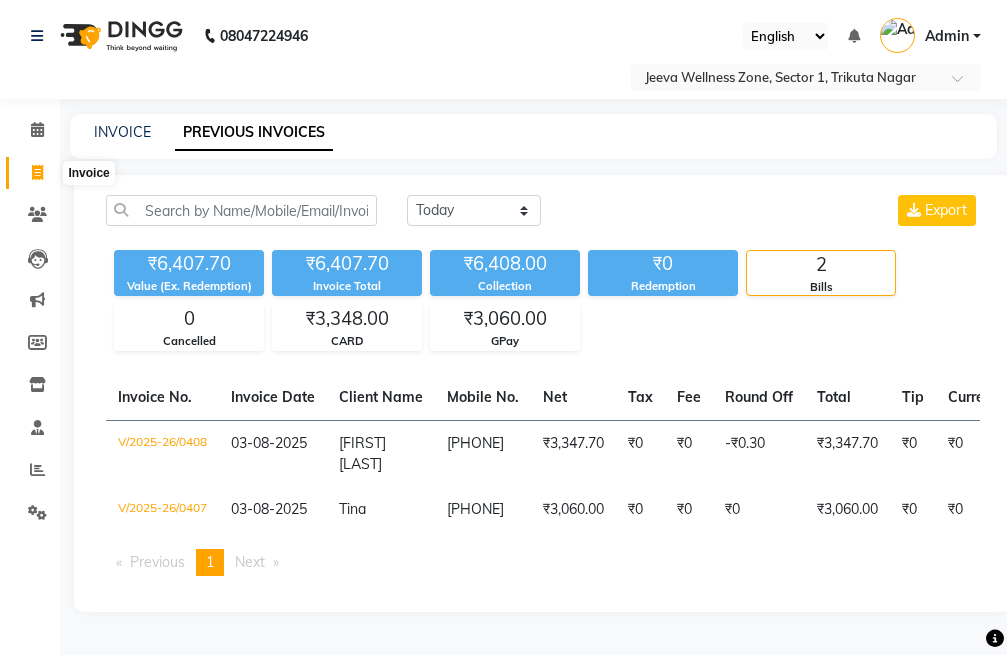 click 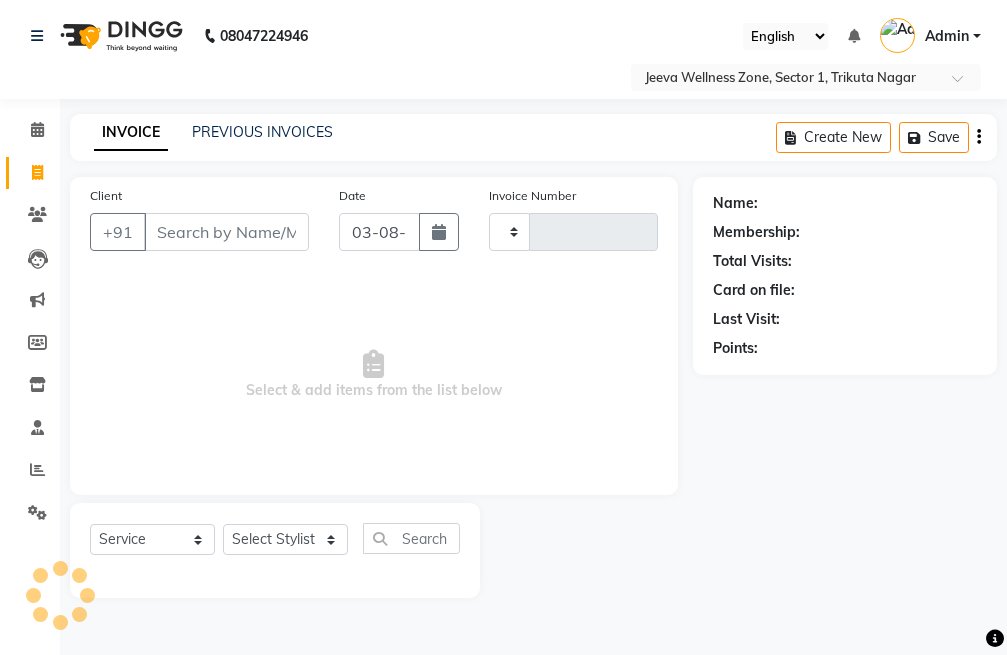 scroll, scrollTop: 0, scrollLeft: 0, axis: both 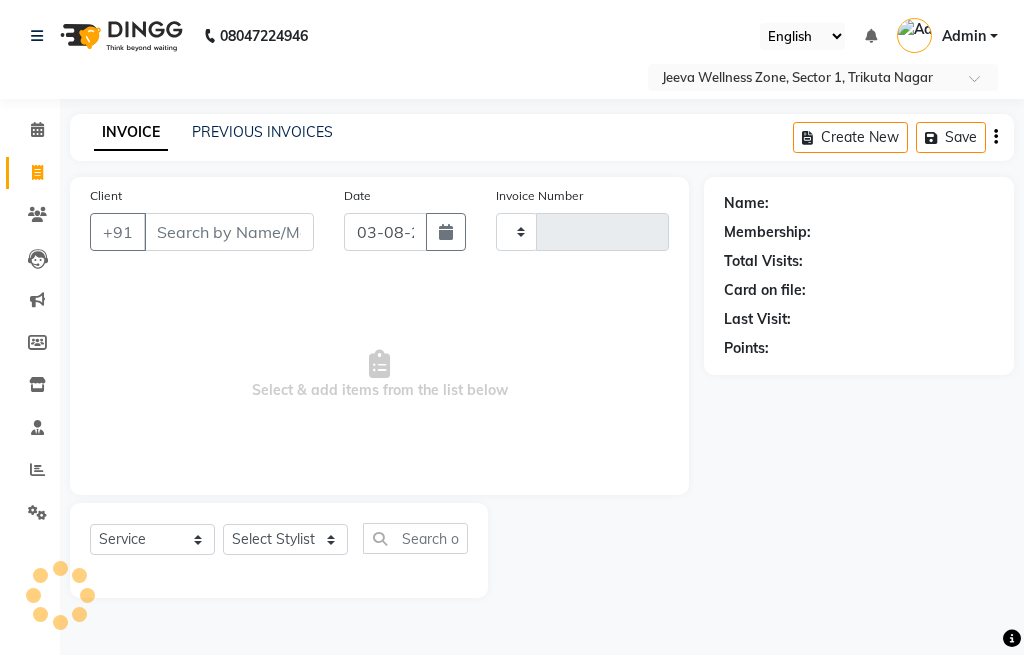 type on "0409" 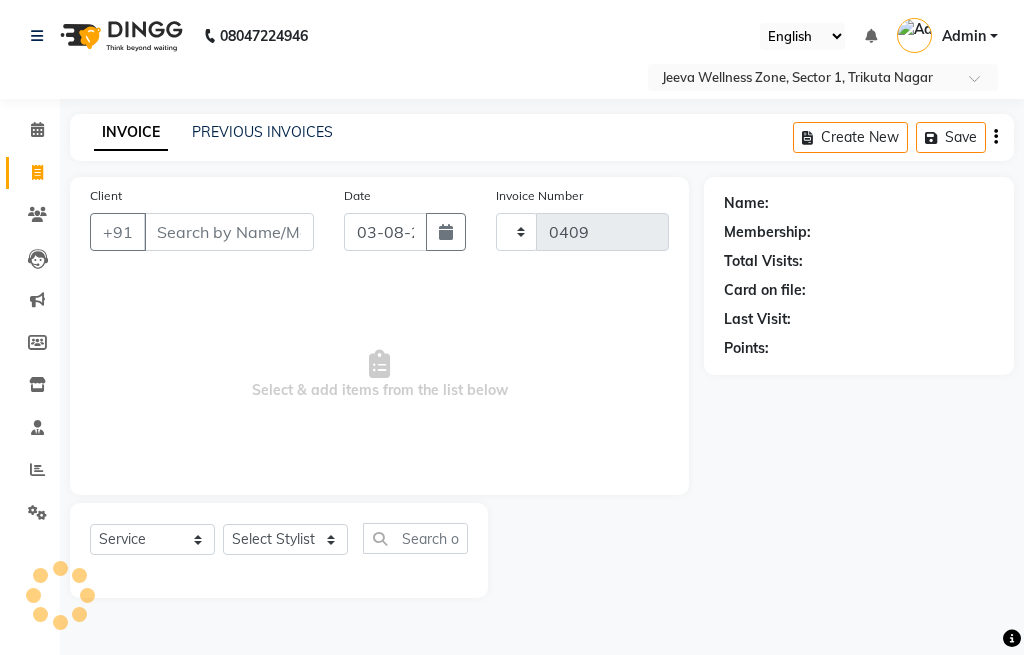 select on "6899" 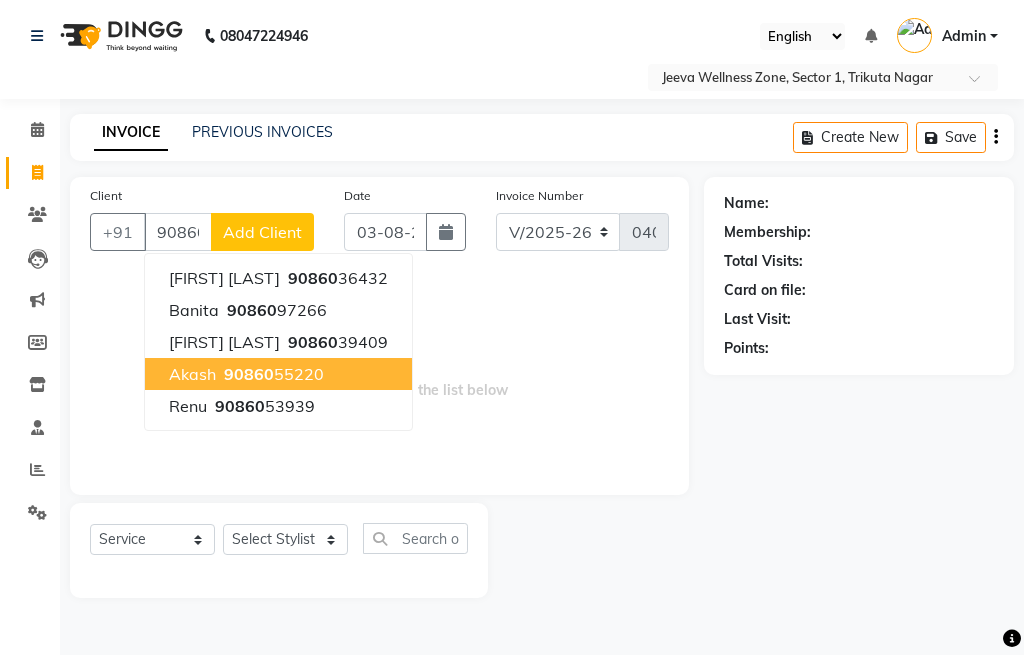 click on "90860" at bounding box center (249, 374) 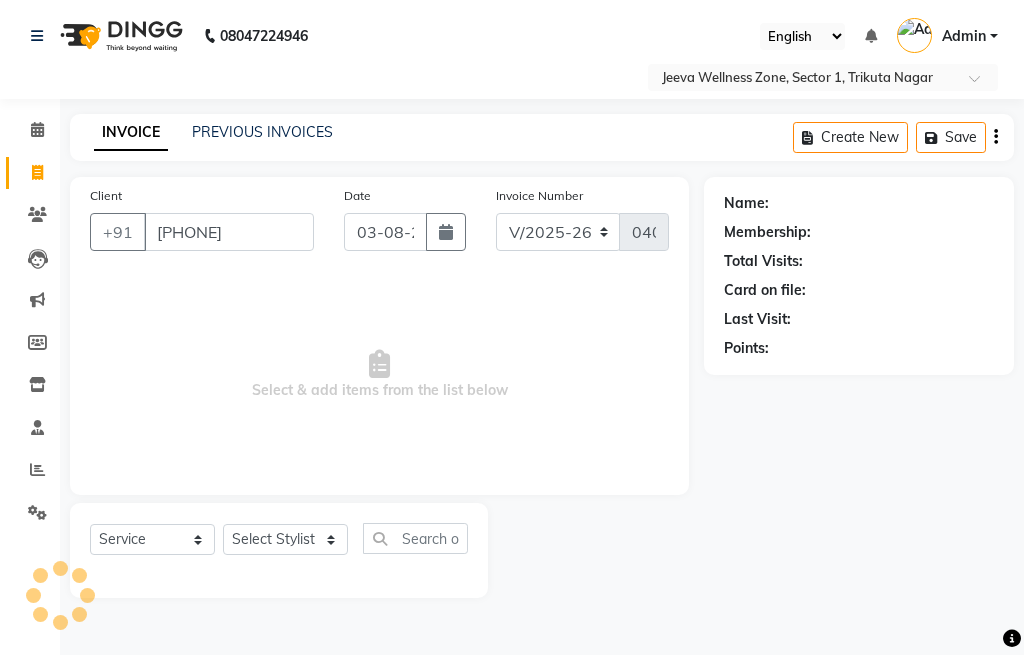 type on "9086055220" 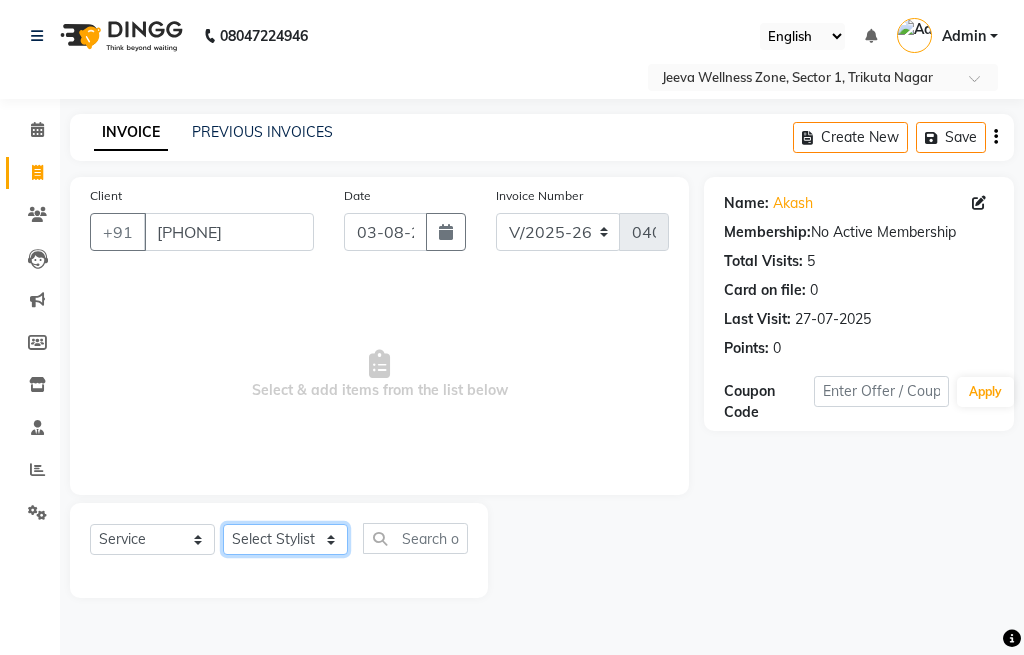 click on "Select Stylist Ajay anmol  Jhonse komal Nisha Rahul ranjeet renu" 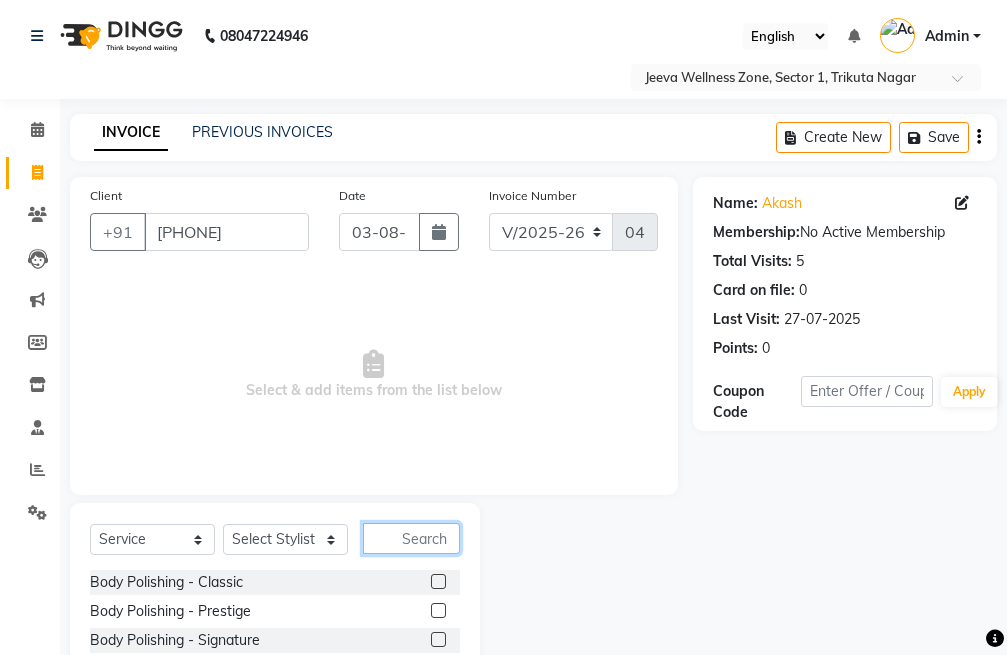 click 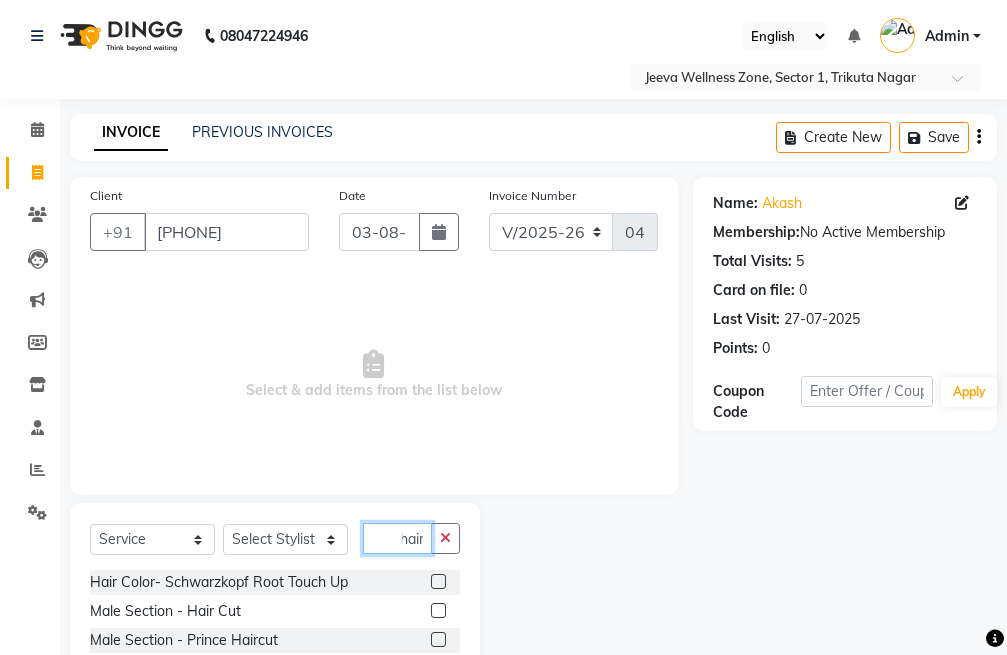scroll, scrollTop: 0, scrollLeft: 8, axis: horizontal 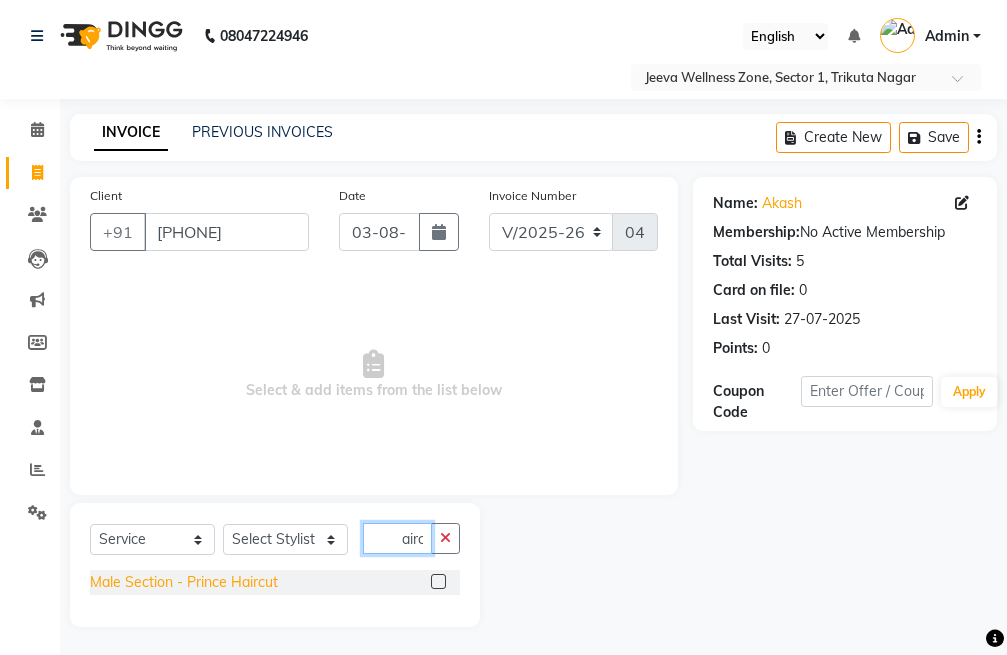 type on "hairc" 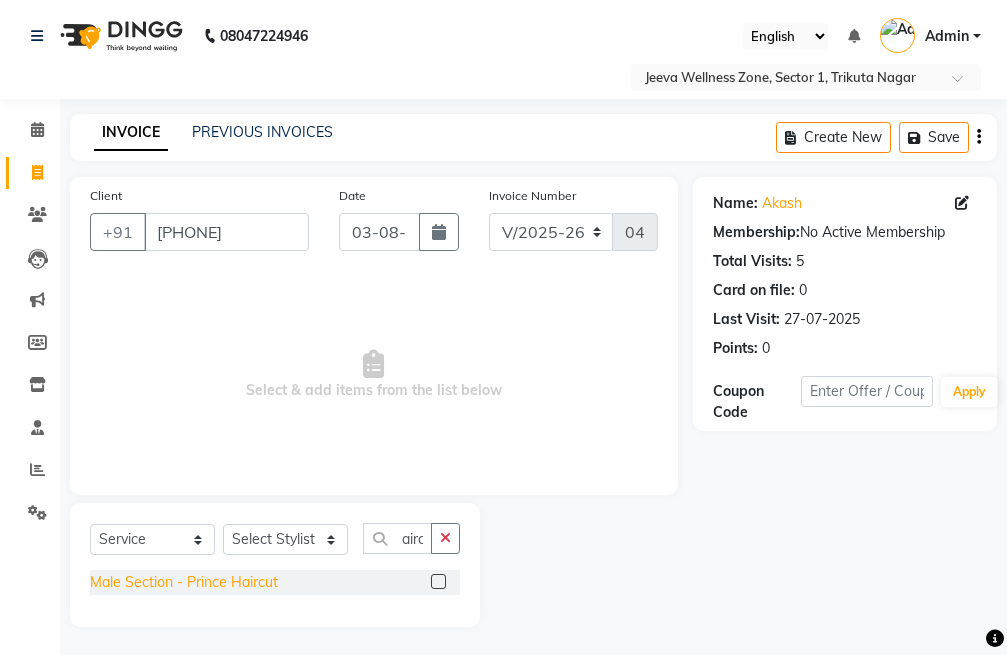 click on "Male Section - Prince Haircut" 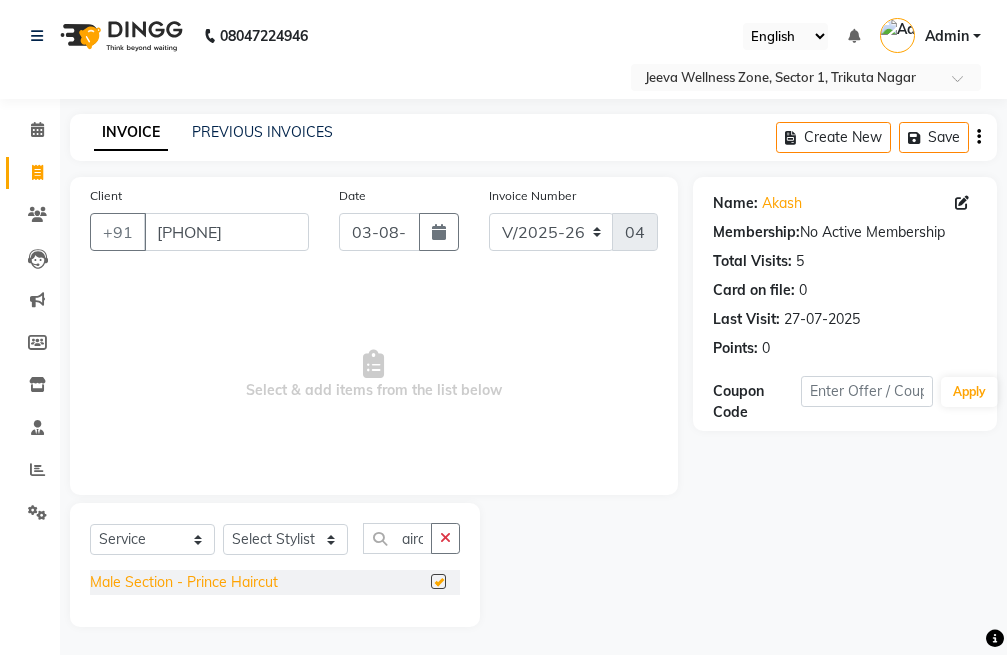scroll, scrollTop: 0, scrollLeft: 0, axis: both 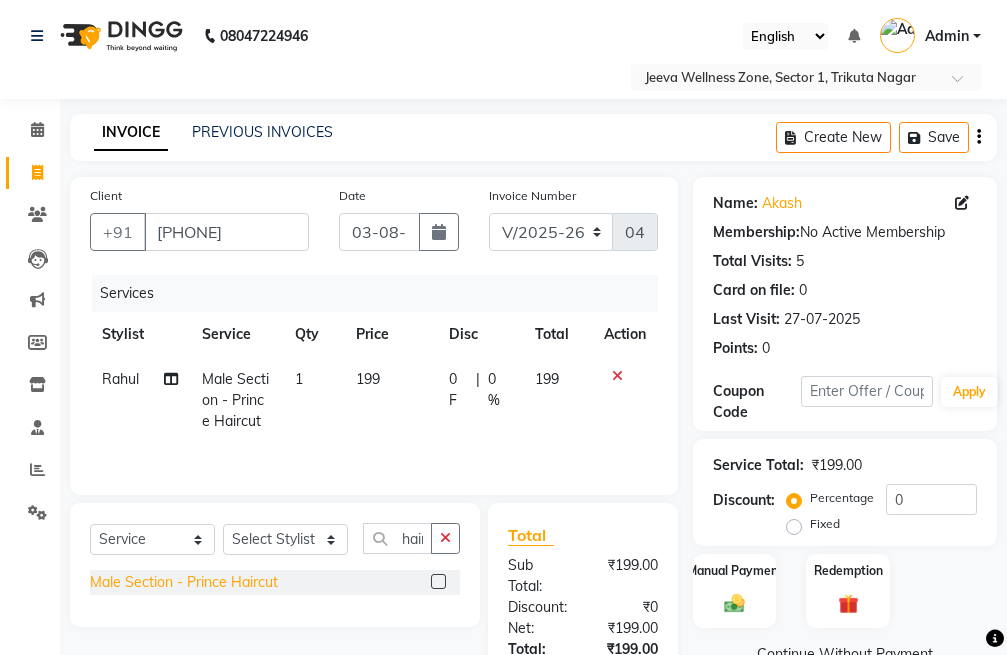 checkbox on "false" 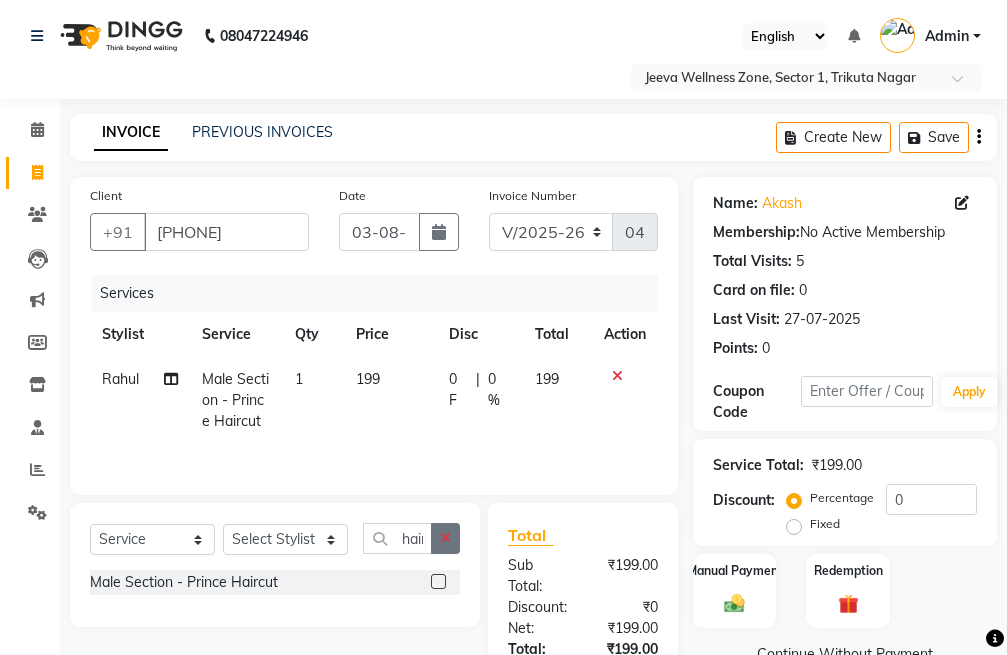 click 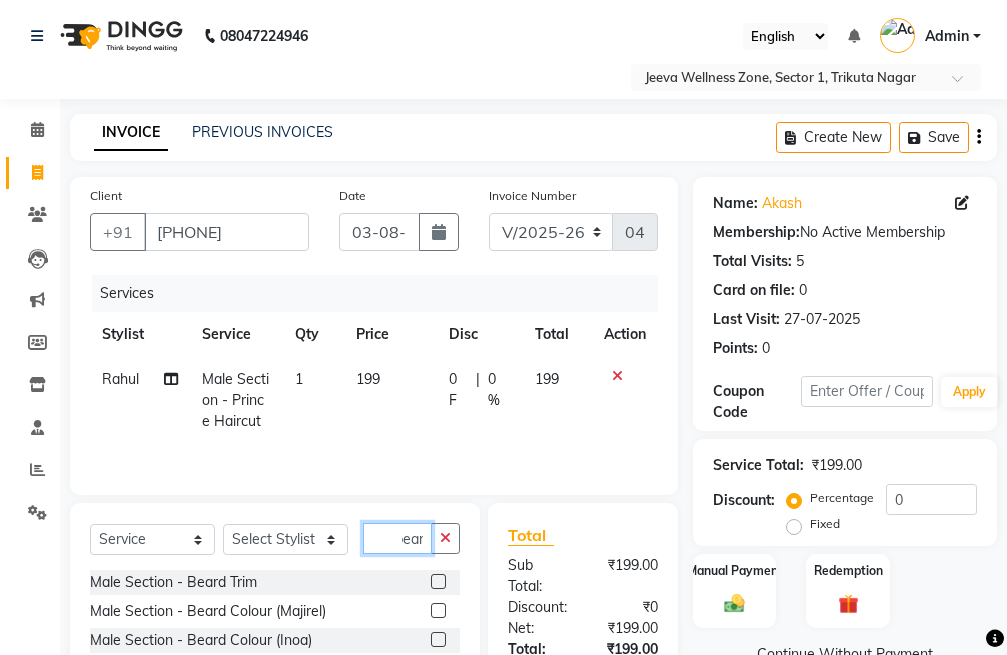 scroll, scrollTop: 0, scrollLeft: 14, axis: horizontal 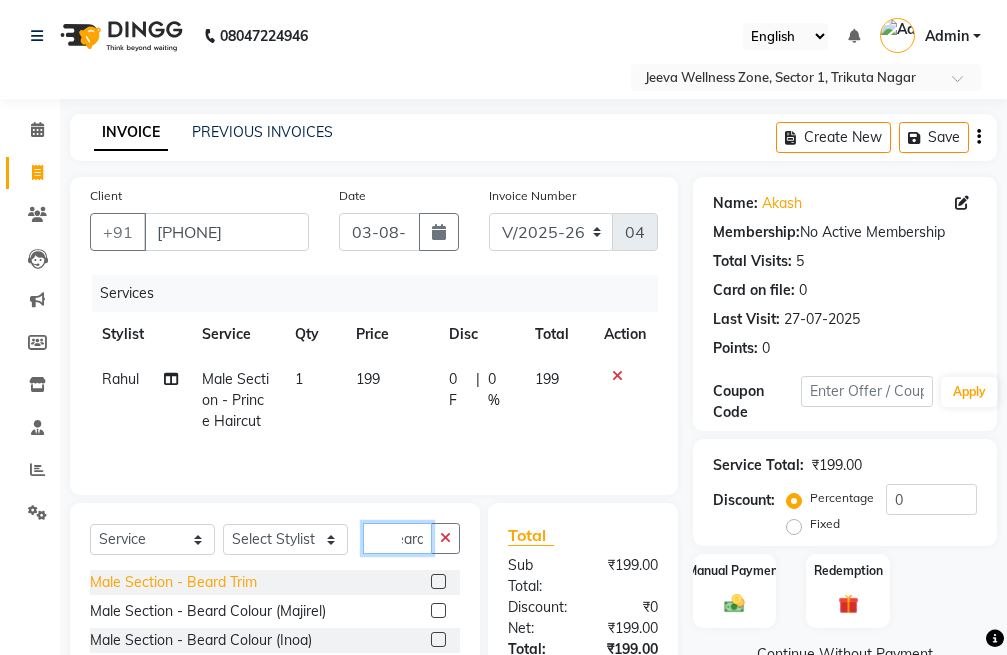 type on "beard" 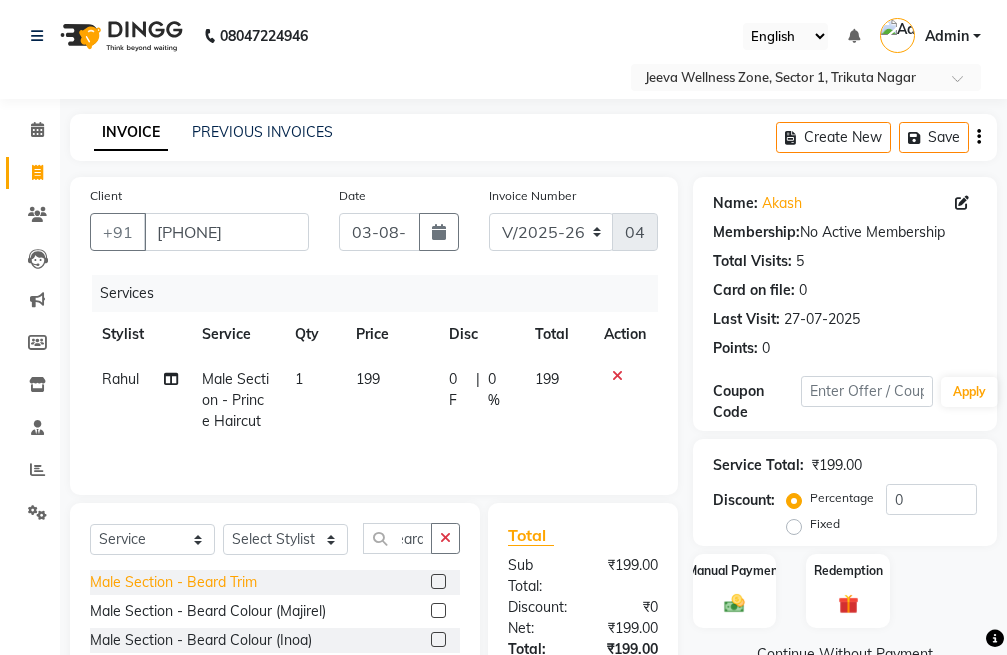 scroll, scrollTop: 0, scrollLeft: 0, axis: both 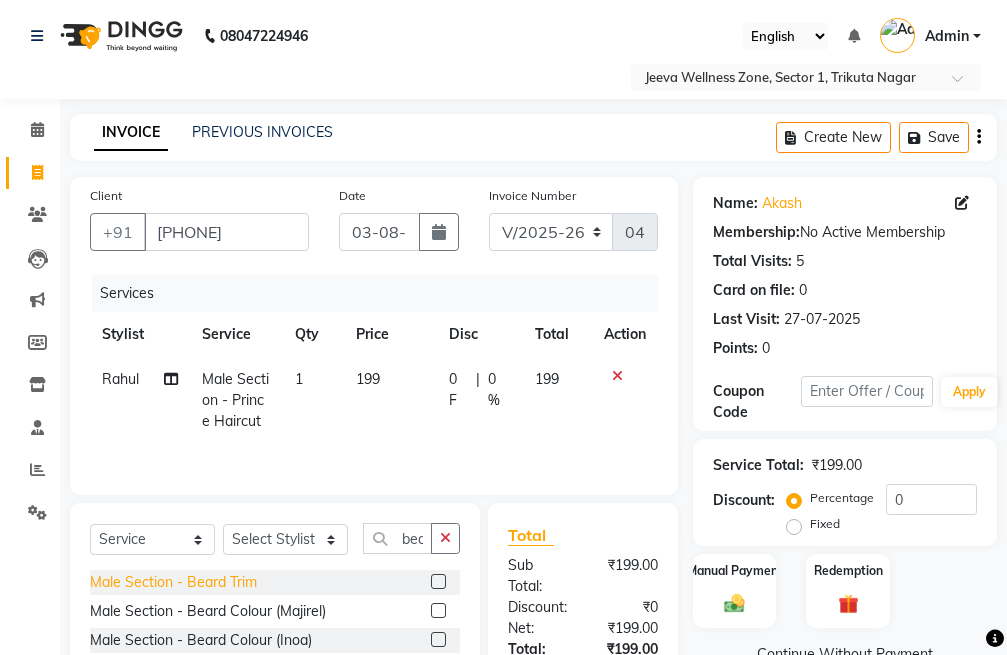 click on "Male Section - Beard Trim" 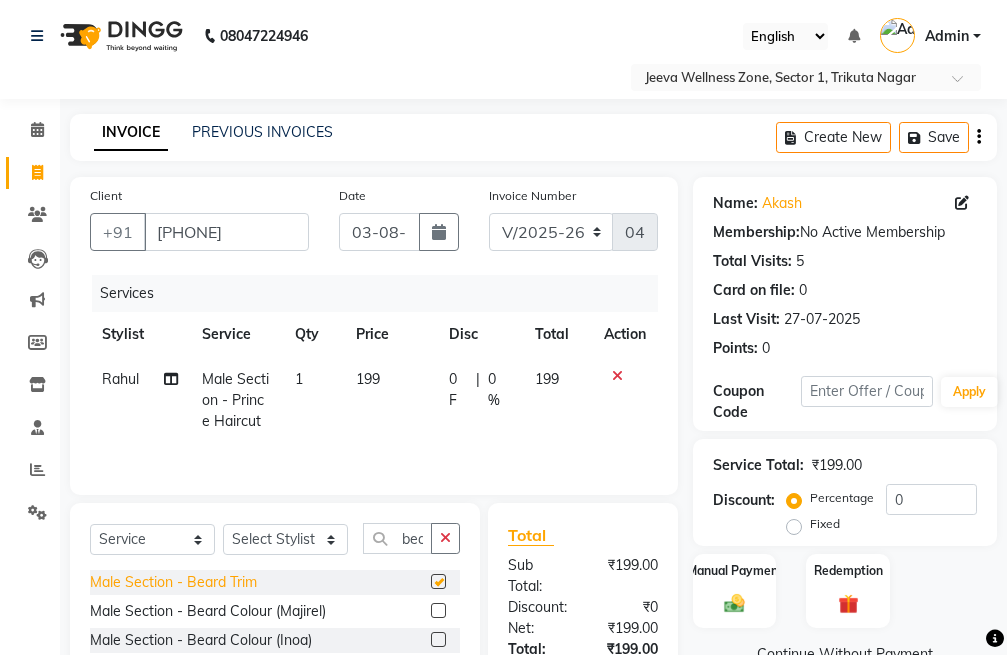 checkbox on "false" 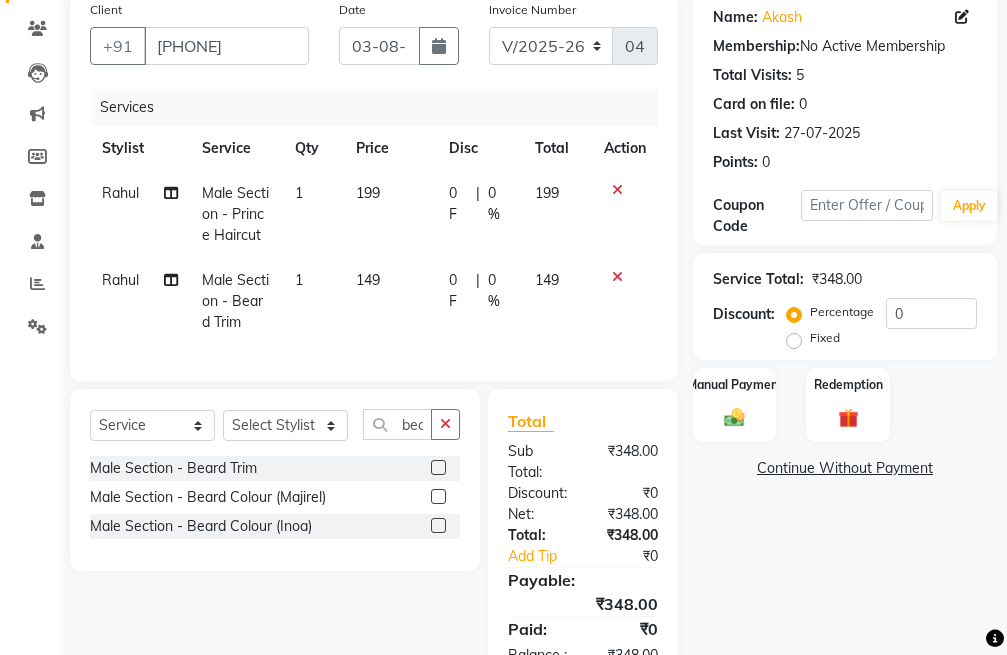 scroll, scrollTop: 185, scrollLeft: 0, axis: vertical 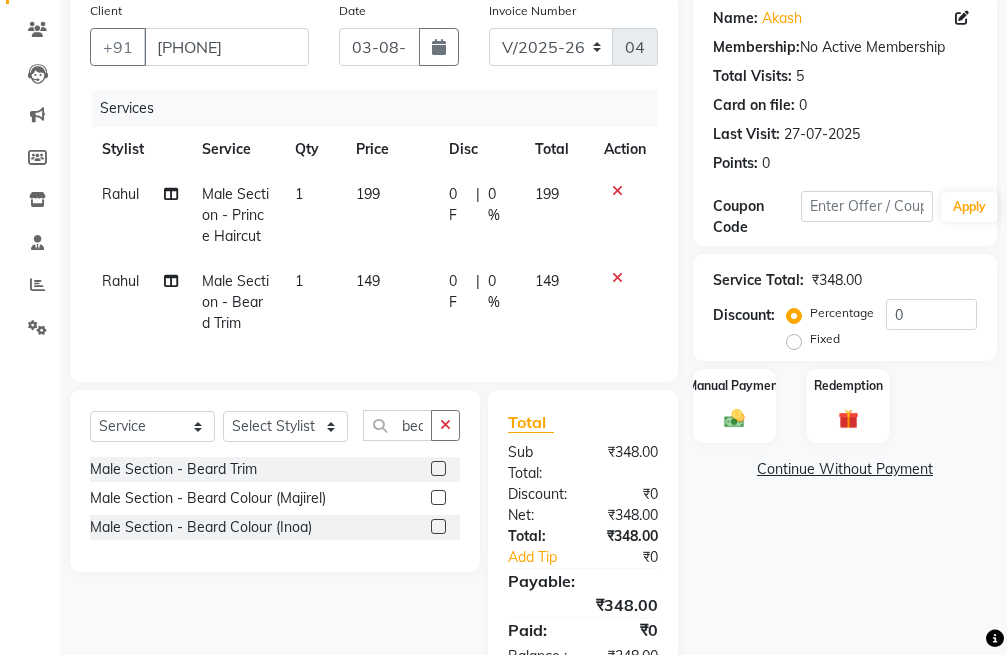 click 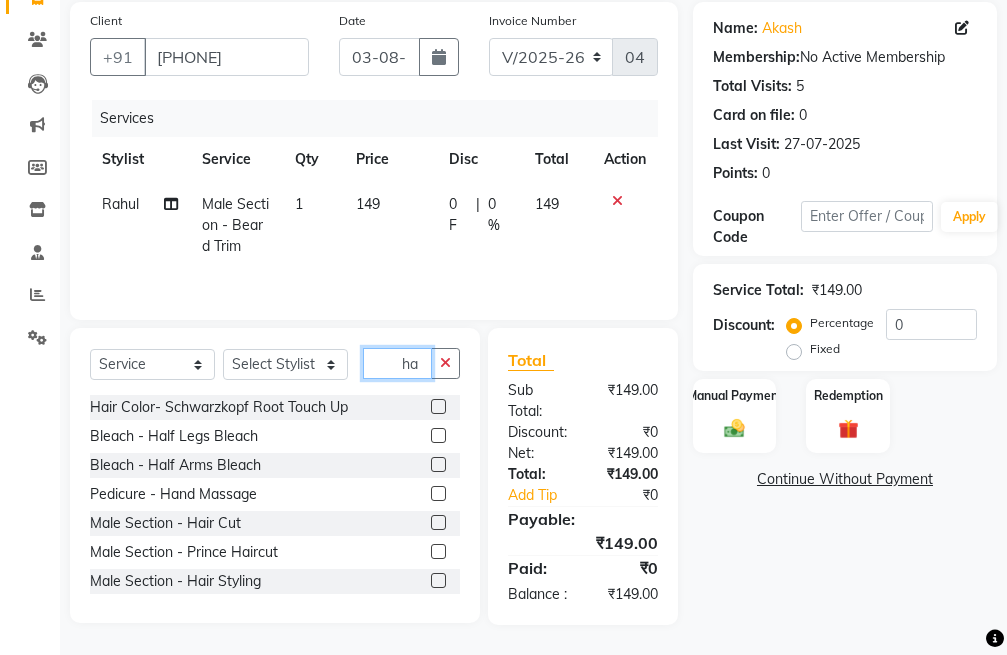type on "h" 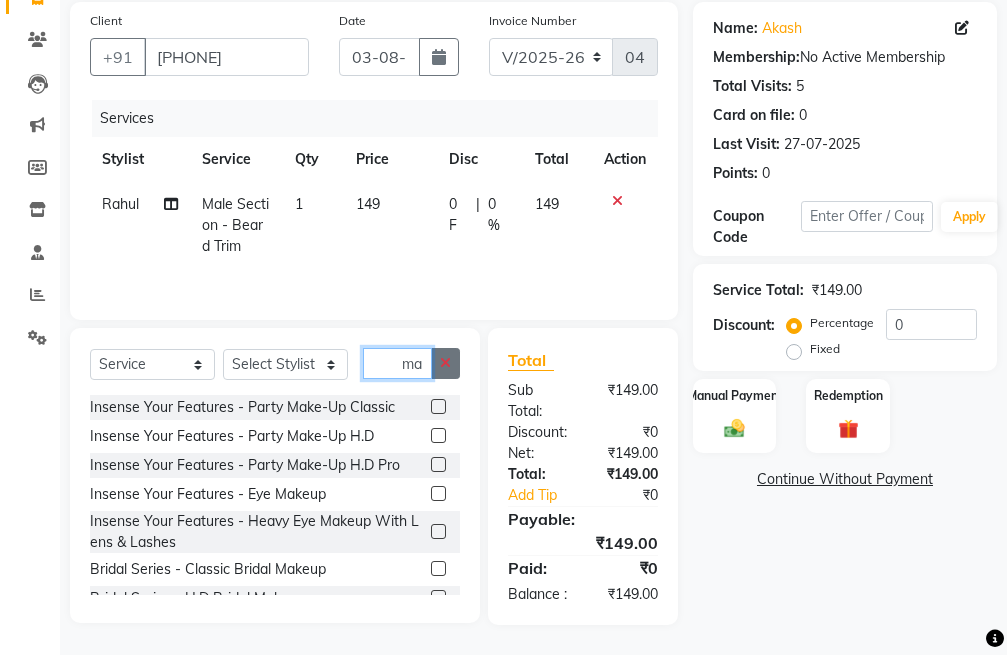 scroll, scrollTop: 0, scrollLeft: 0, axis: both 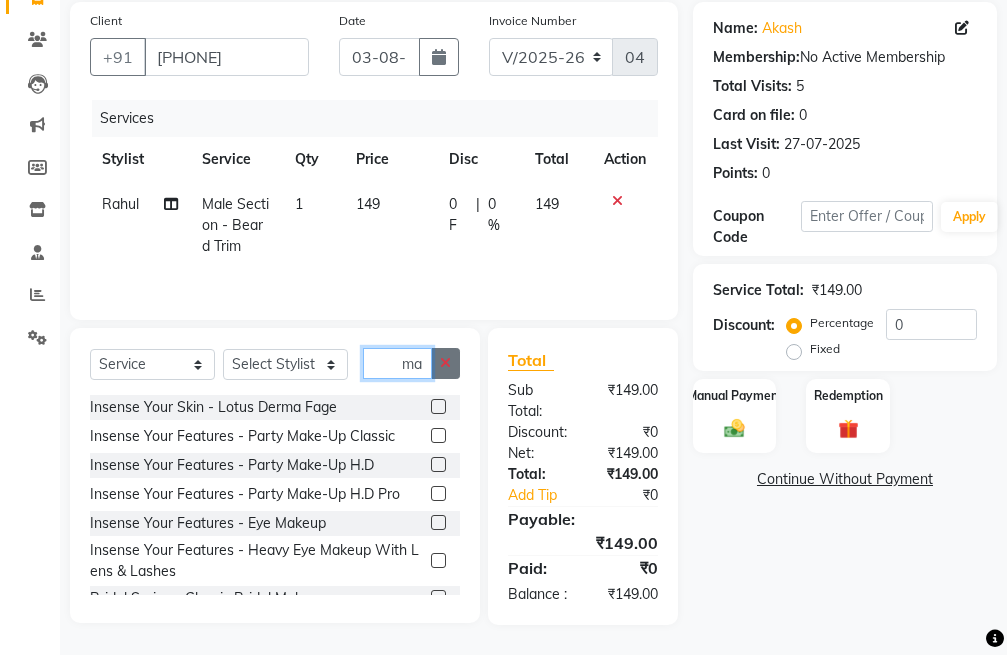 type on "m" 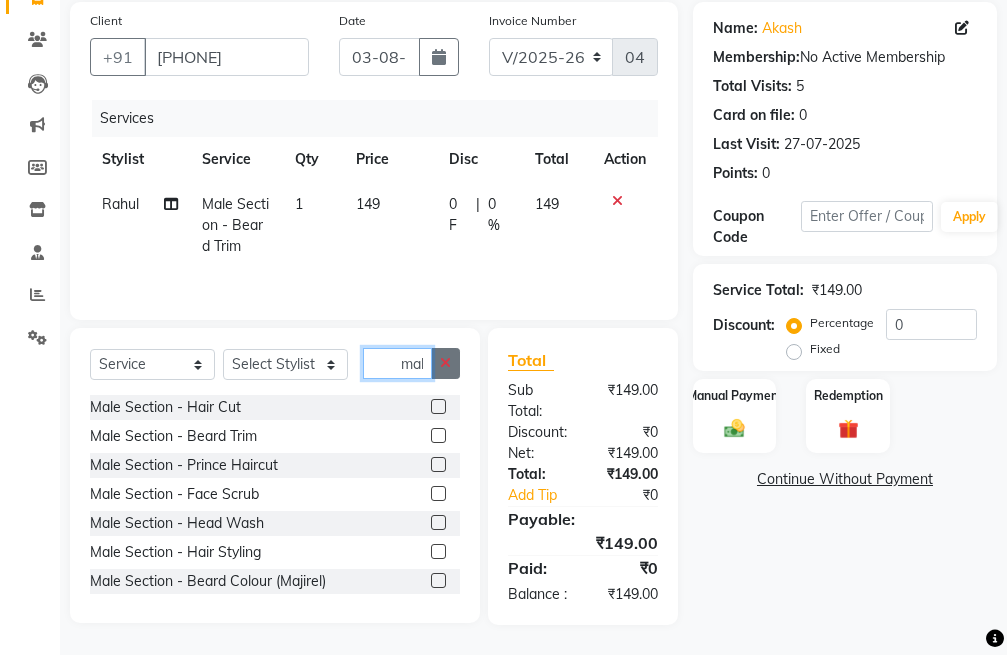 scroll, scrollTop: 0, scrollLeft: 9, axis: horizontal 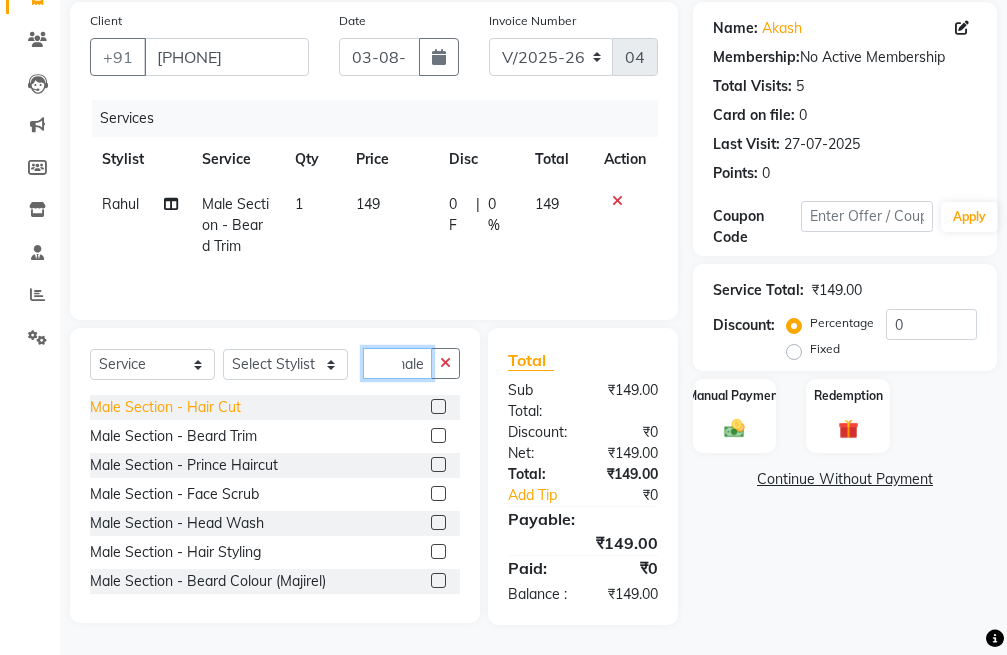 type on "male" 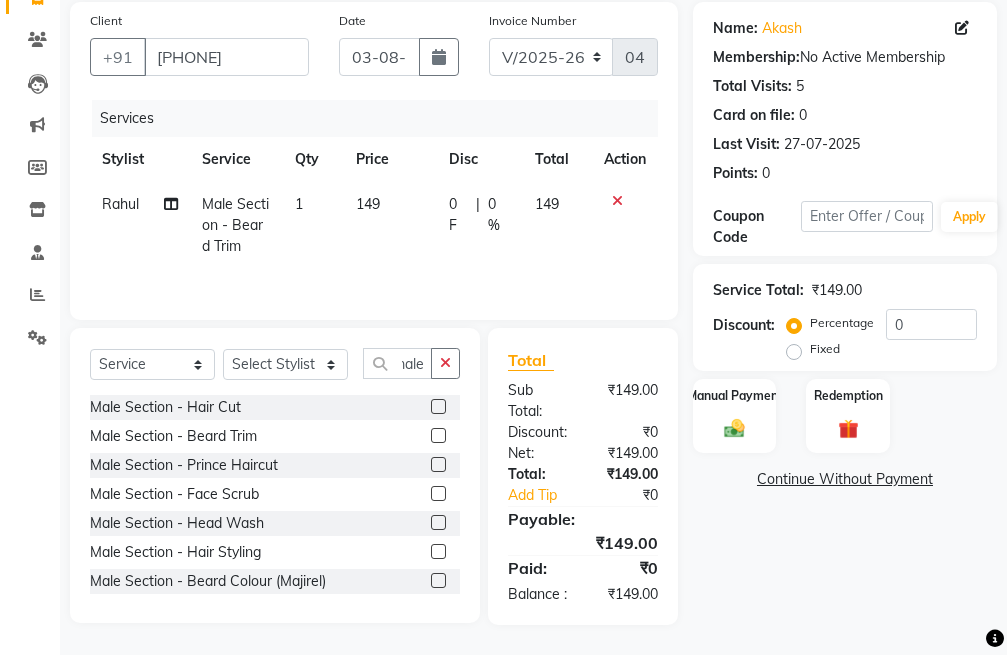 scroll, scrollTop: 0, scrollLeft: 0, axis: both 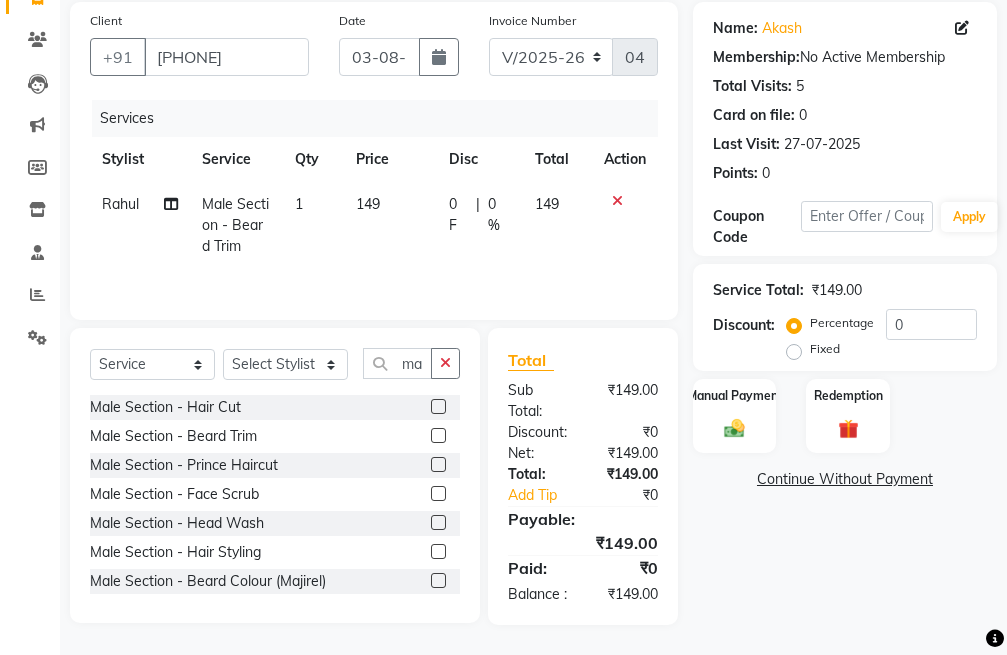 click on "Male Section - Hair Cut" 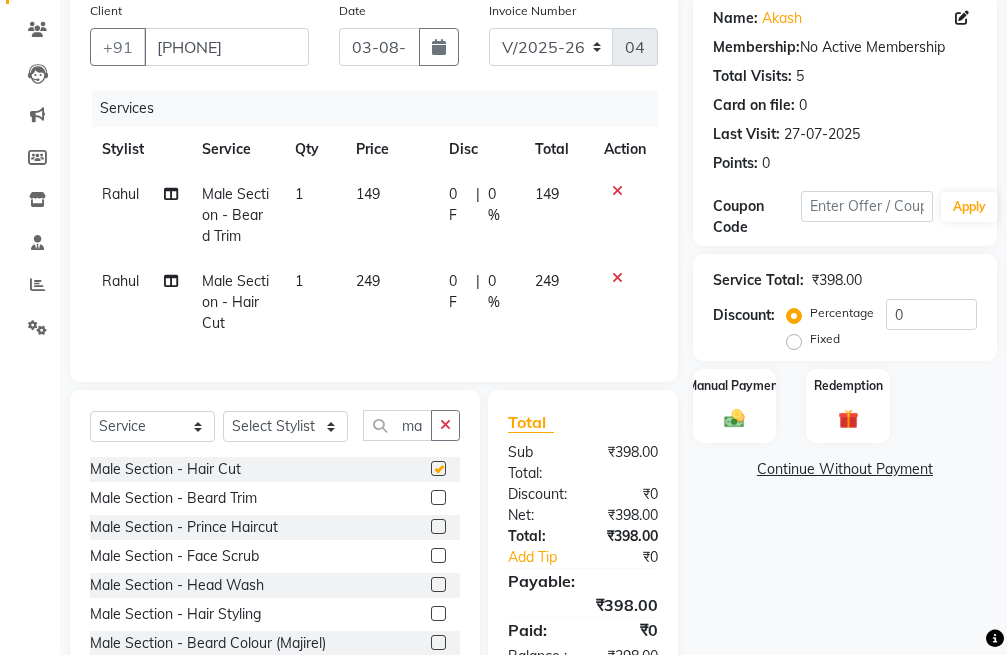 checkbox on "false" 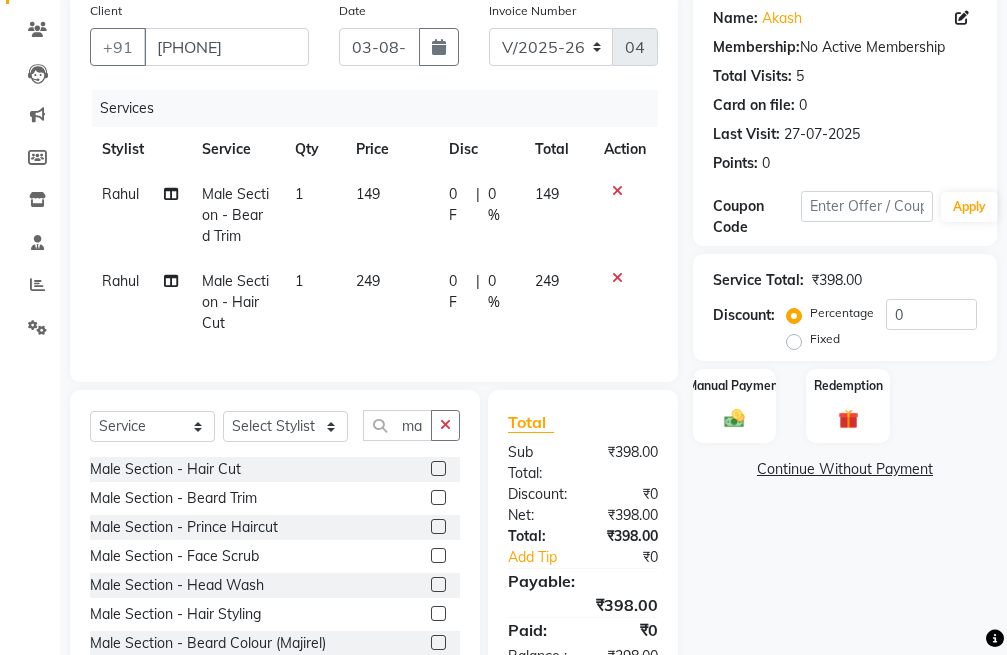 scroll, scrollTop: 285, scrollLeft: 0, axis: vertical 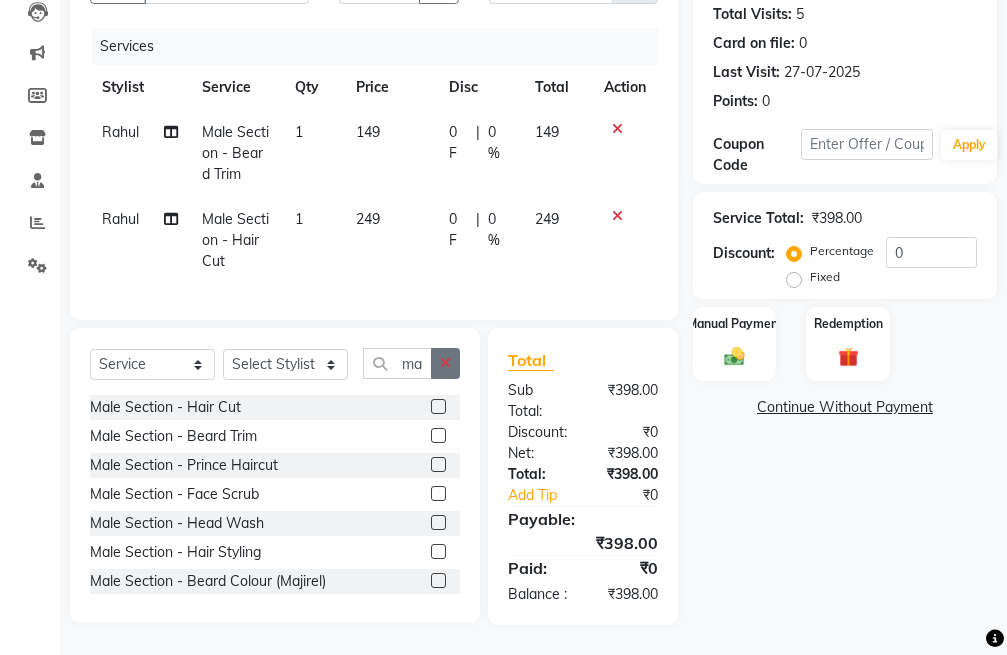 click 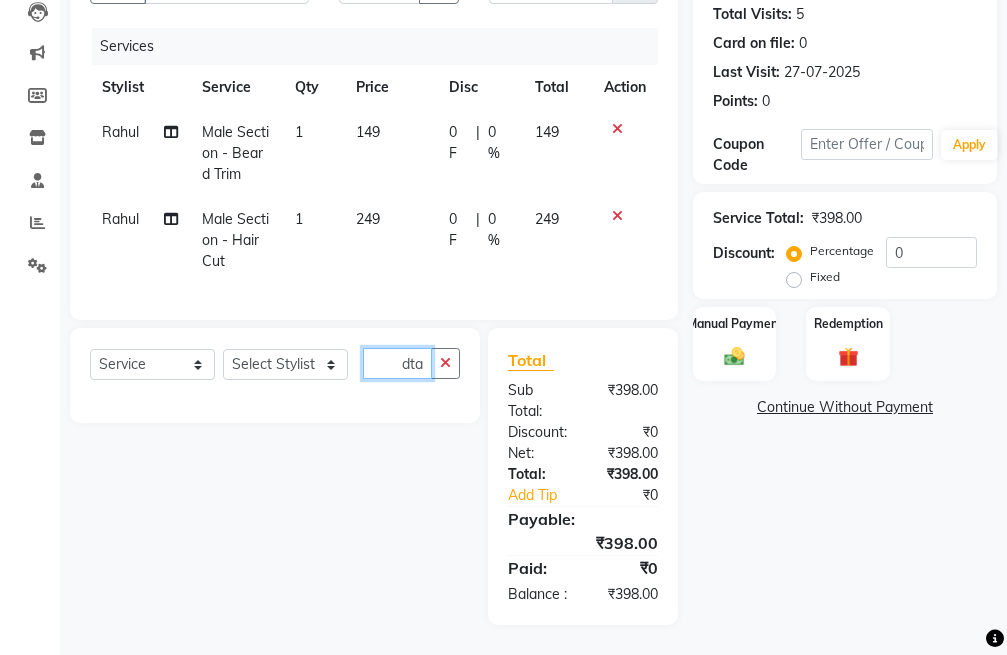 scroll, scrollTop: 0, scrollLeft: 0, axis: both 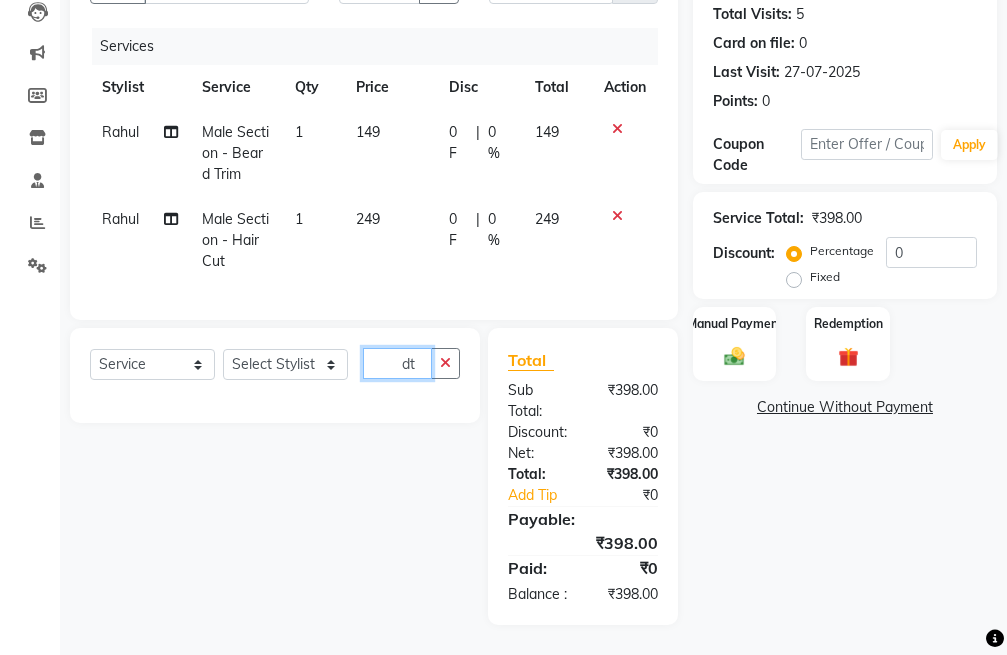 type on "d" 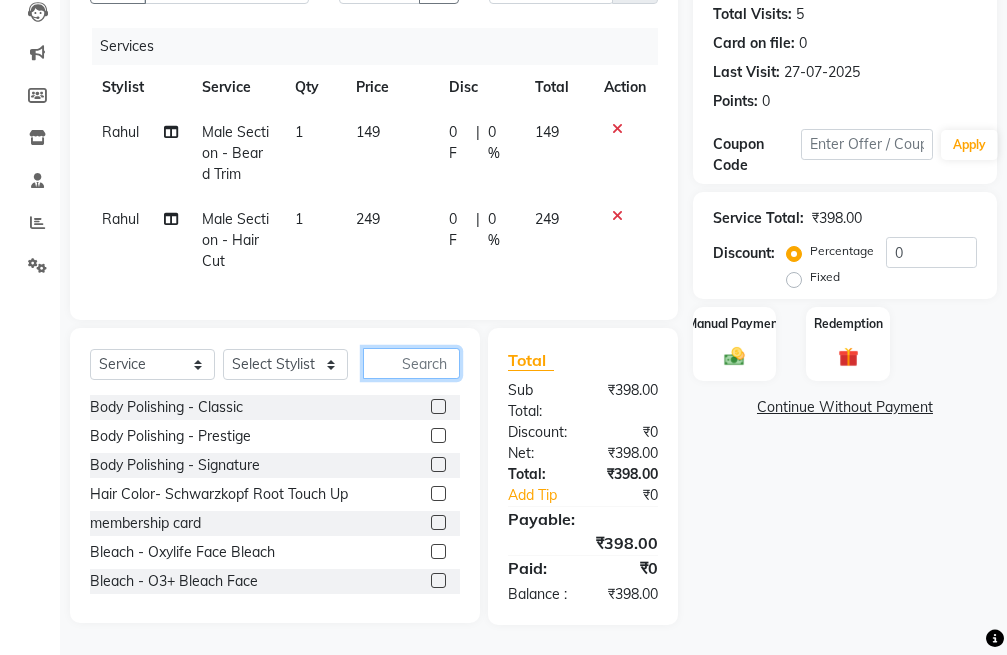 type on "d" 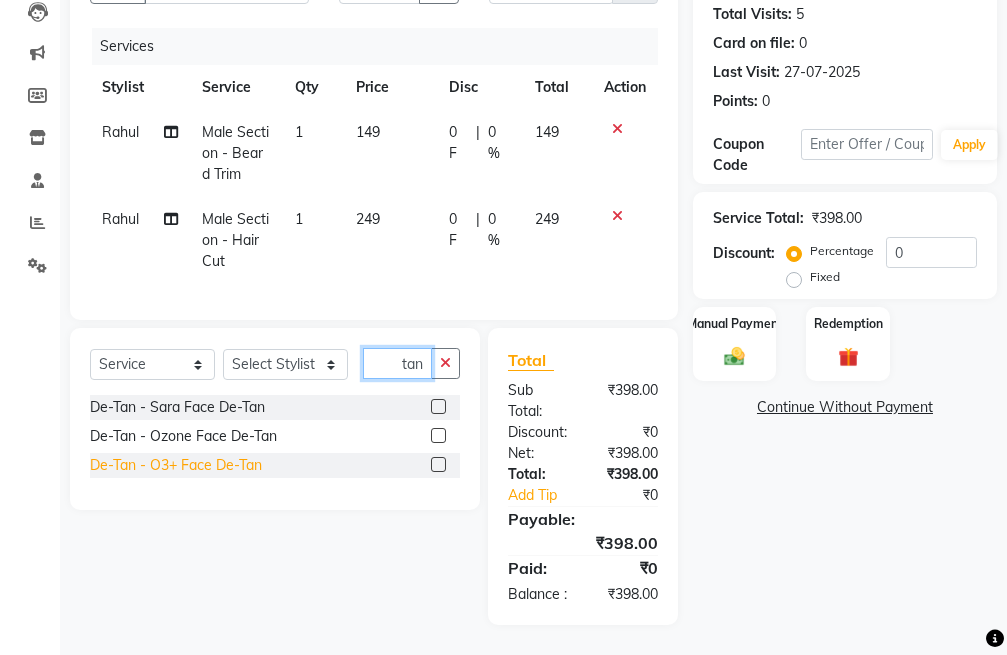 type on "tan" 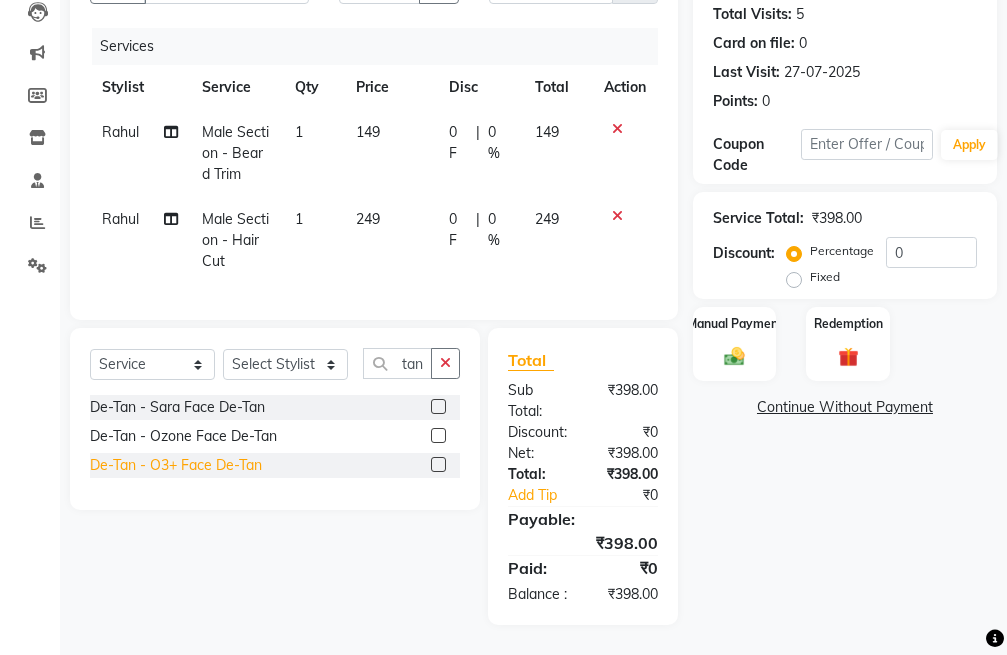 click on "De-Tan - O3+ Face De-Tan" 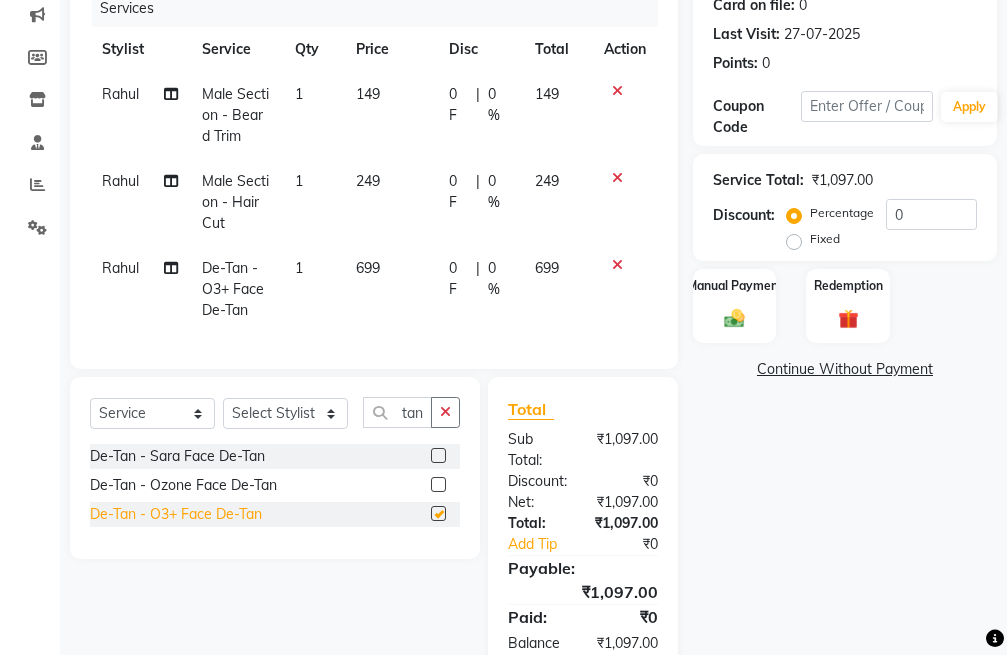 checkbox on "false" 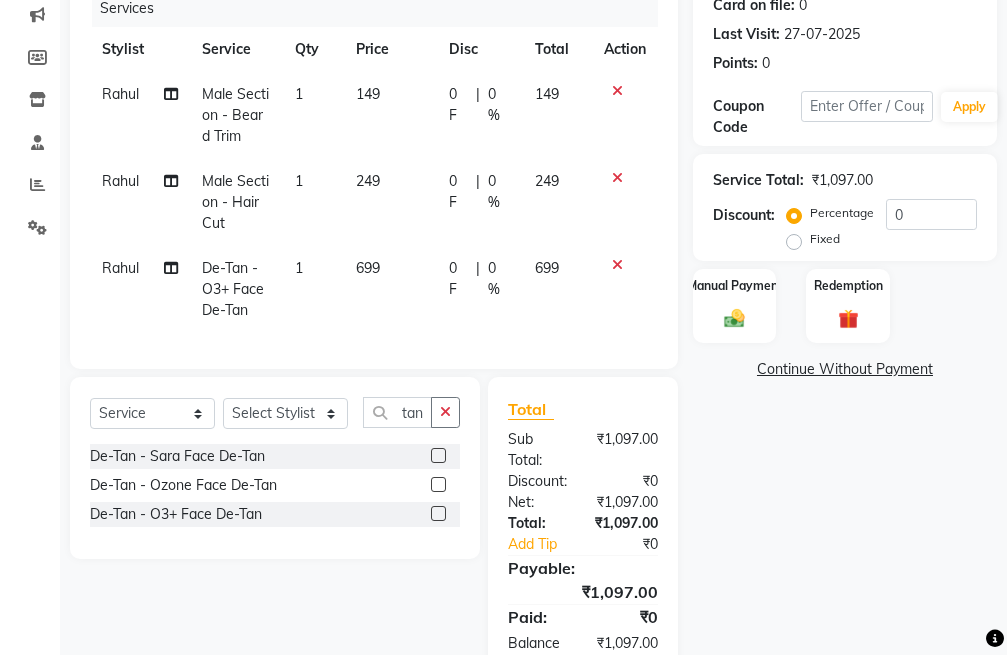 click on "699" 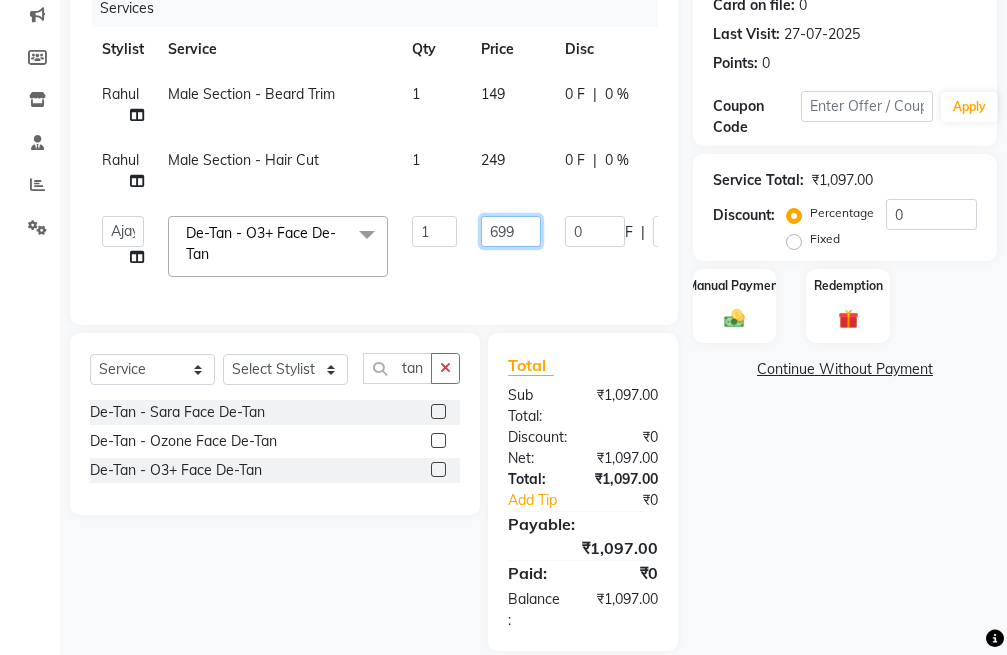 drag, startPoint x: 526, startPoint y: 232, endPoint x: 486, endPoint y: 235, distance: 40.112343 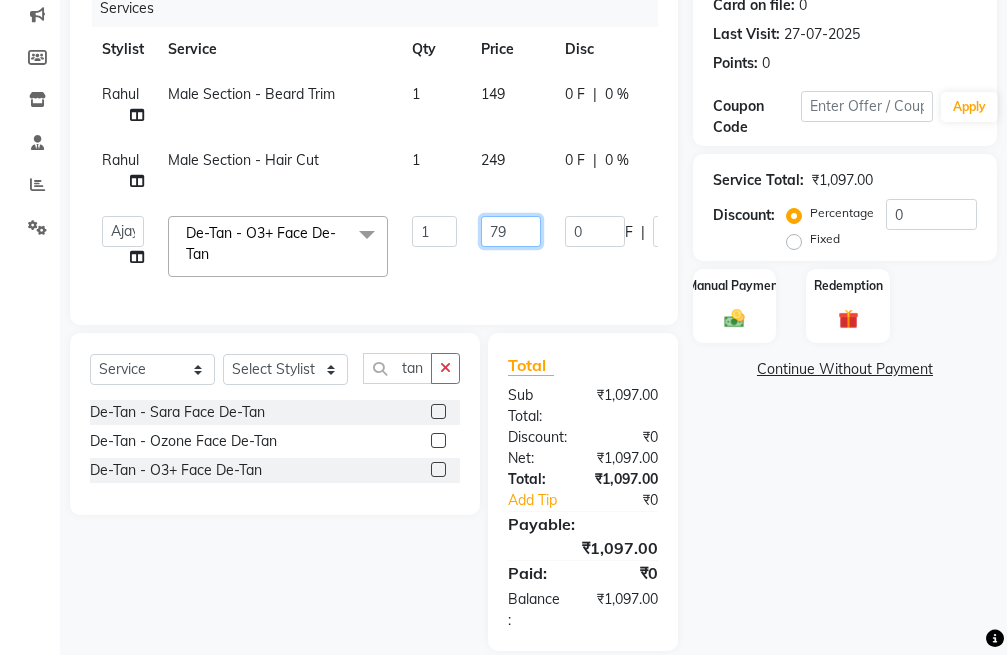 type on "799" 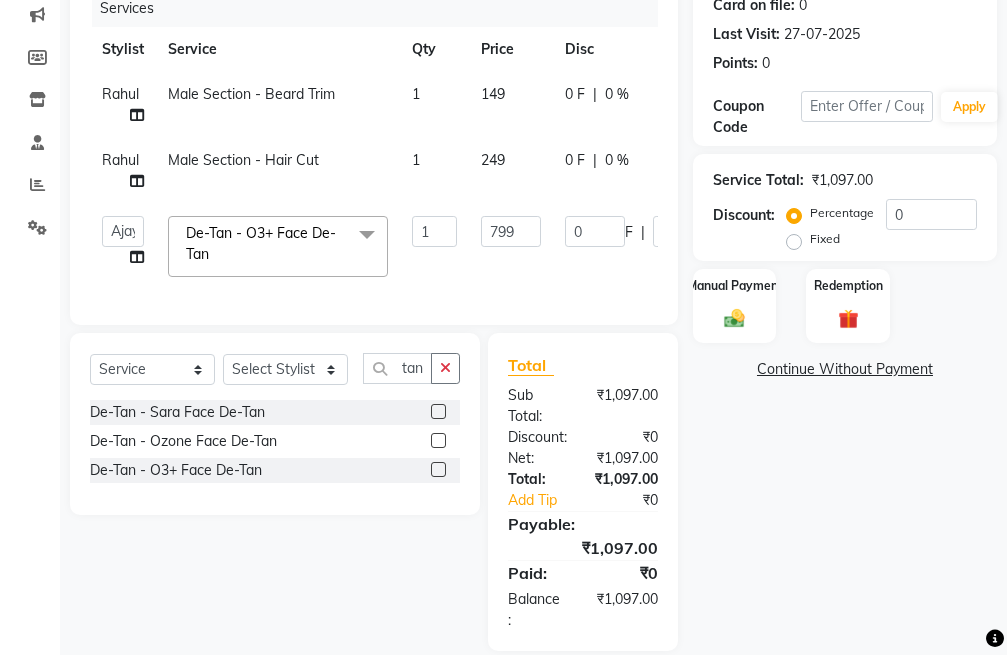 click on "Name: Akash  Membership:  No Active Membership  Total Visits:  5 Card on file:  0 Last Visit:   27-07-2025 Points:   0  Coupon Code Apply Service Total:  ₹1,097.00  Discount:  Percentage   Fixed  0 Manual Payment Redemption  Continue Without Payment" 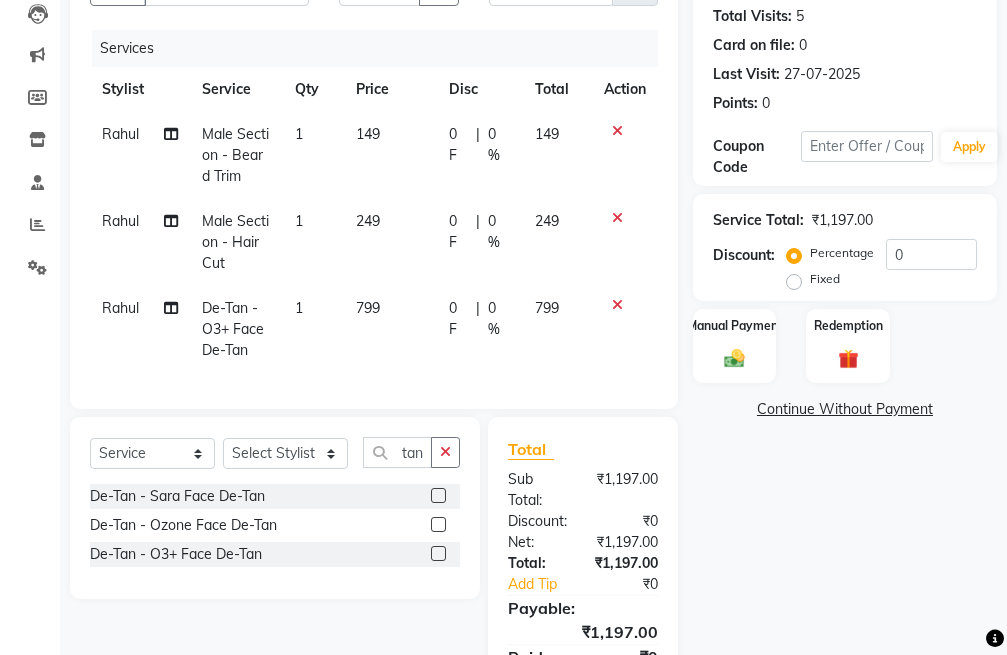 scroll, scrollTop: 372, scrollLeft: 0, axis: vertical 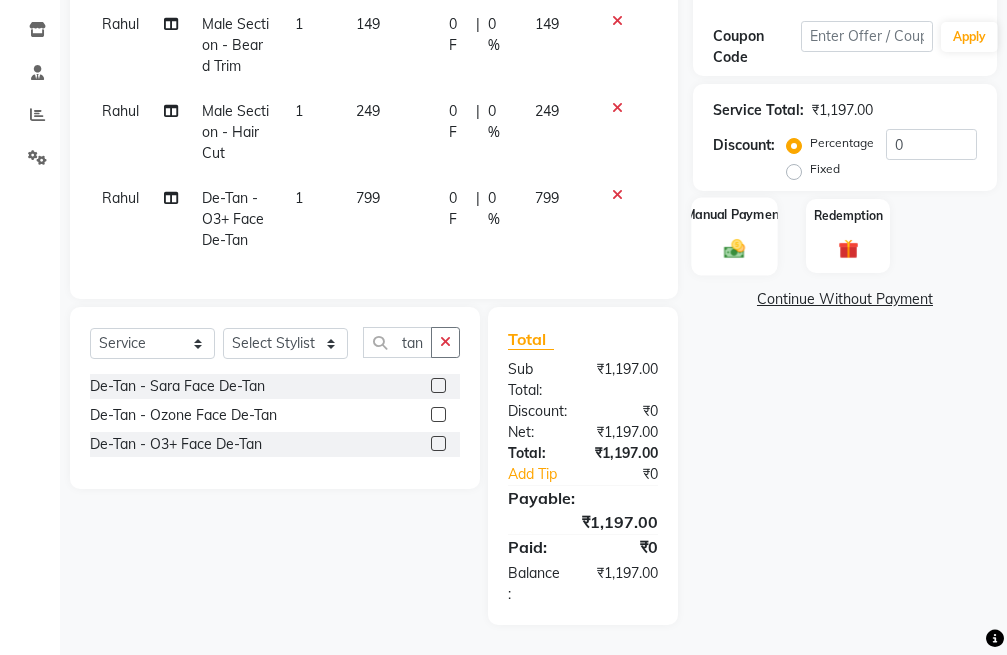 click 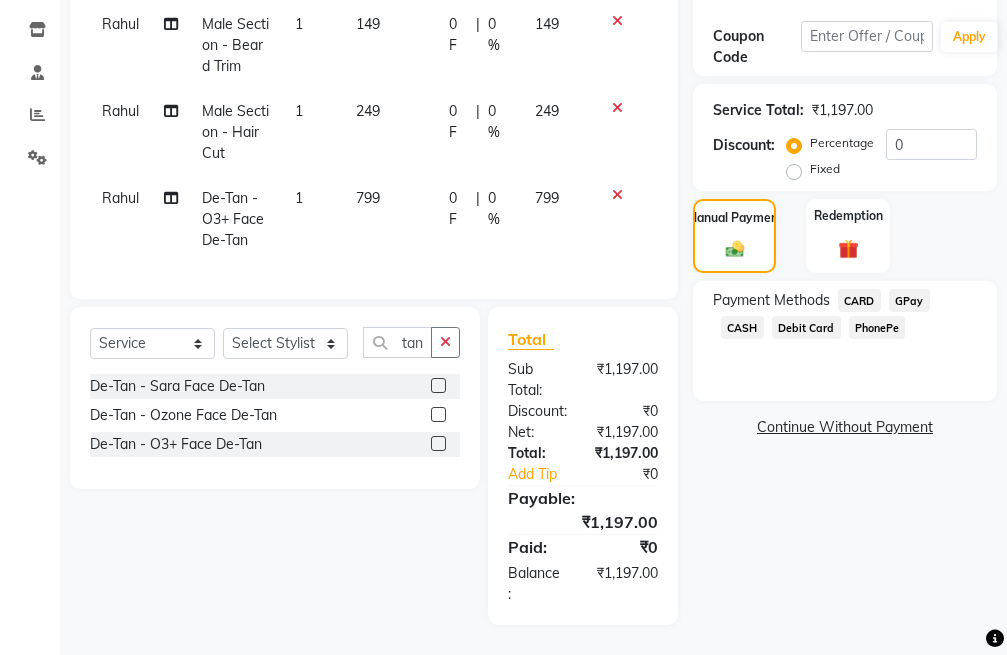 click on "CASH" 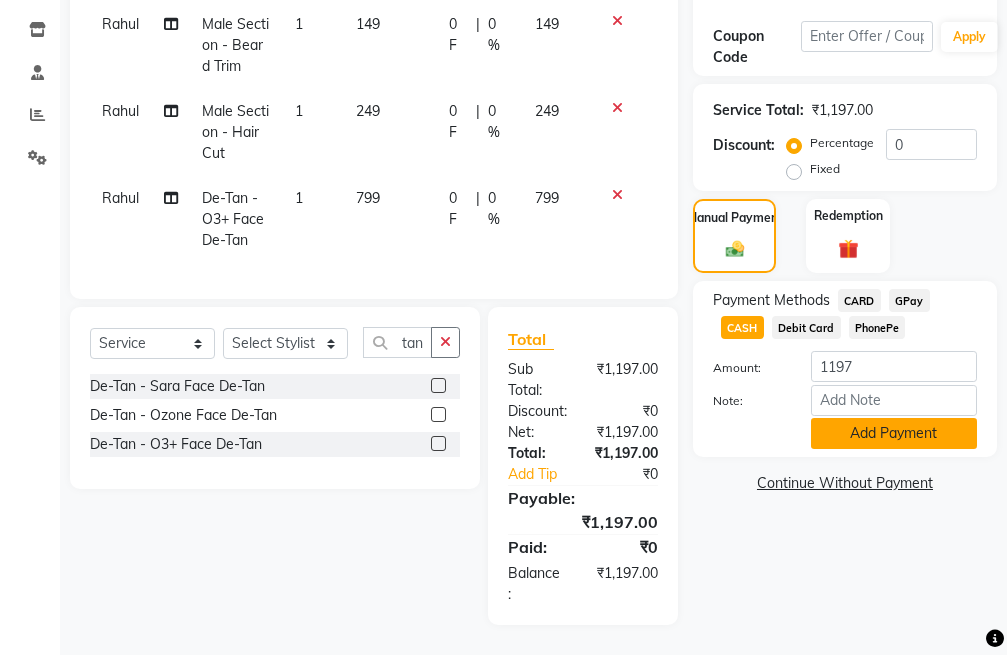 click on "Add Payment" 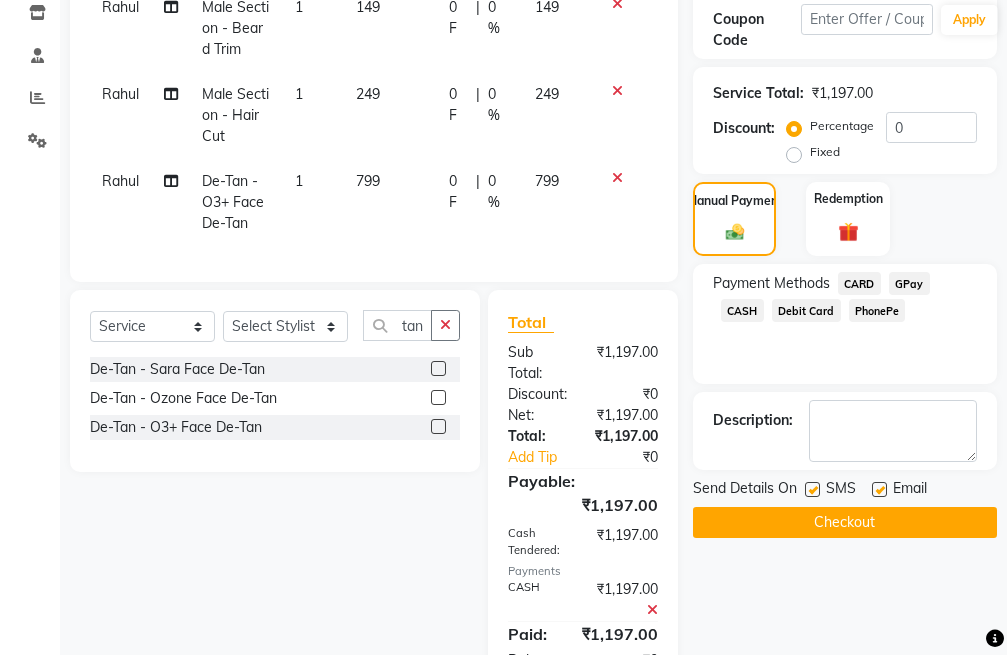click on "Checkout" 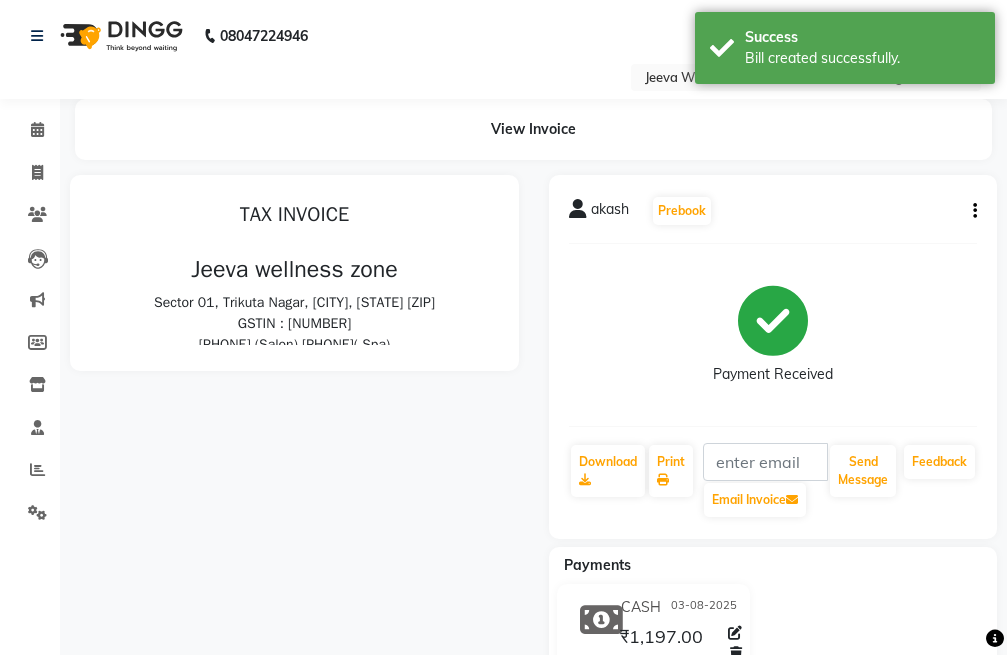 scroll, scrollTop: 0, scrollLeft: 0, axis: both 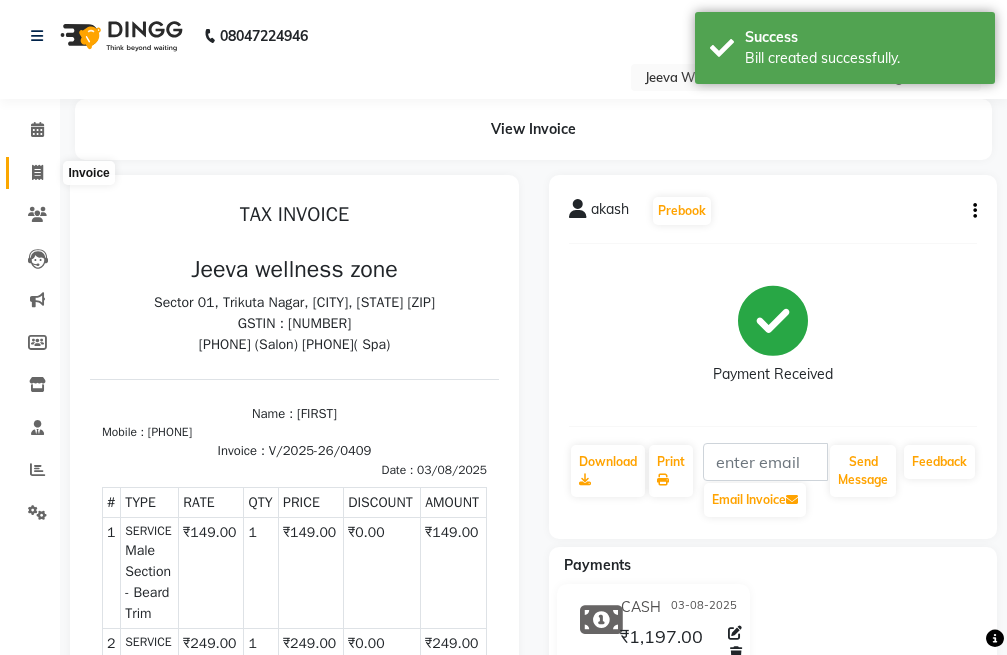click 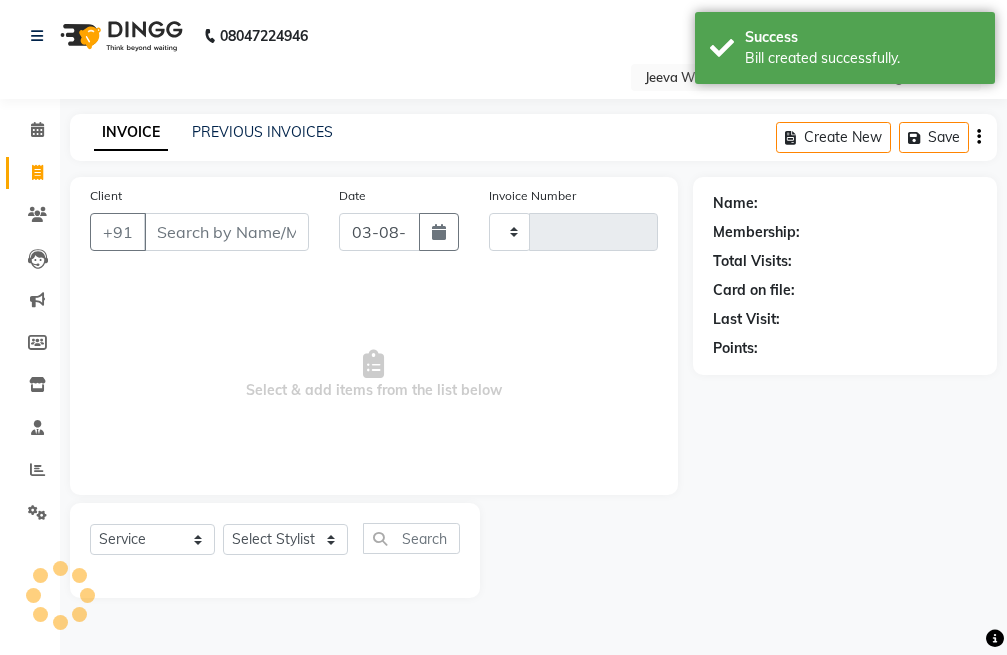 type on "0410" 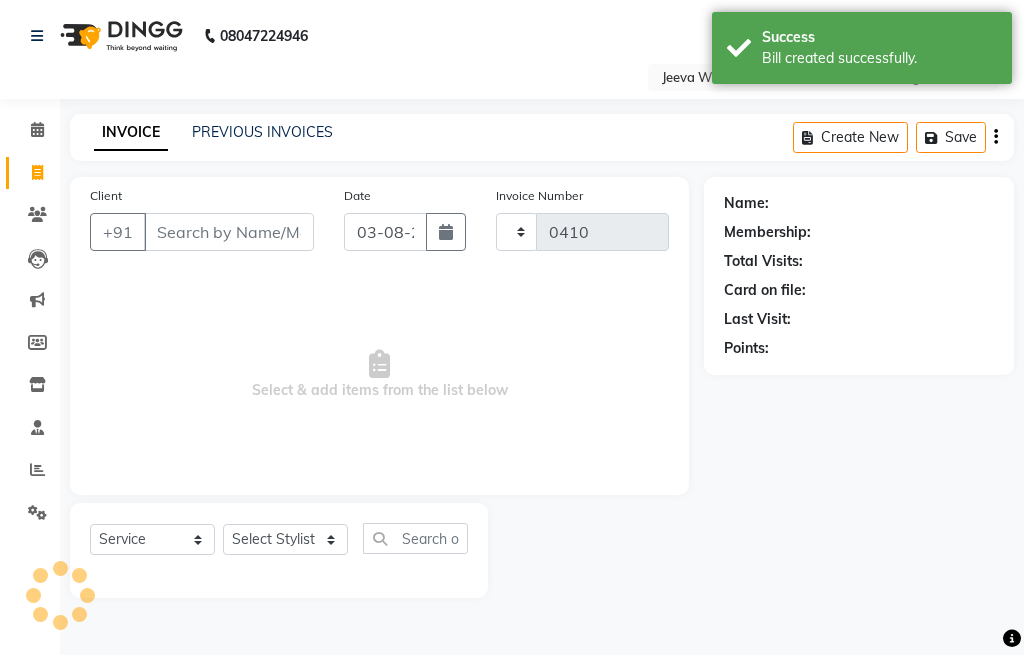 select on "6899" 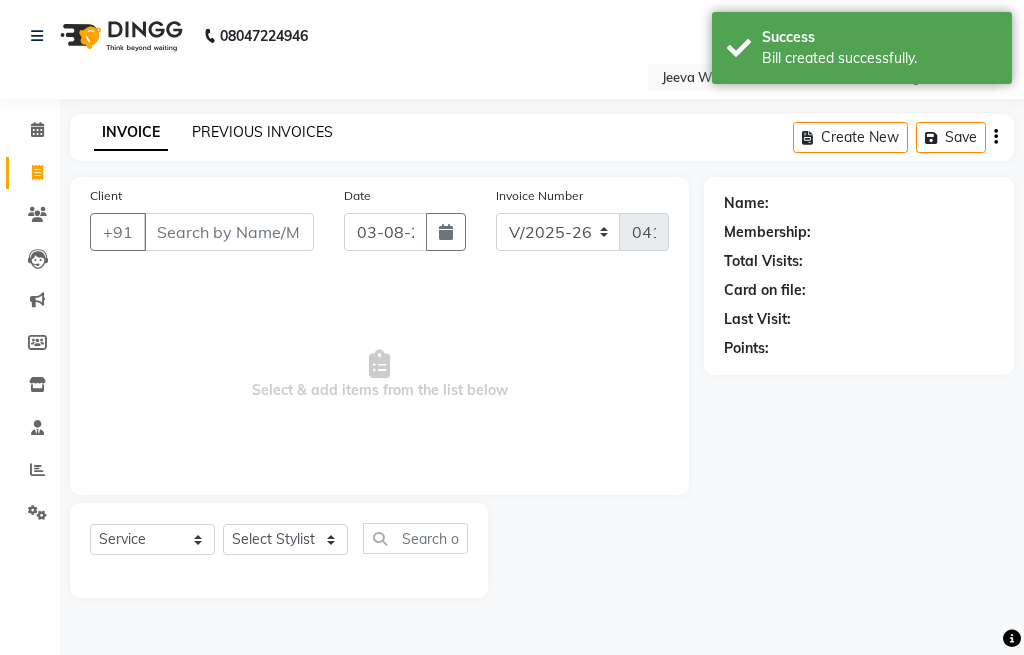 click on "PREVIOUS INVOICES" 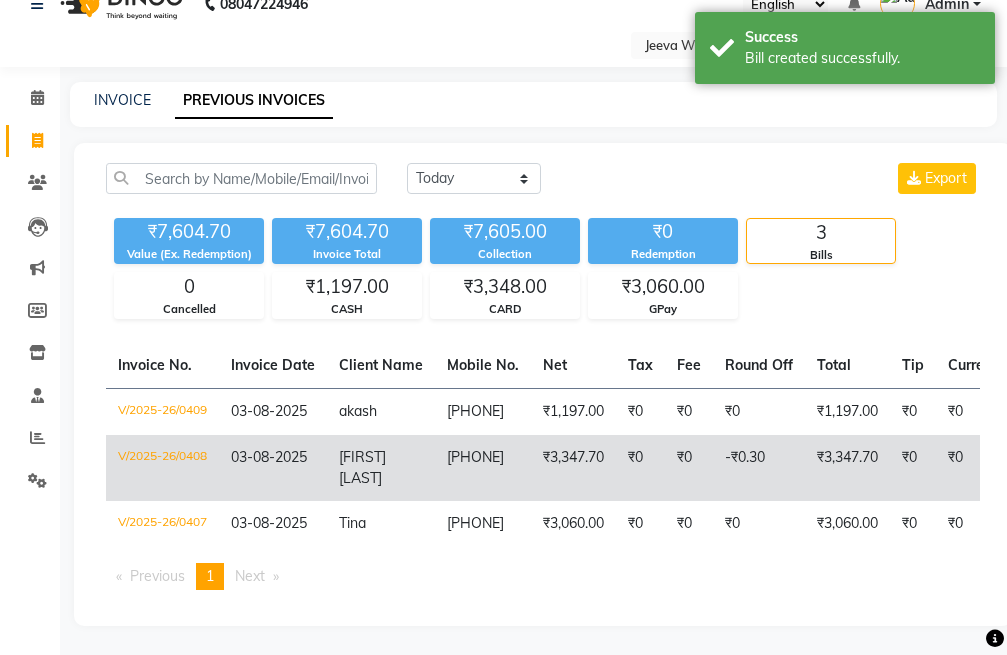 scroll, scrollTop: 50, scrollLeft: 0, axis: vertical 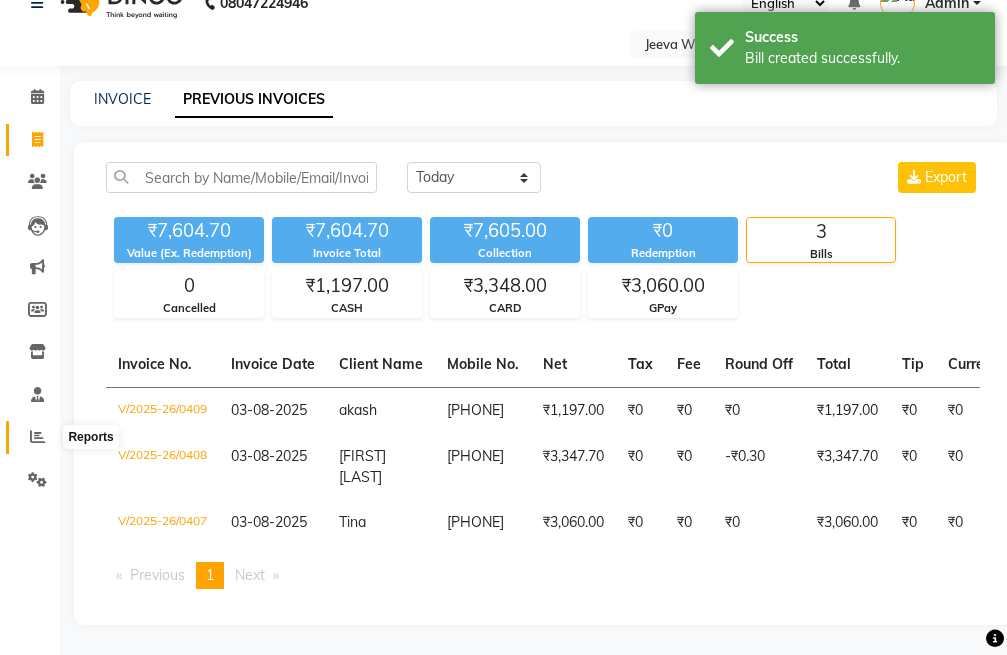 click 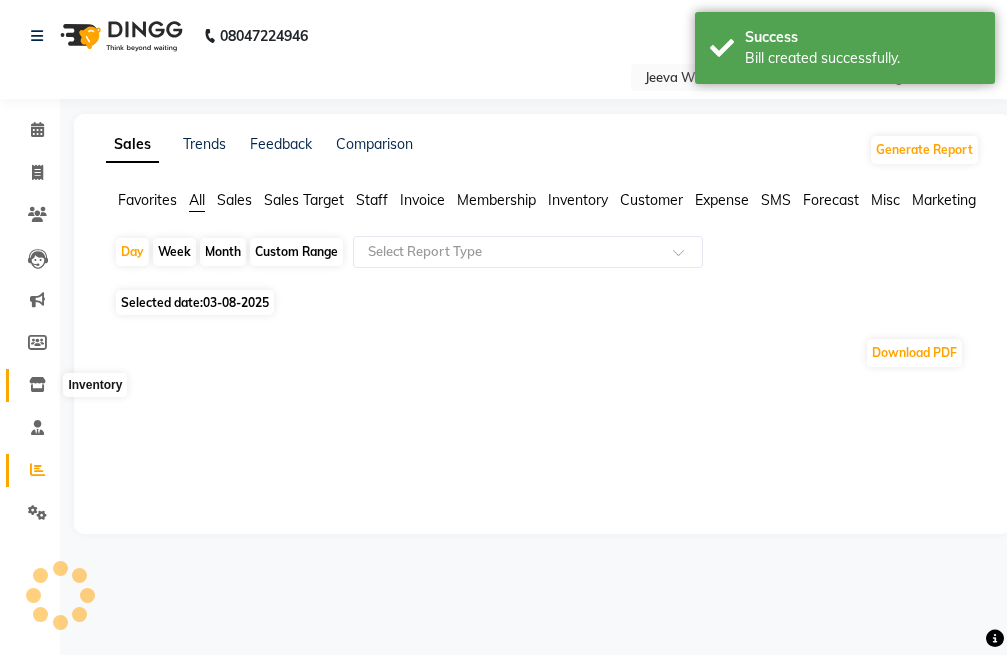 scroll, scrollTop: 0, scrollLeft: 0, axis: both 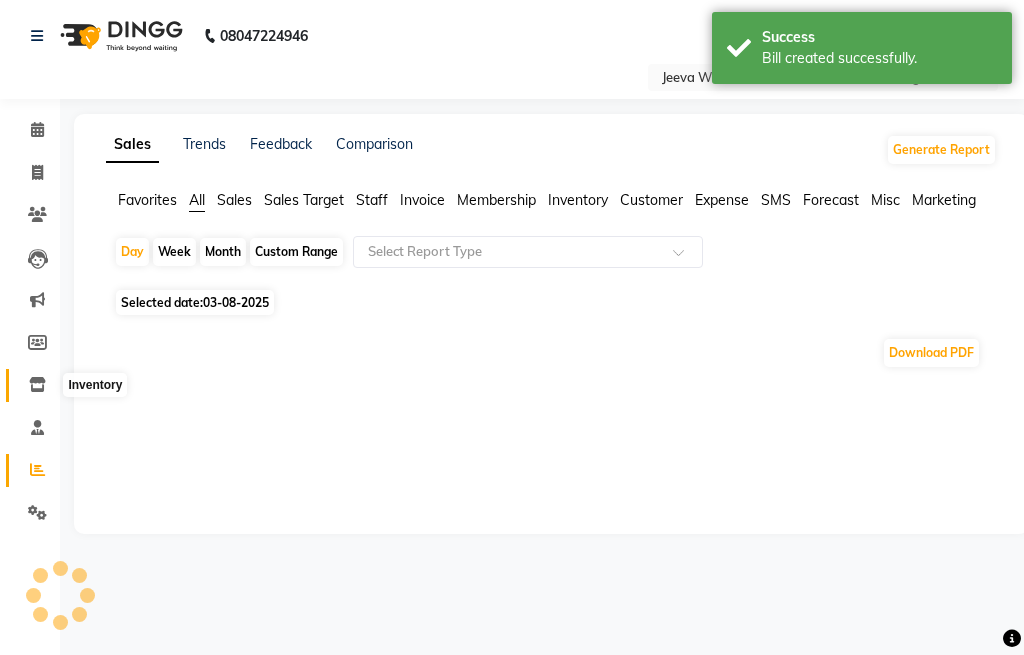 click 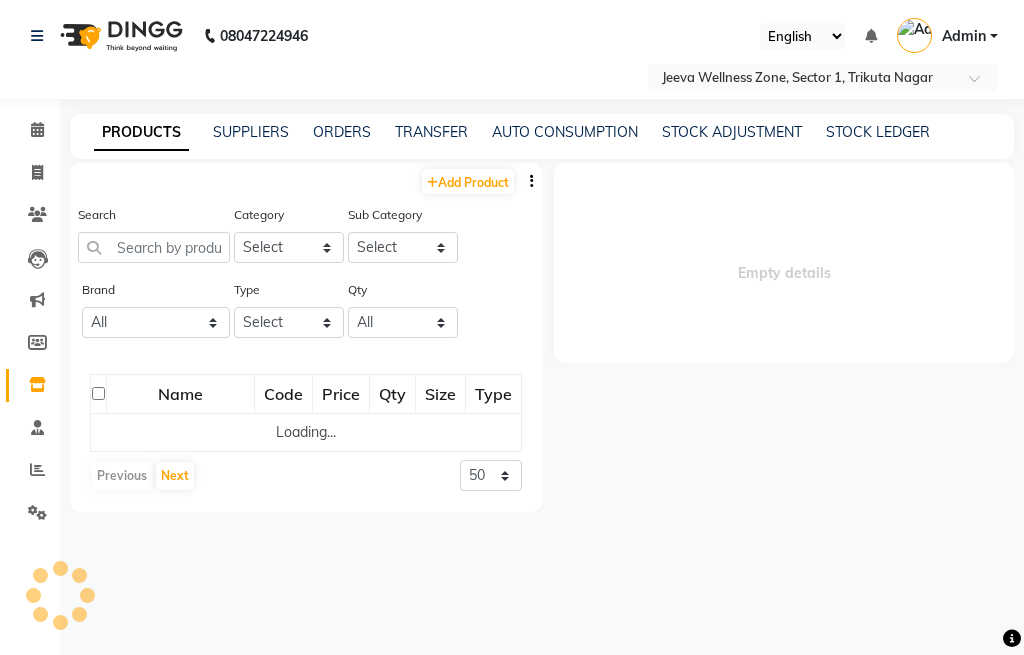select 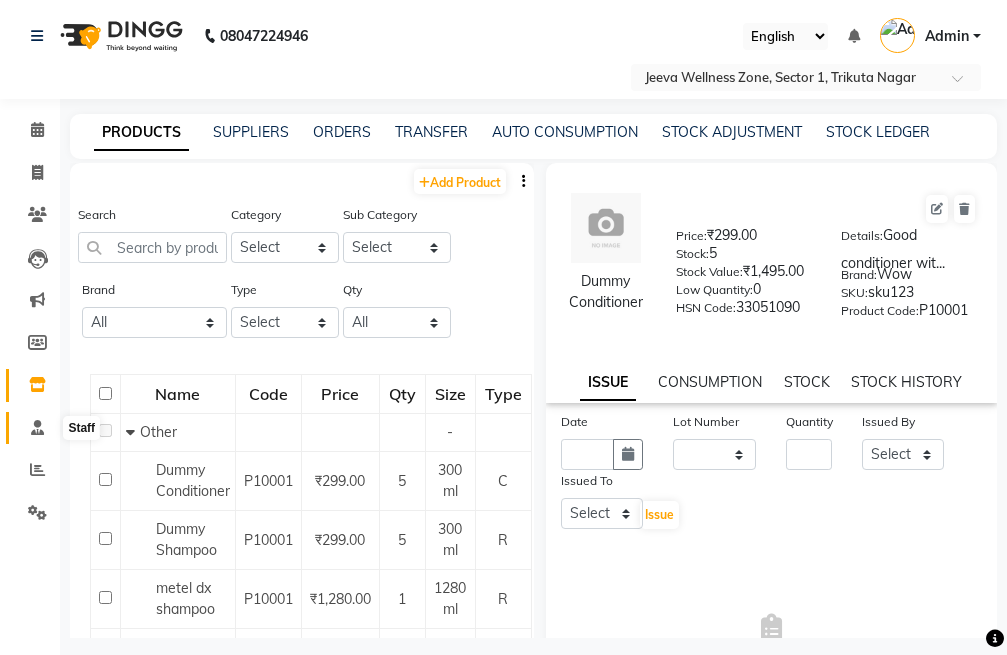 click 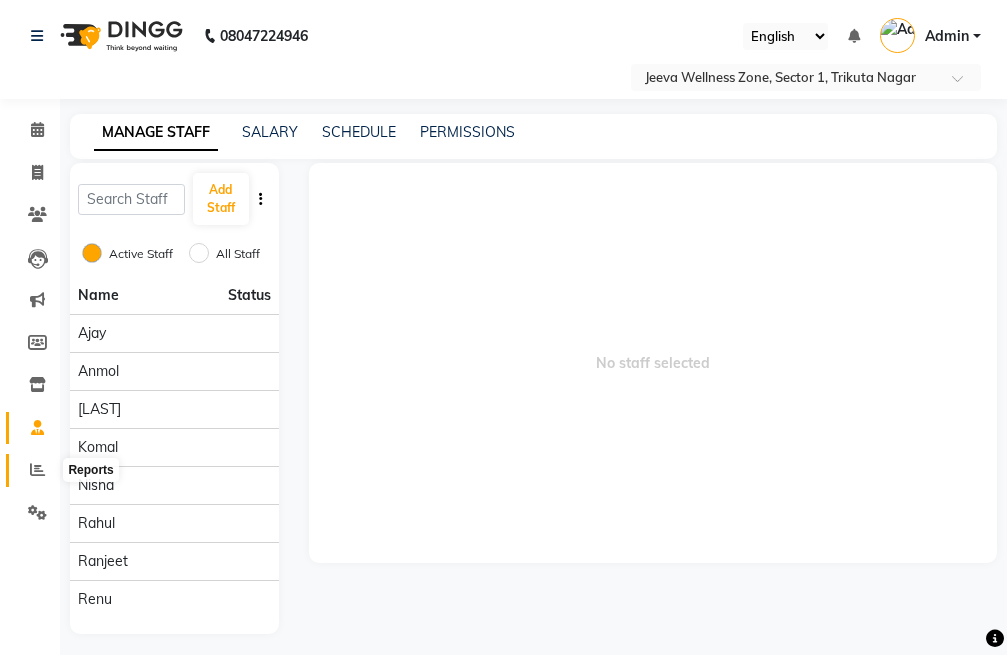 click 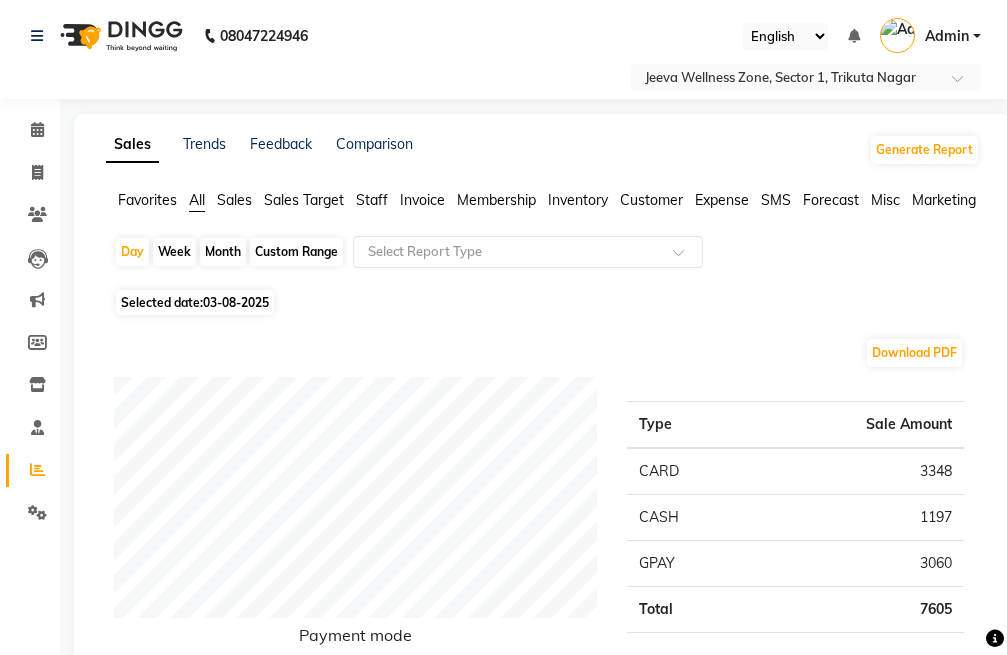 click on "Month" 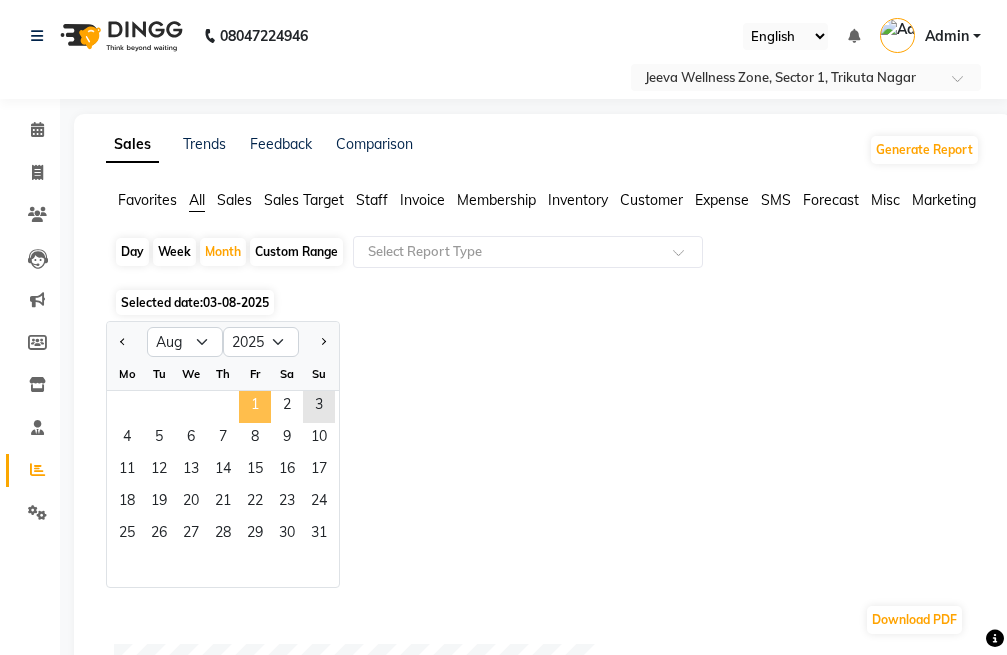 click on "1" 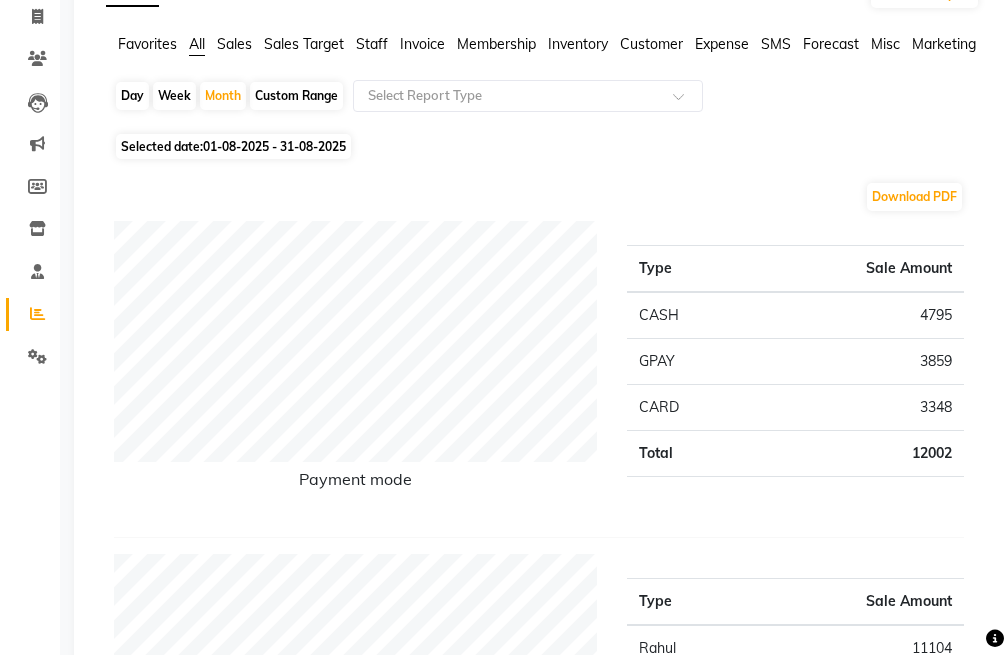 scroll, scrollTop: 0, scrollLeft: 0, axis: both 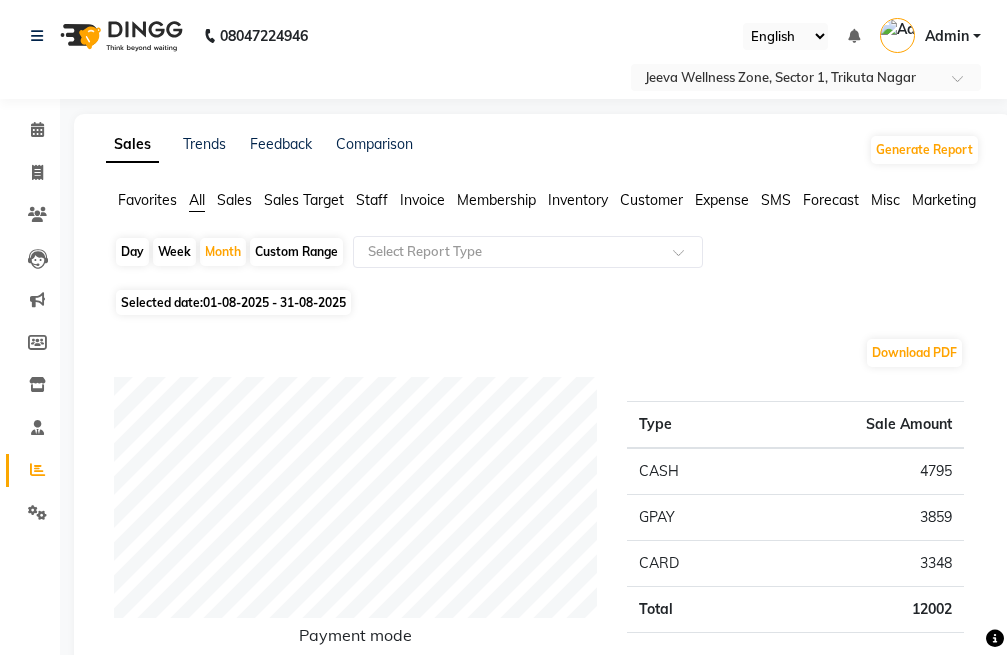 click on "Sales" 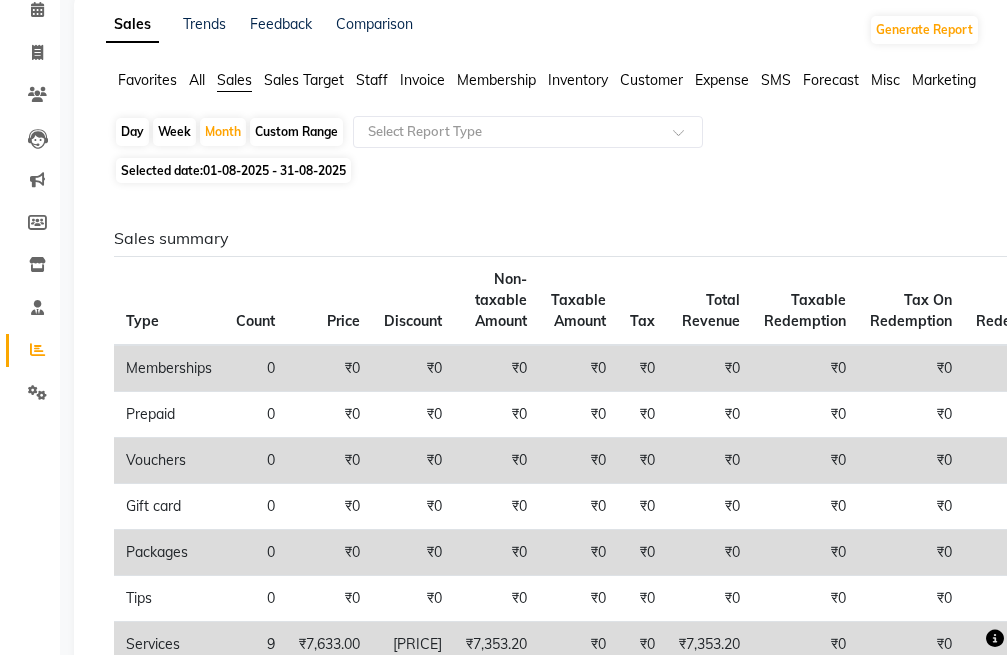scroll, scrollTop: 0, scrollLeft: 0, axis: both 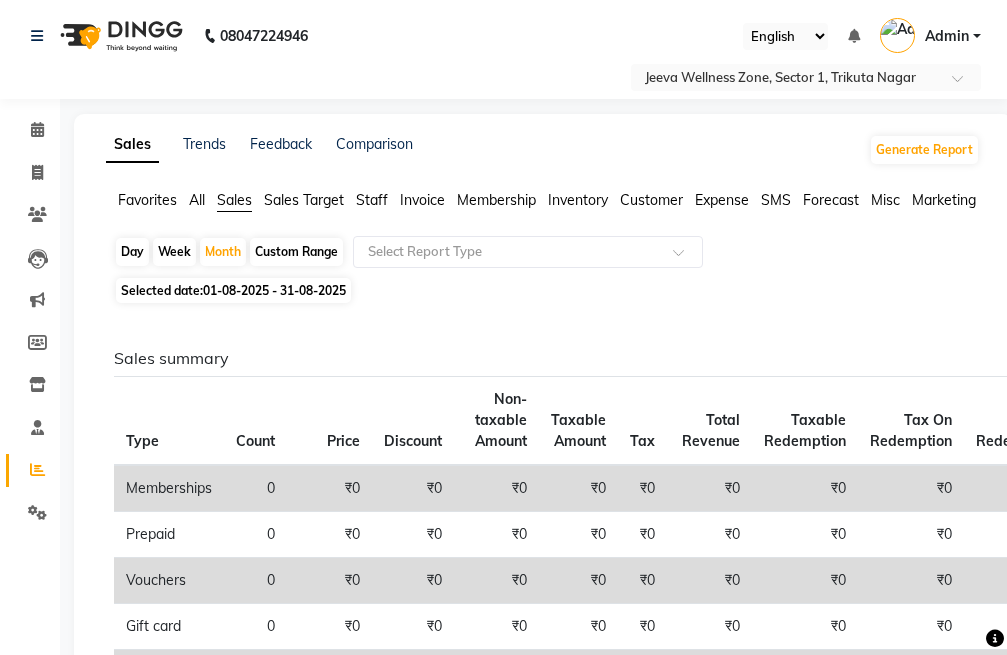 click on "All" 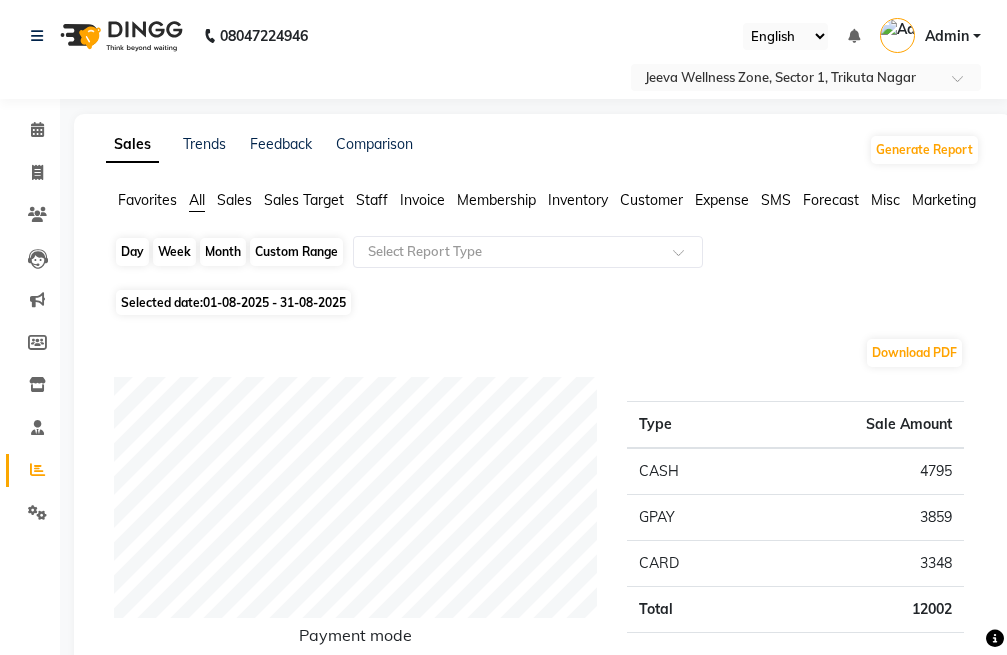 click on "Month" 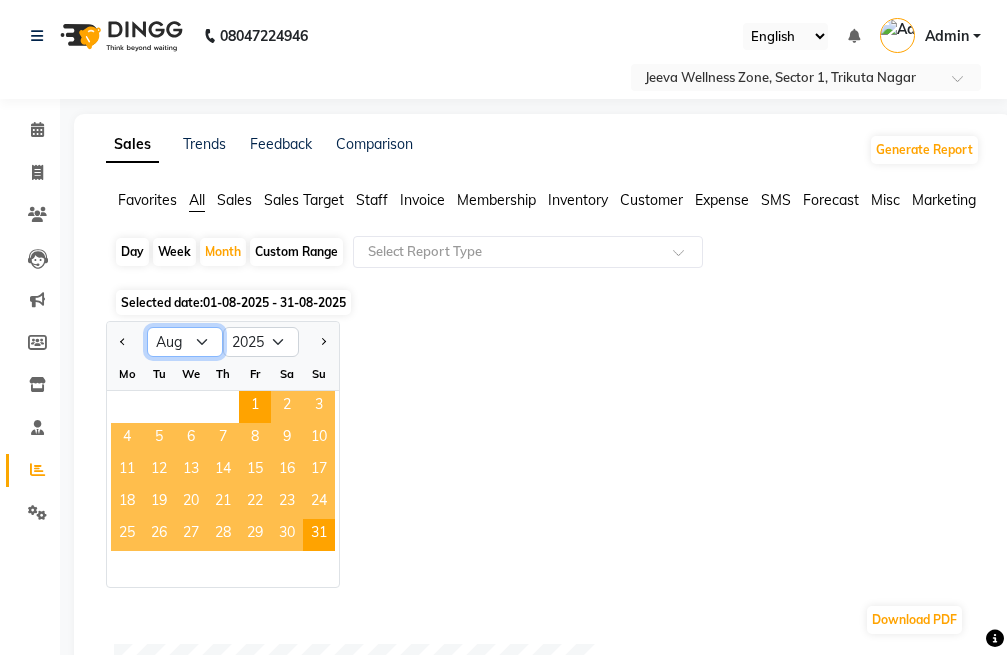 click on "Jan Feb Mar Apr May Jun Jul Aug Sep Oct Nov Dec" 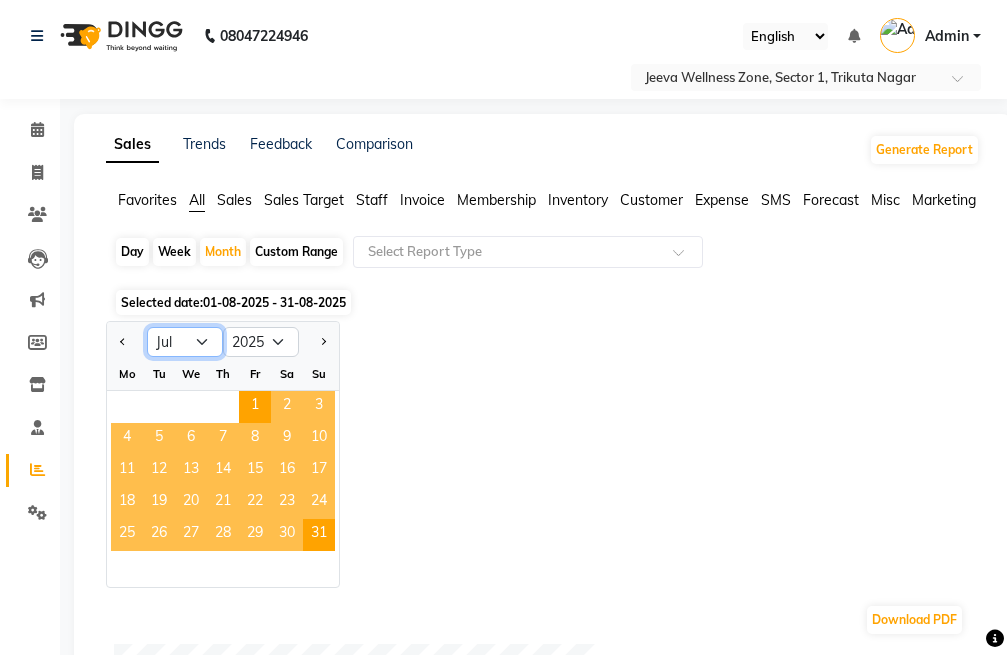 click on "Jan Feb Mar Apr May Jun Jul Aug Sep Oct Nov Dec" 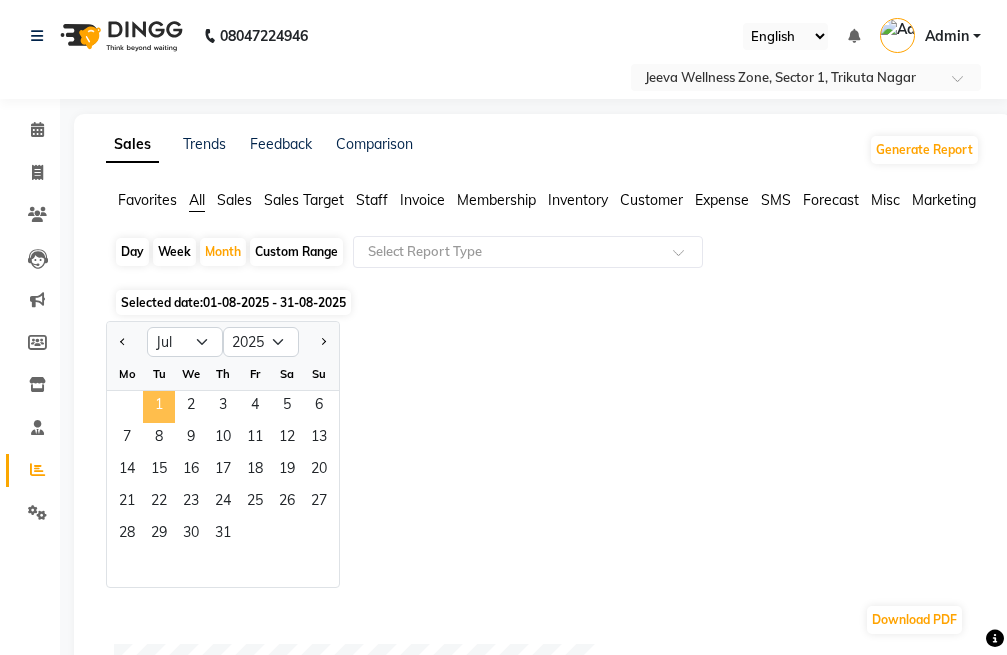 click on "1" 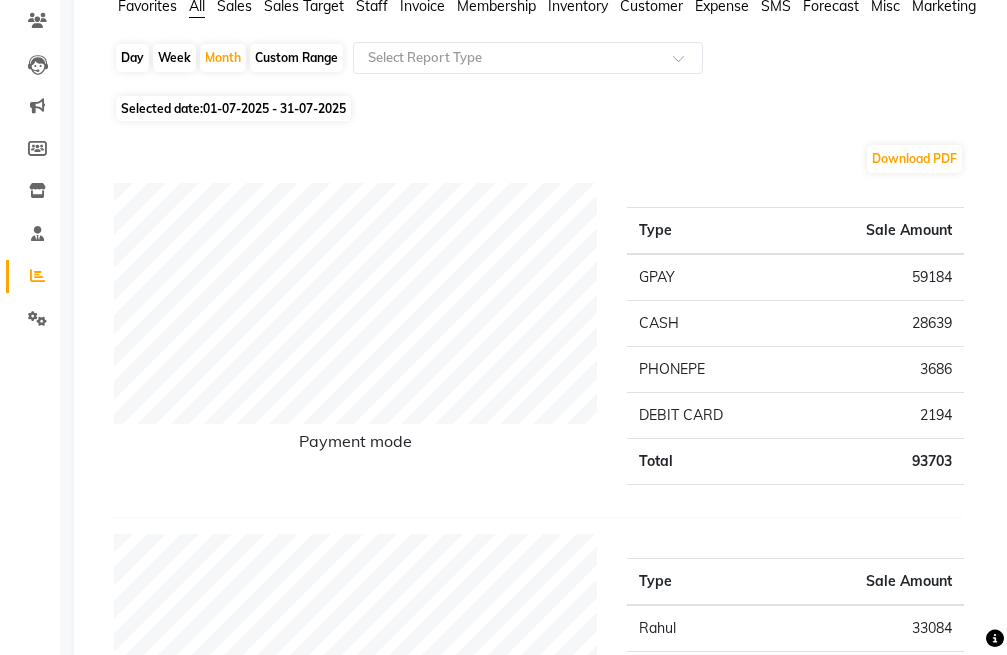 scroll, scrollTop: 100, scrollLeft: 0, axis: vertical 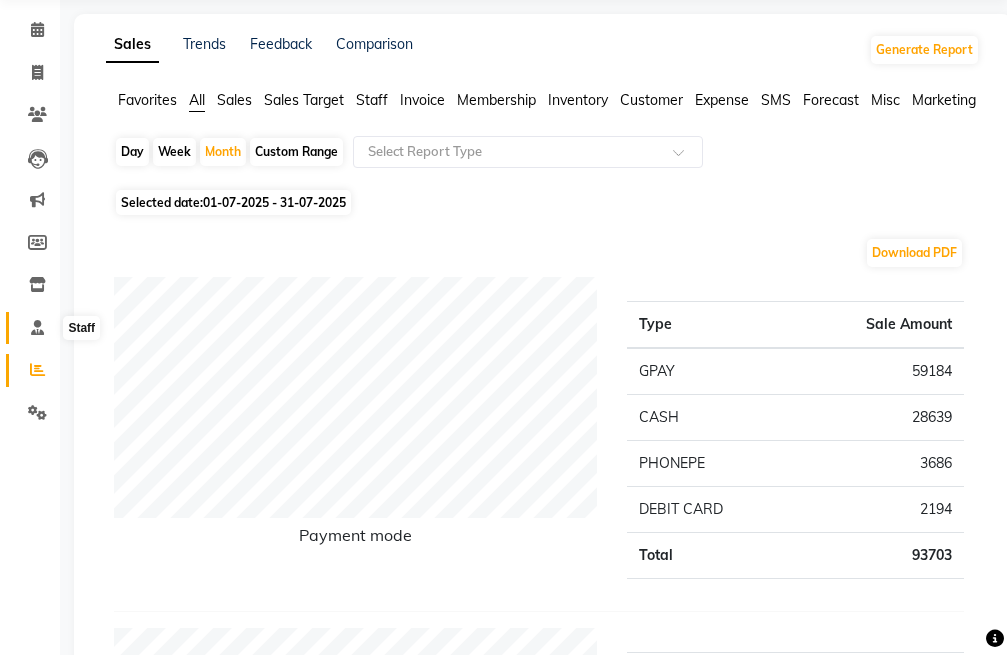 click 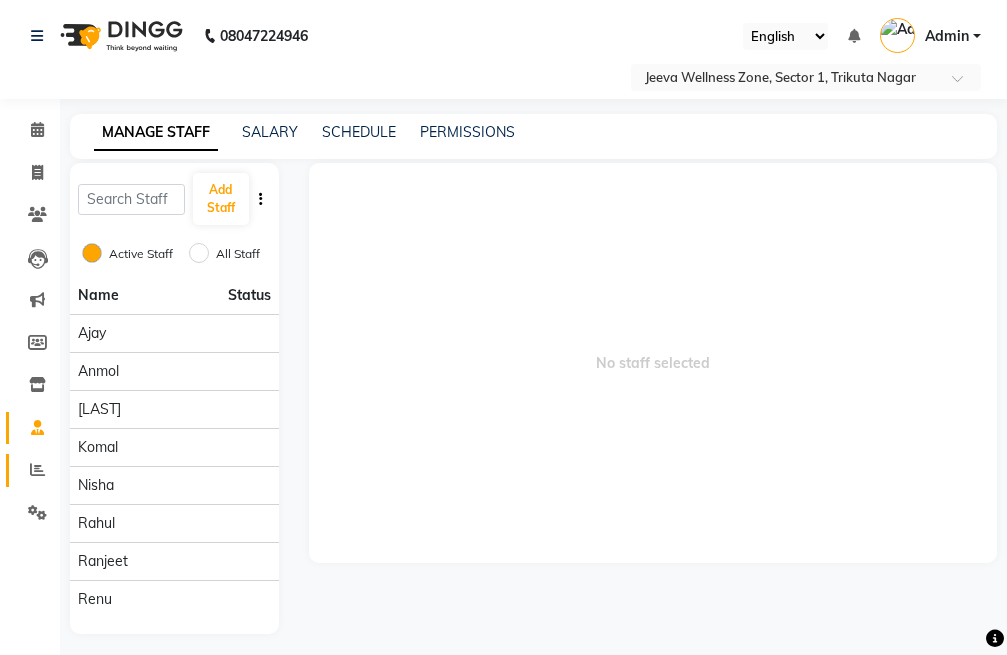 click 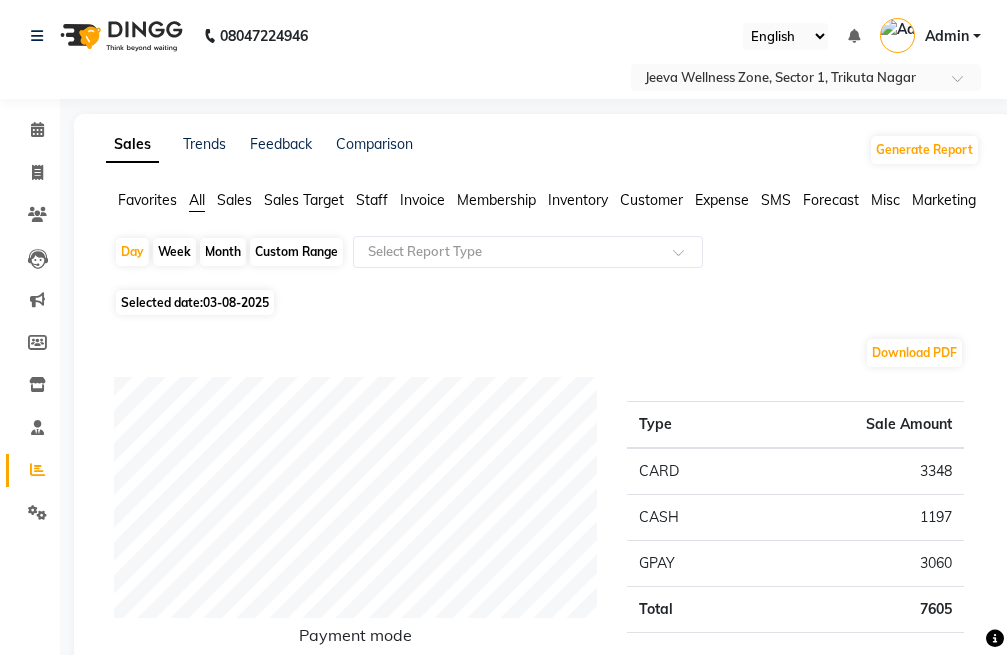 click on "Sales" 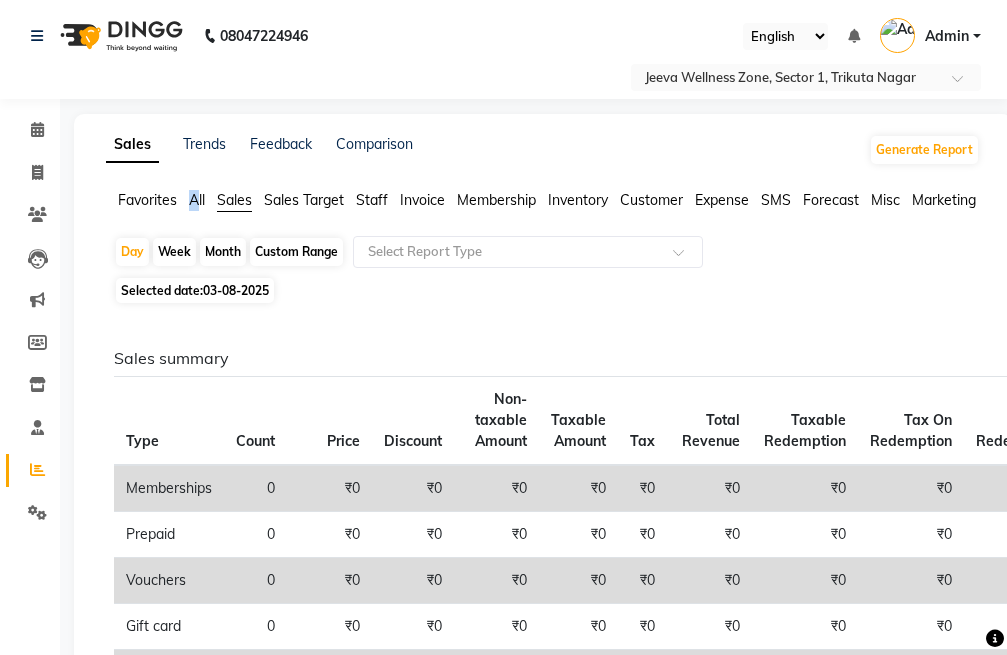 click on "All" 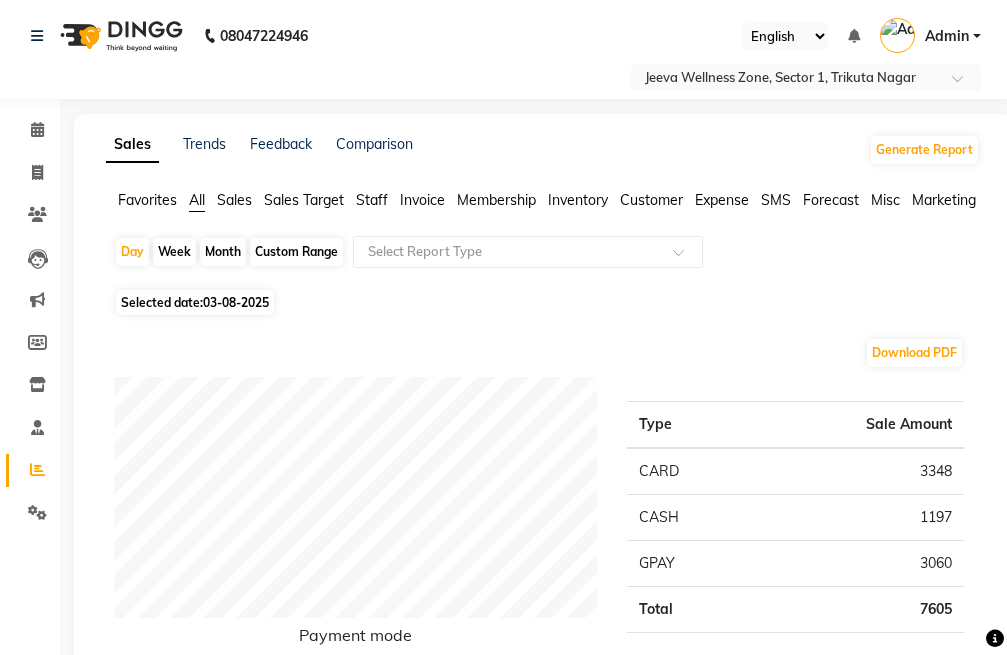 click on "Month" 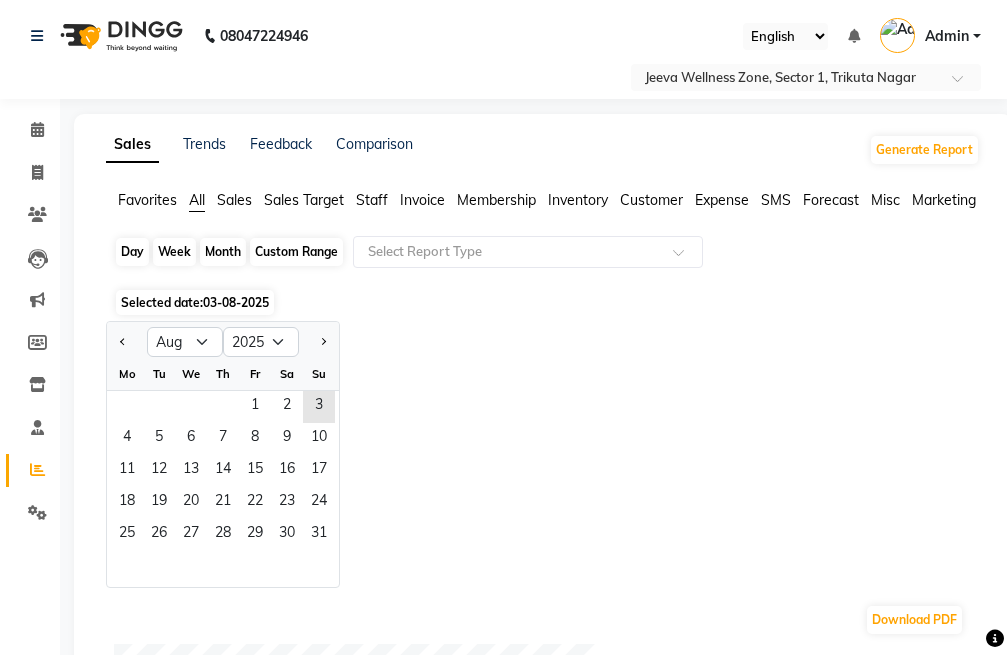 click on "Month" 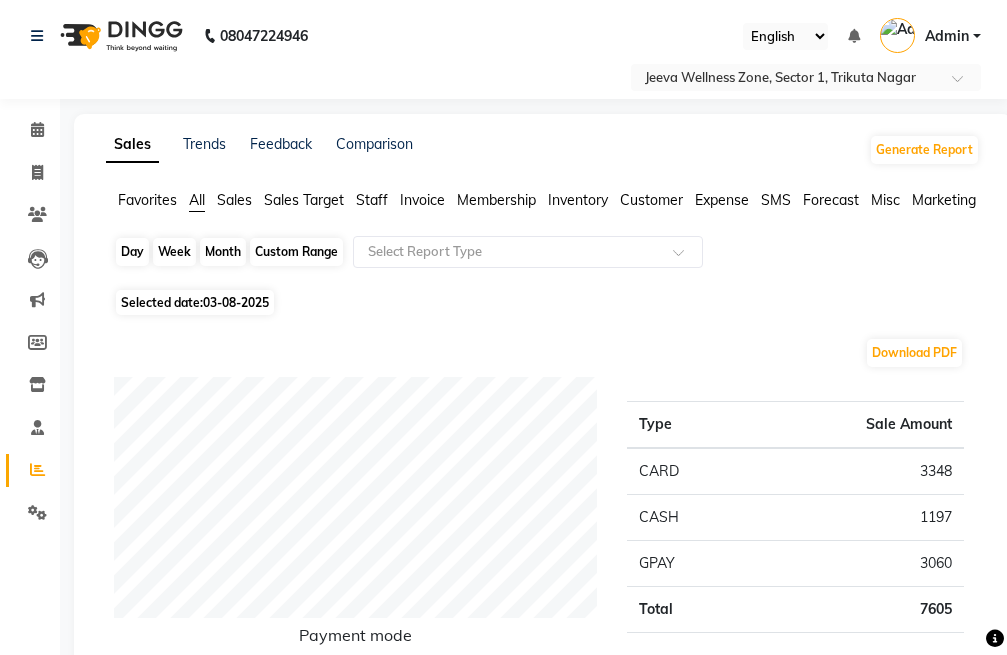 click on "Month" 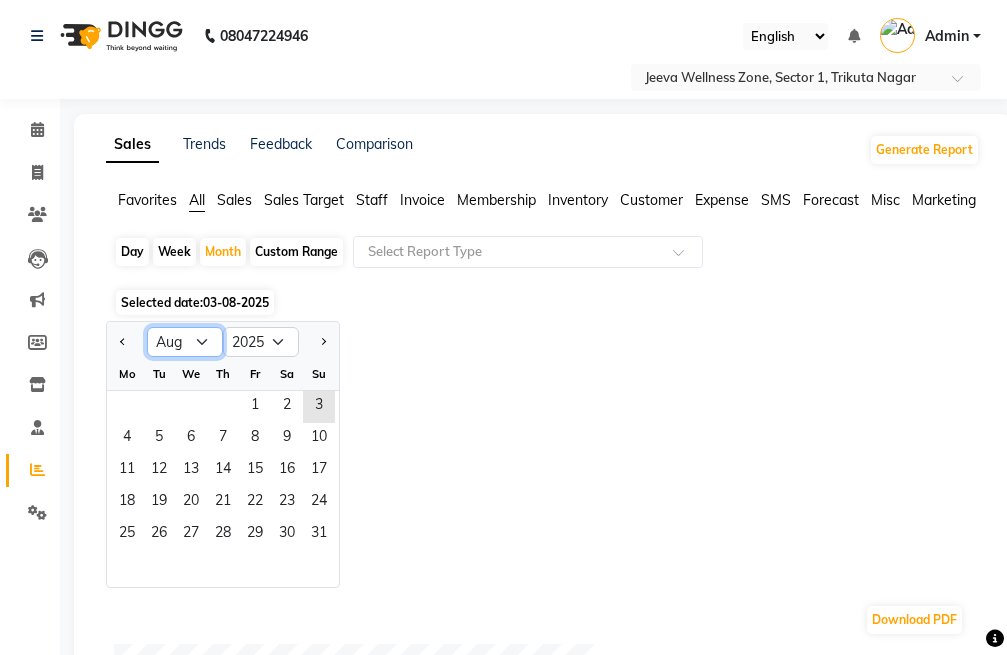 click on "Jan Feb Mar Apr May Jun Jul Aug Sep Oct Nov Dec" 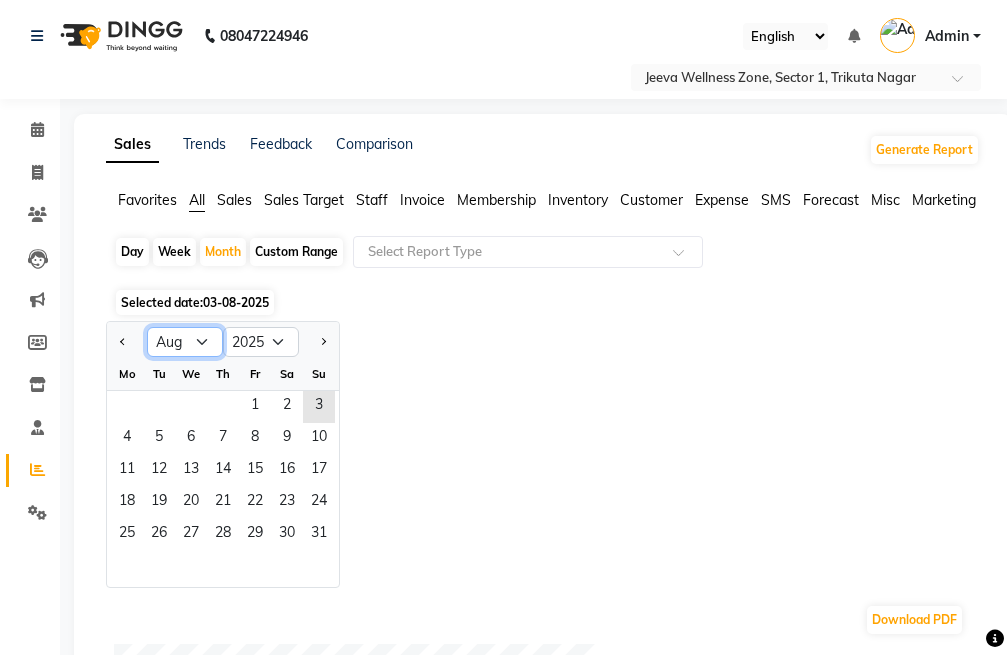 select on "7" 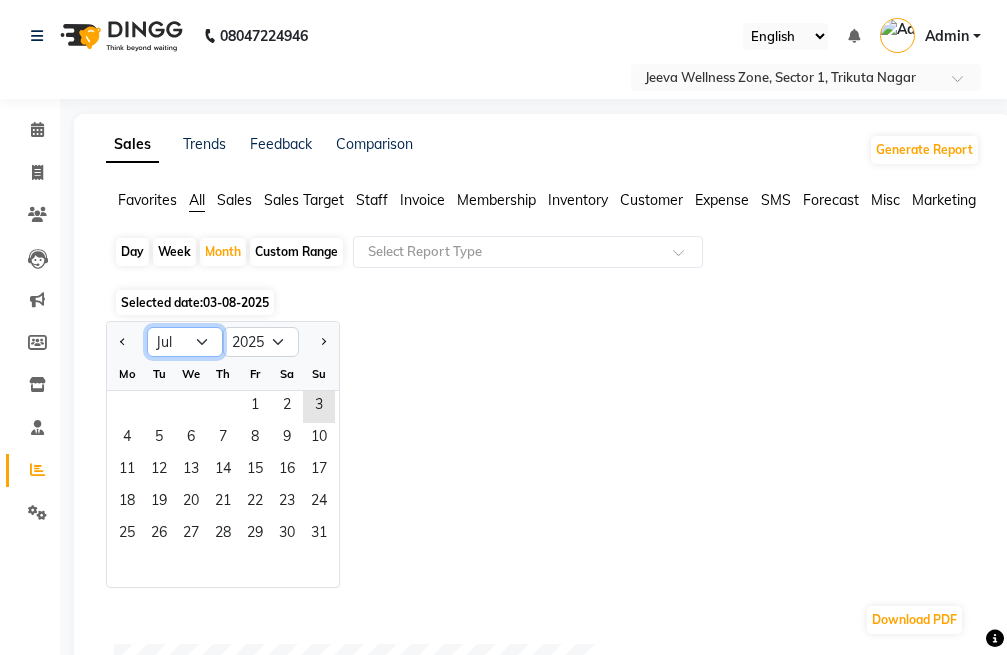 click on "Jan Feb Mar Apr May Jun Jul Aug Sep Oct Nov Dec" 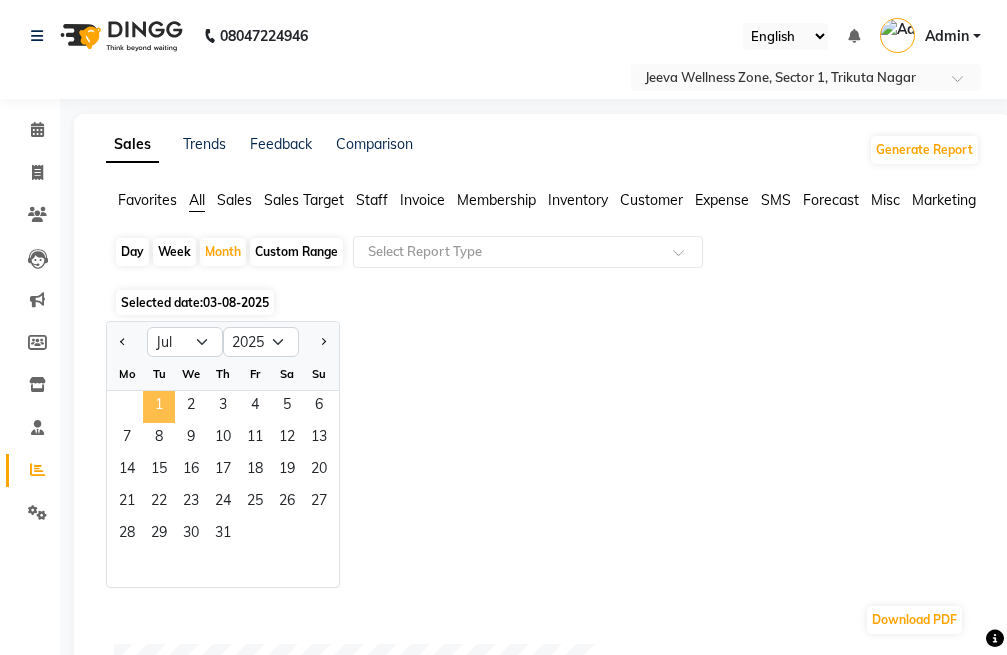 click on "1" 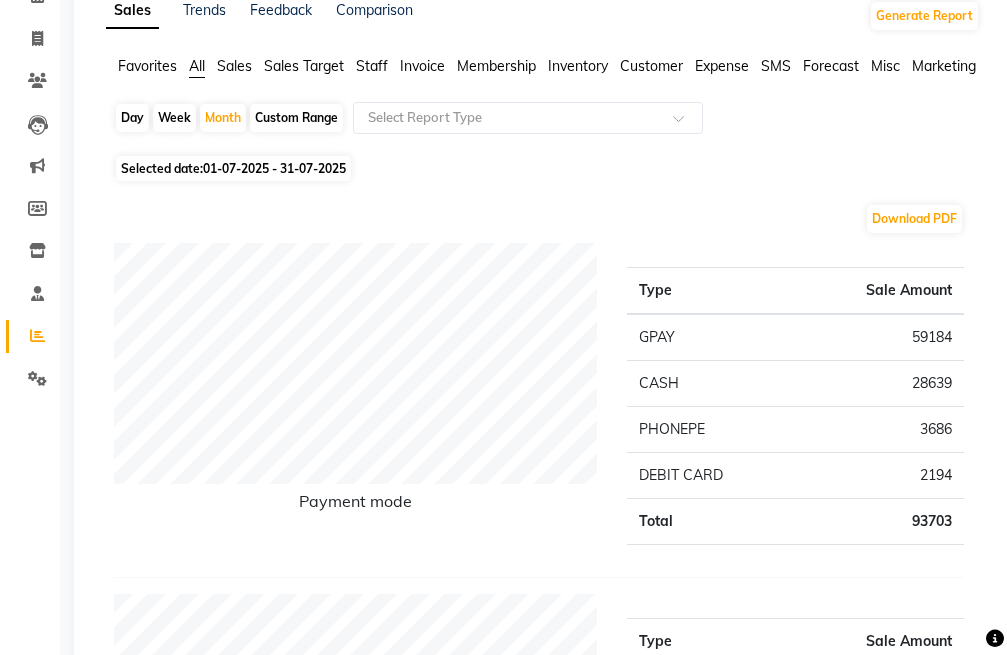 scroll, scrollTop: 100, scrollLeft: 0, axis: vertical 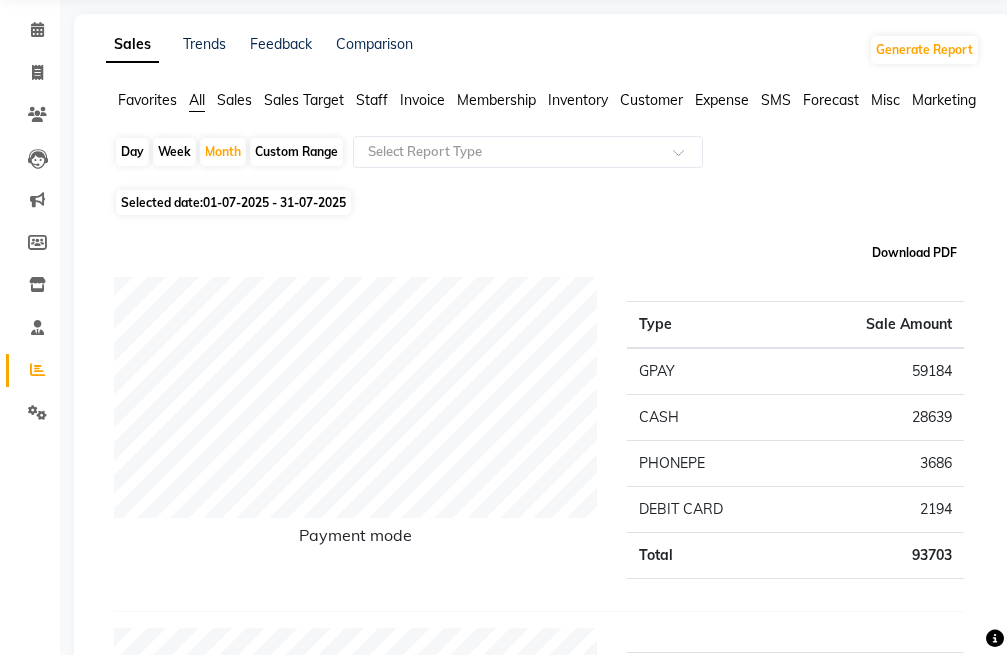 click on "Download PDF" 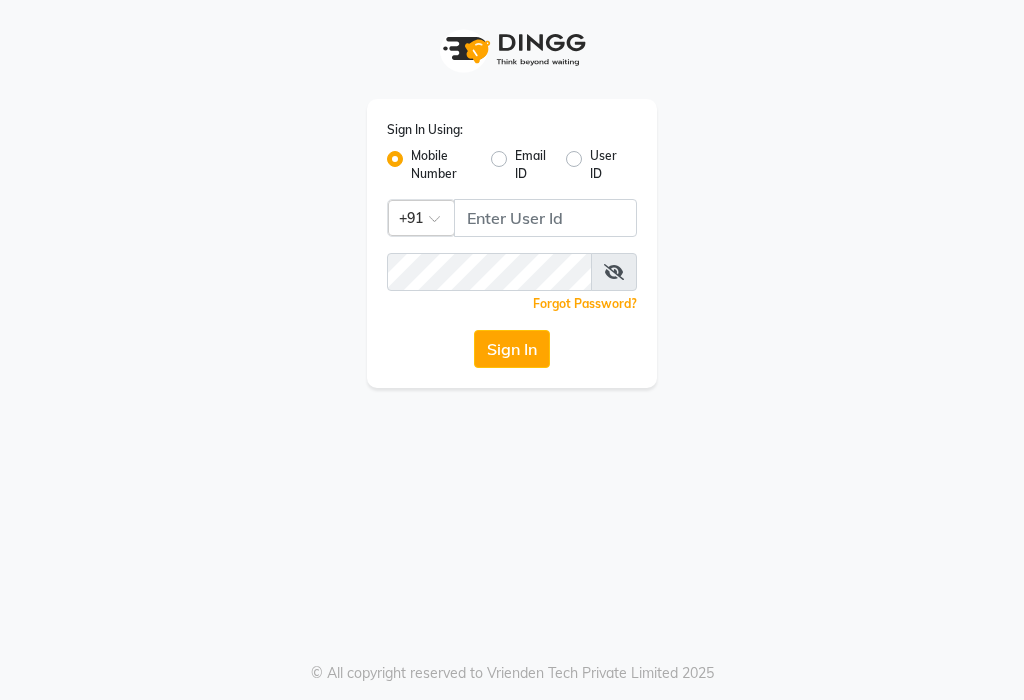 scroll, scrollTop: 0, scrollLeft: 0, axis: both 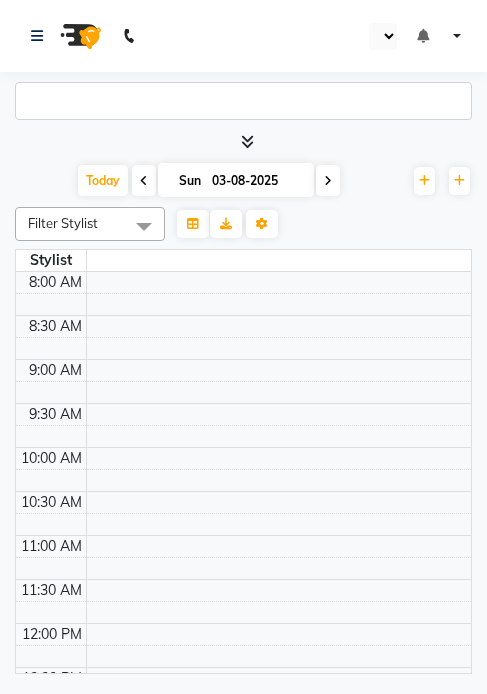 select on "en" 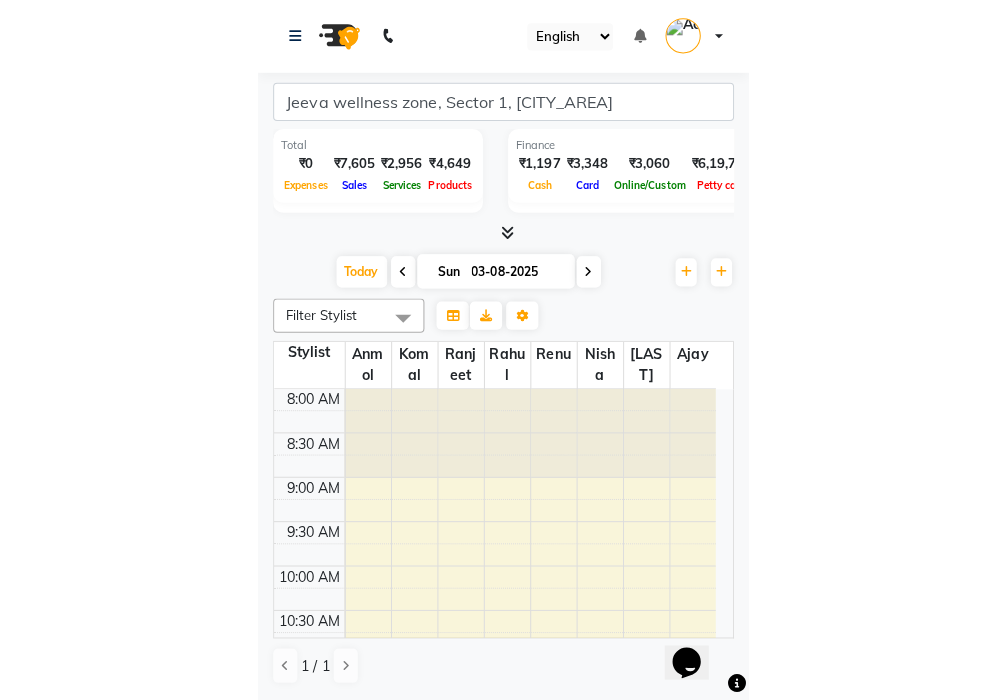 scroll, scrollTop: 0, scrollLeft: 0, axis: both 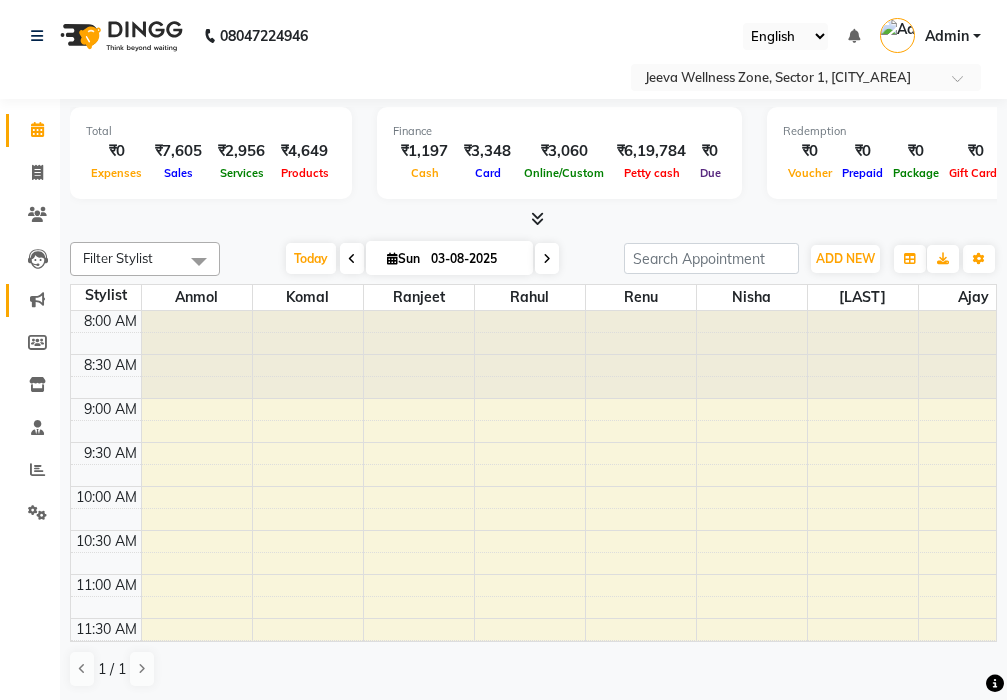click on "Marketing" 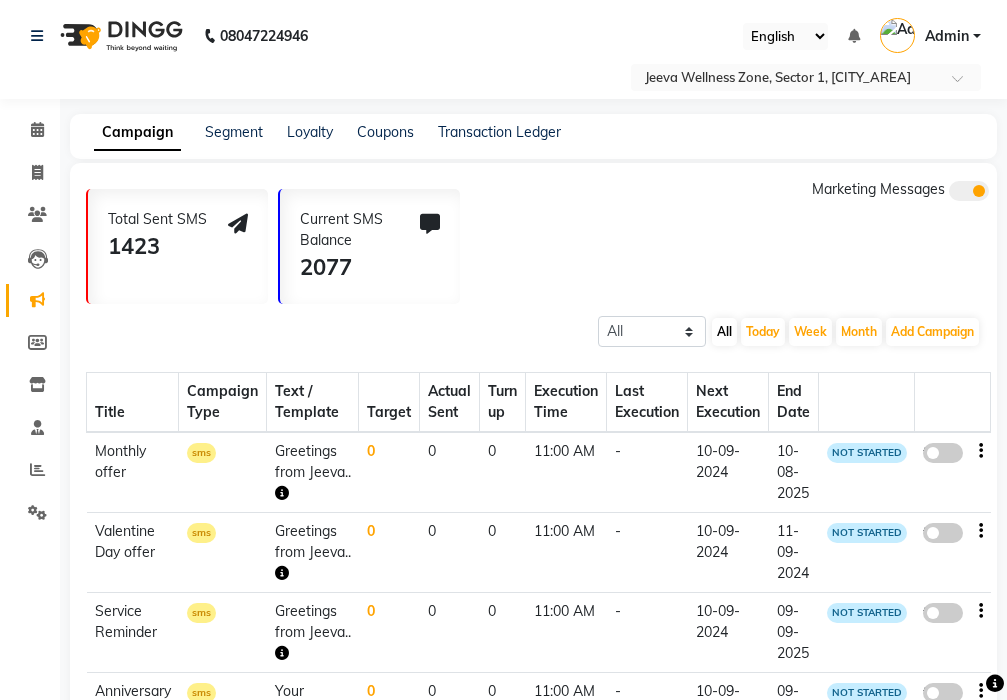 click 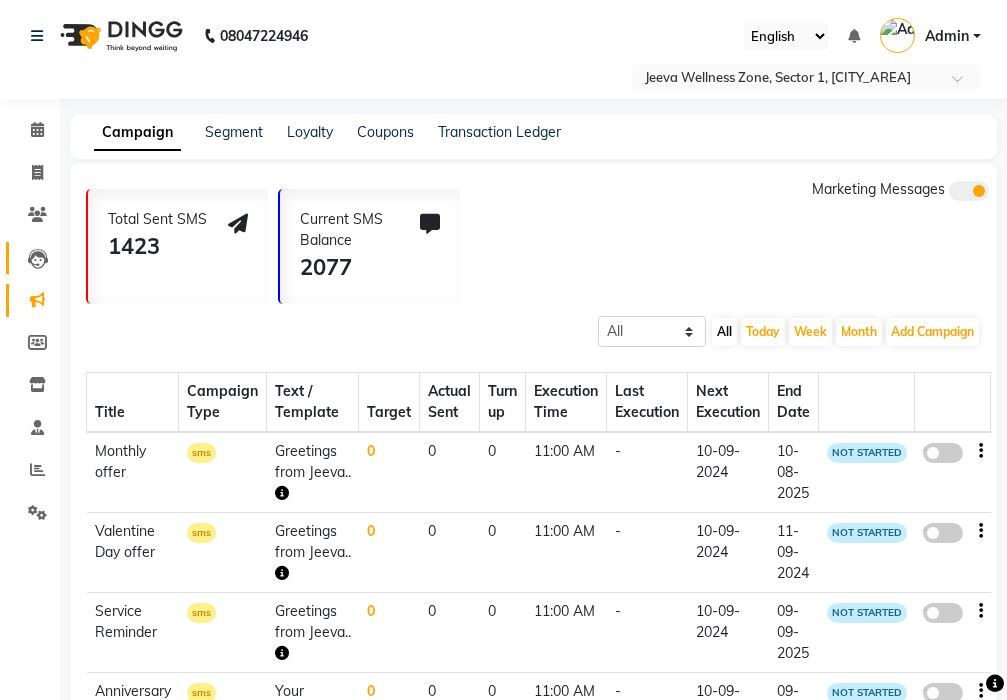 click on "Leads" 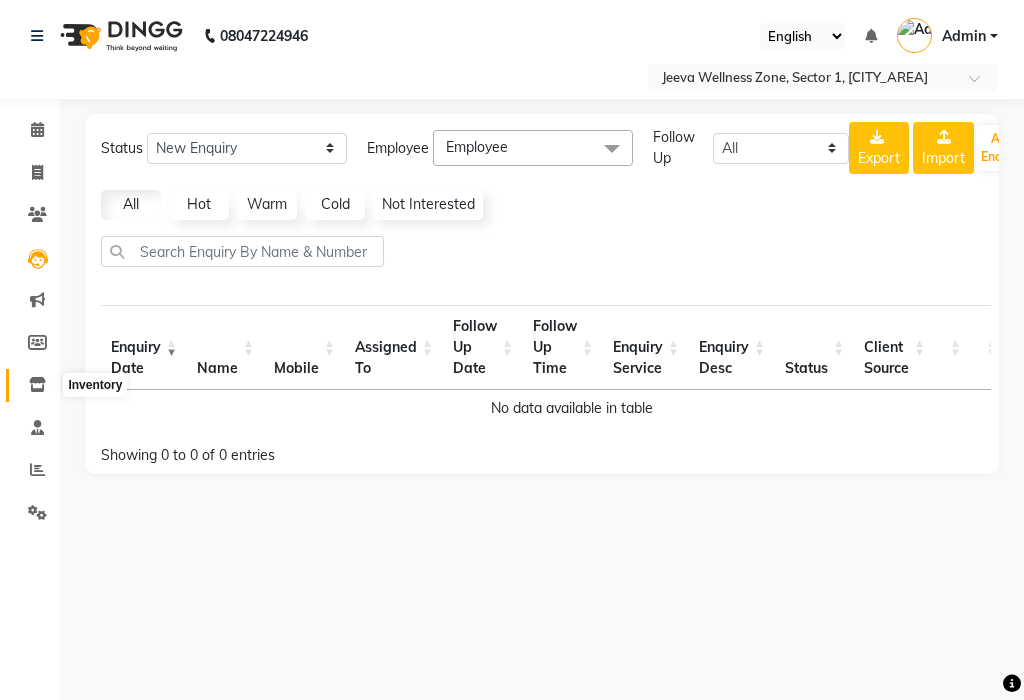 click 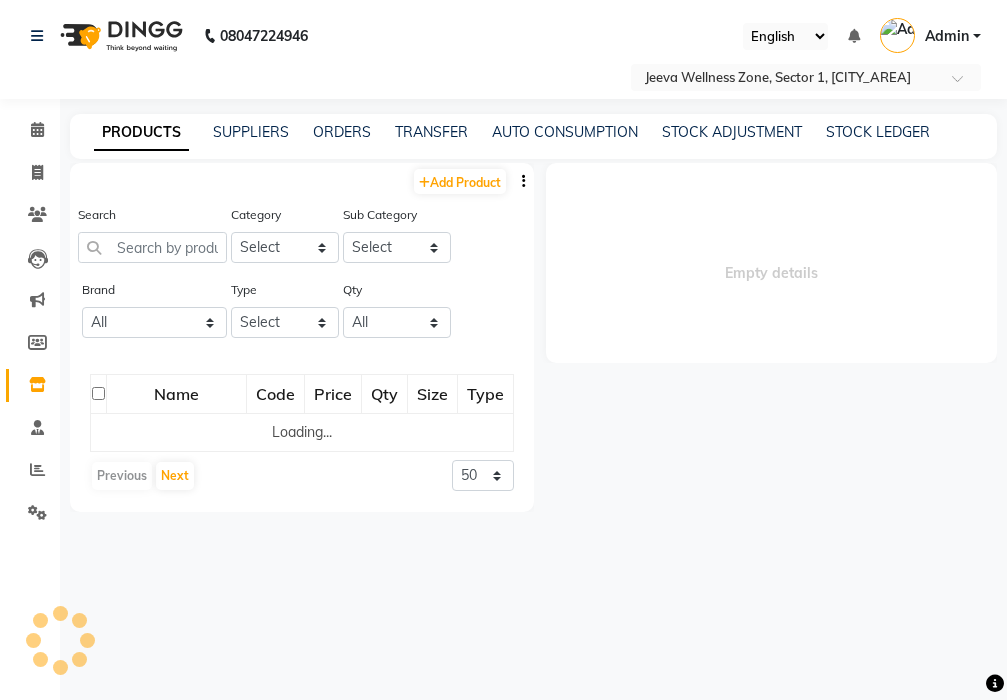 select 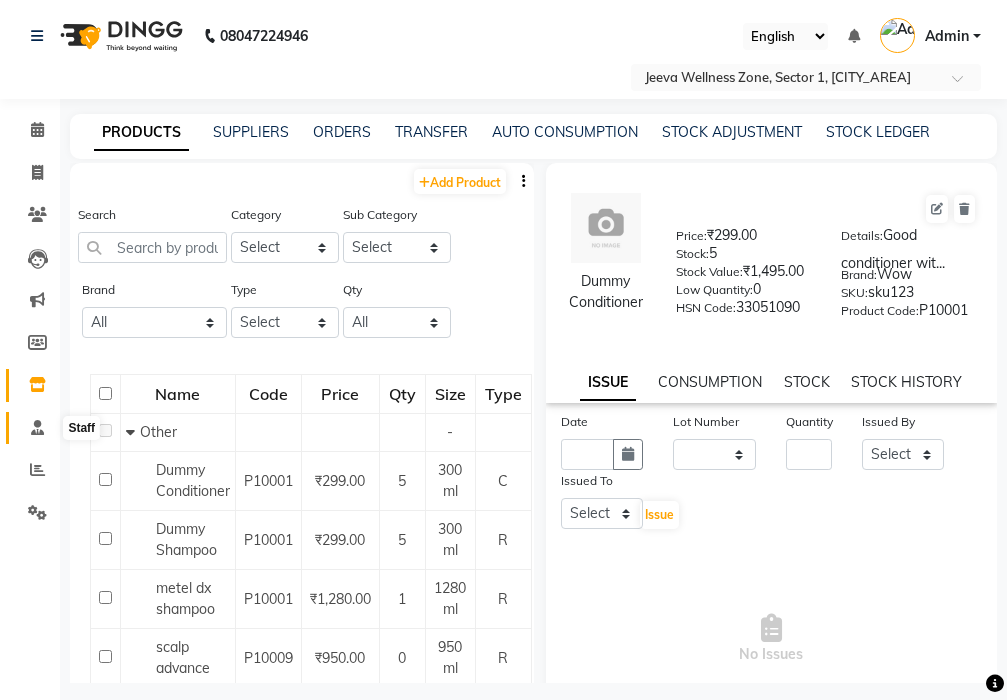 click 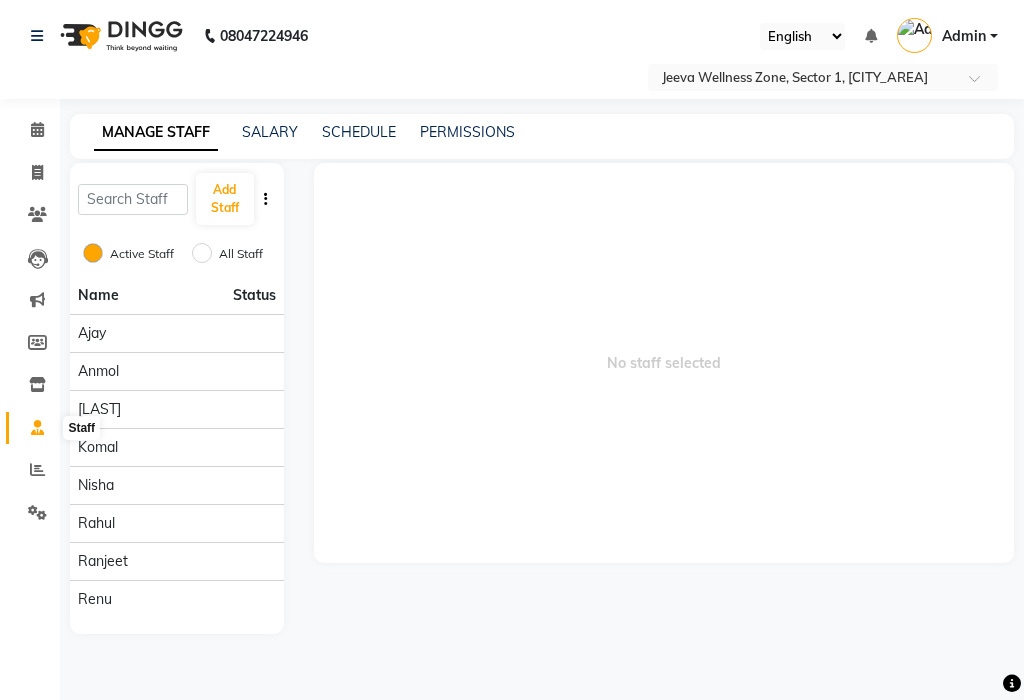 click 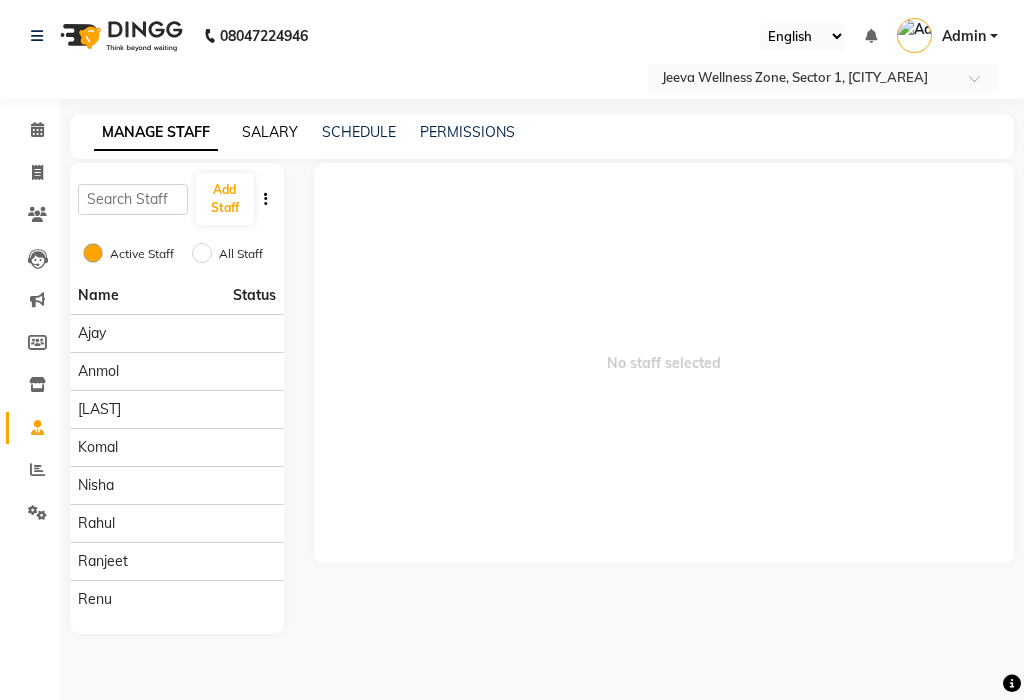 click on "SALARY" 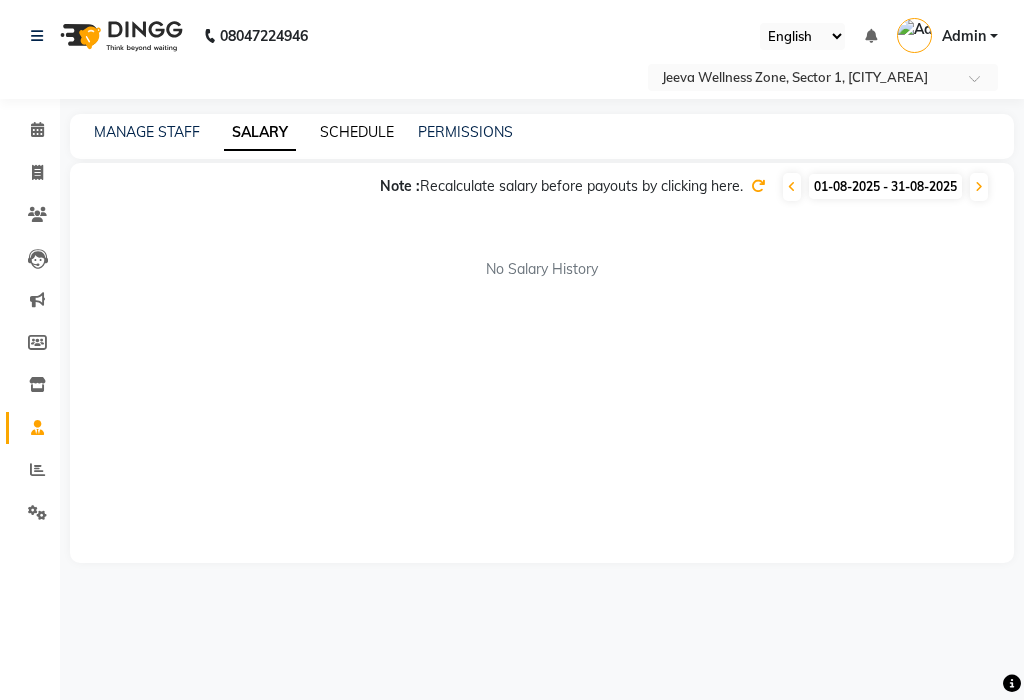 click on "SCHEDULE" 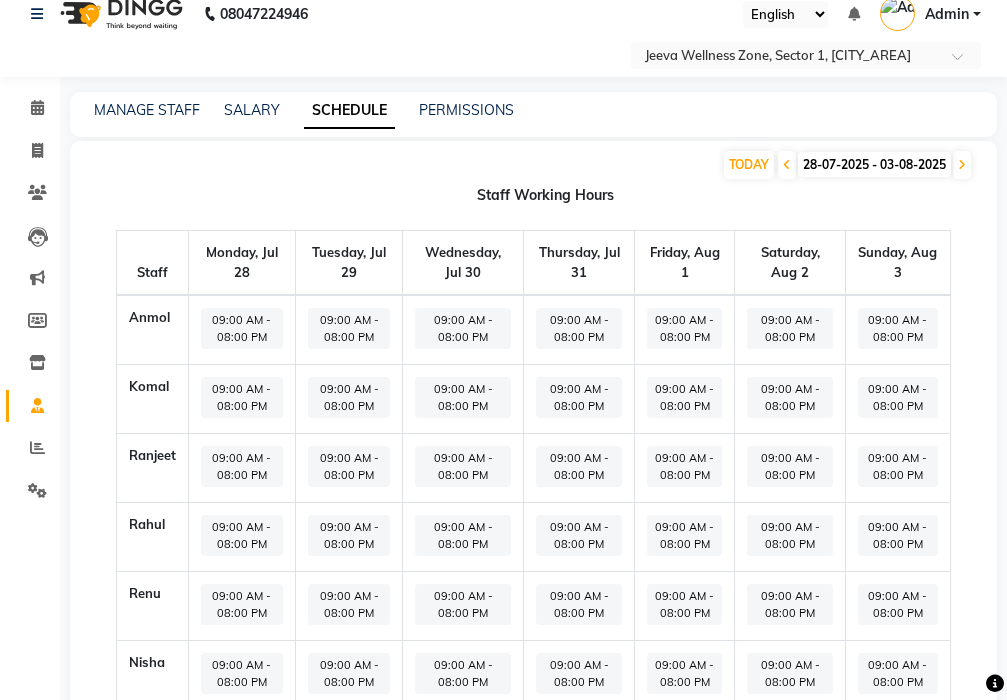 scroll, scrollTop: 0, scrollLeft: 0, axis: both 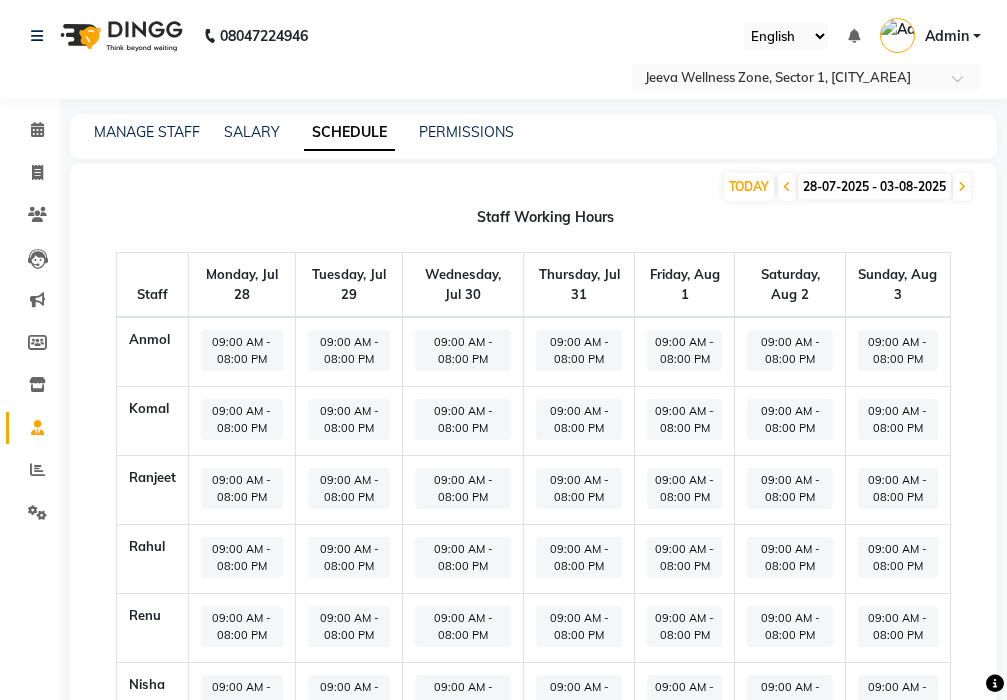 click on "MANAGE STAFF SALARY SCHEDULE PERMISSIONS" 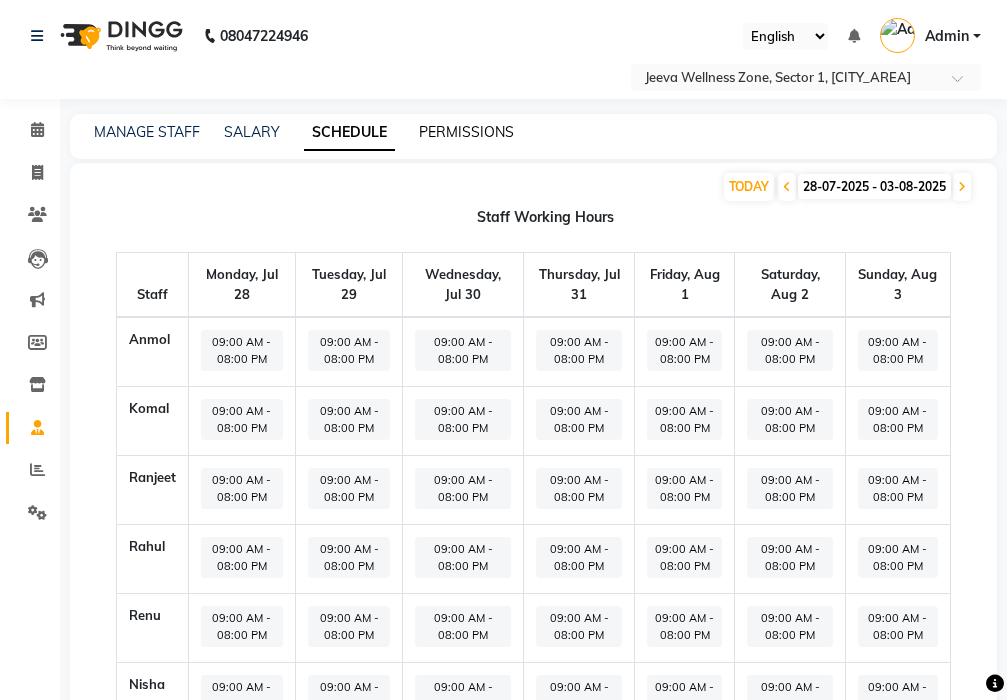 click on "PERMISSIONS" 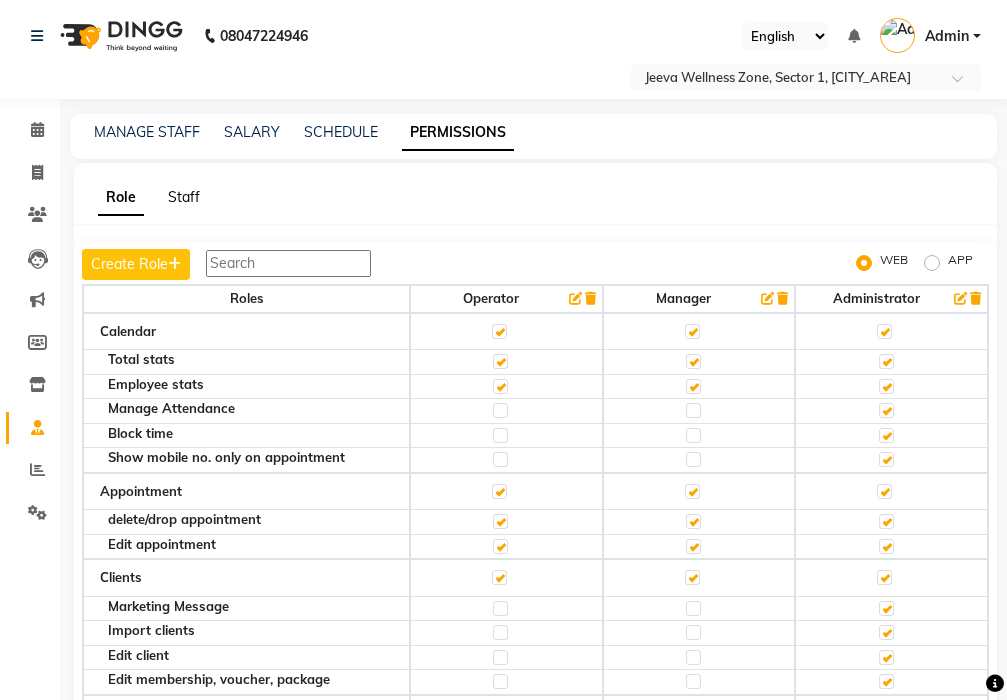 click on "Staff" 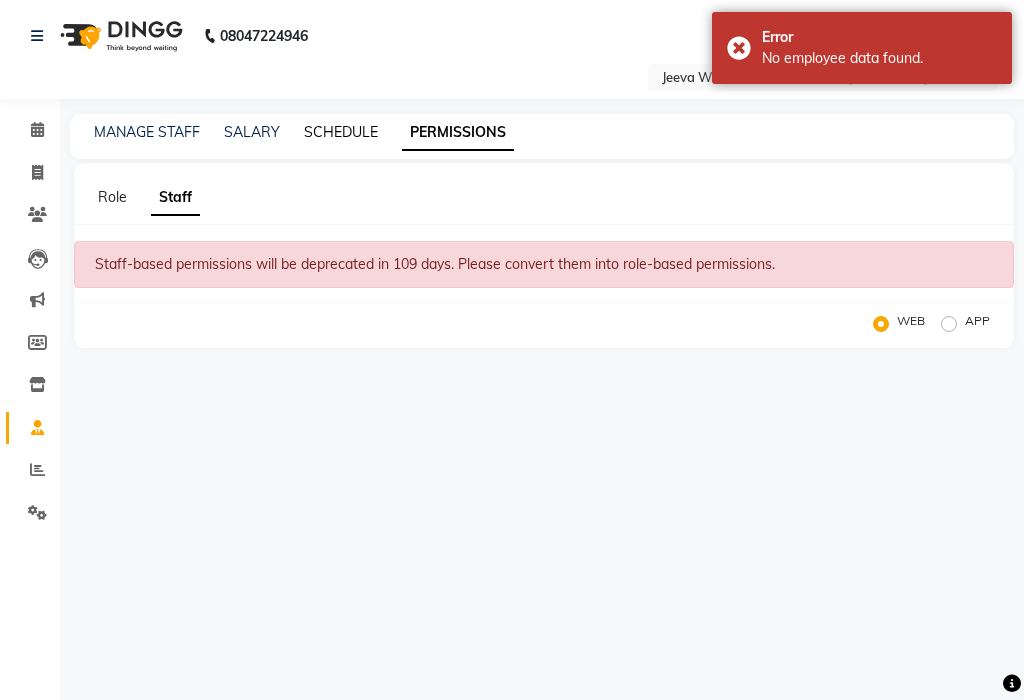 click on "SCHEDULE" 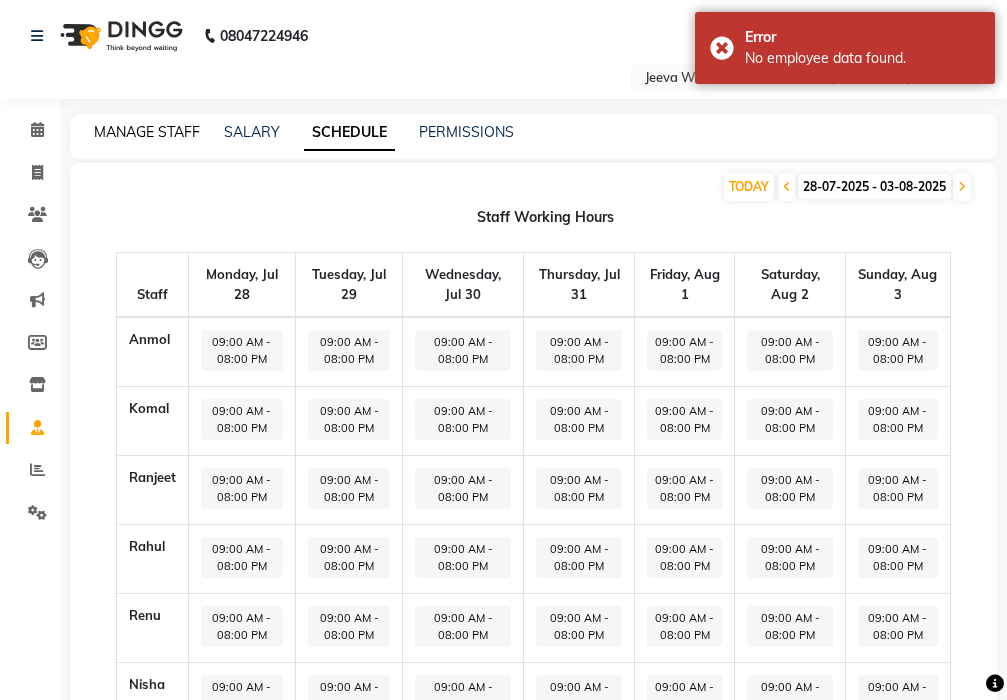 click on "MANAGE STAFF" 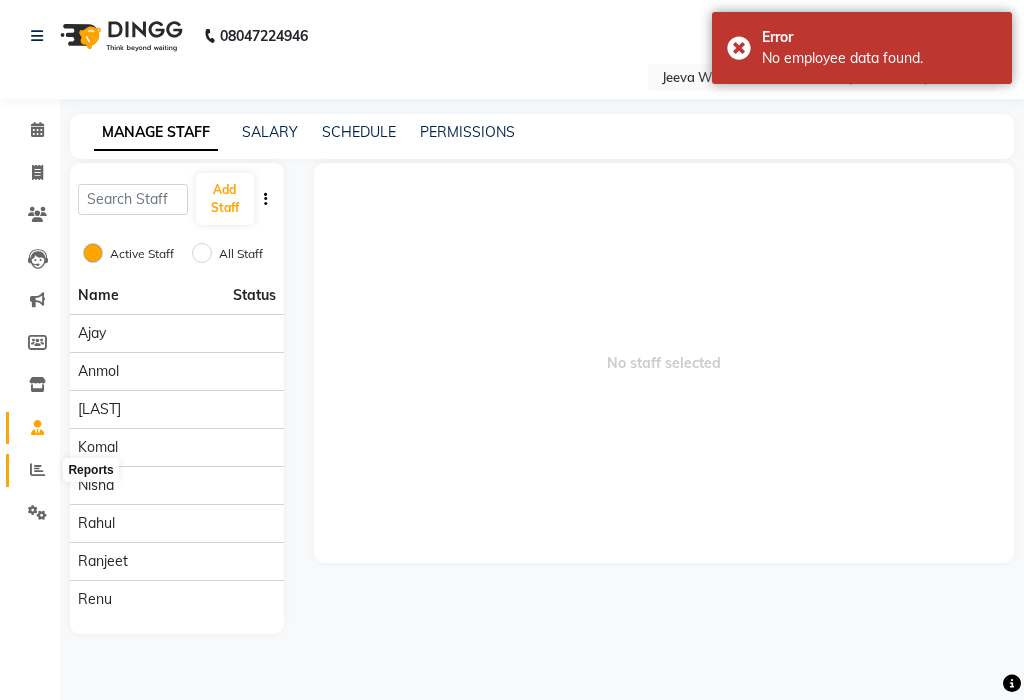 click 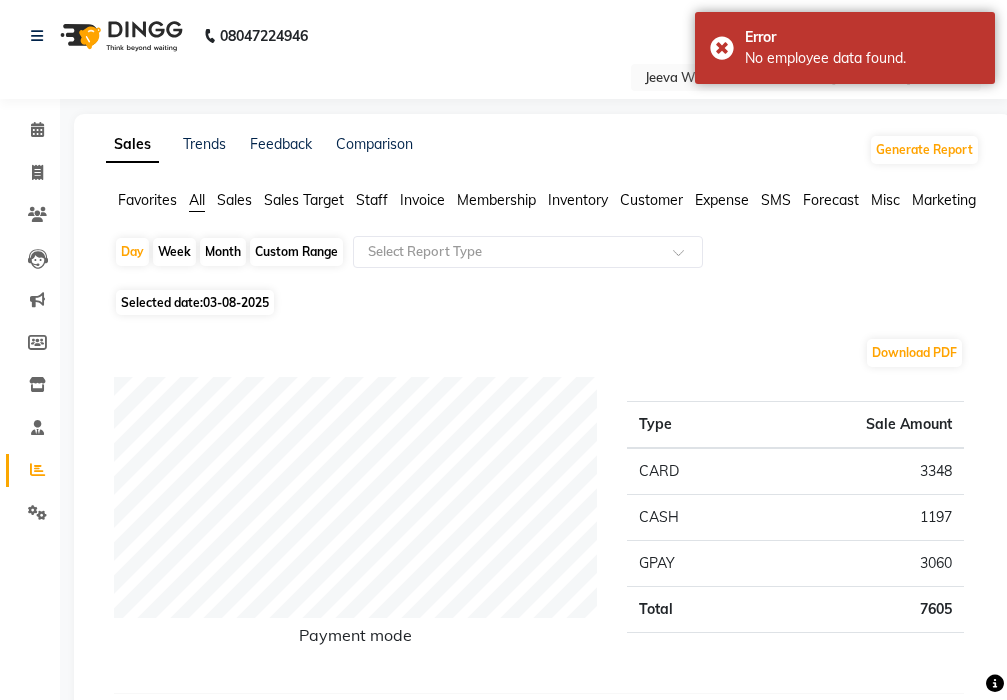 click on "Month" 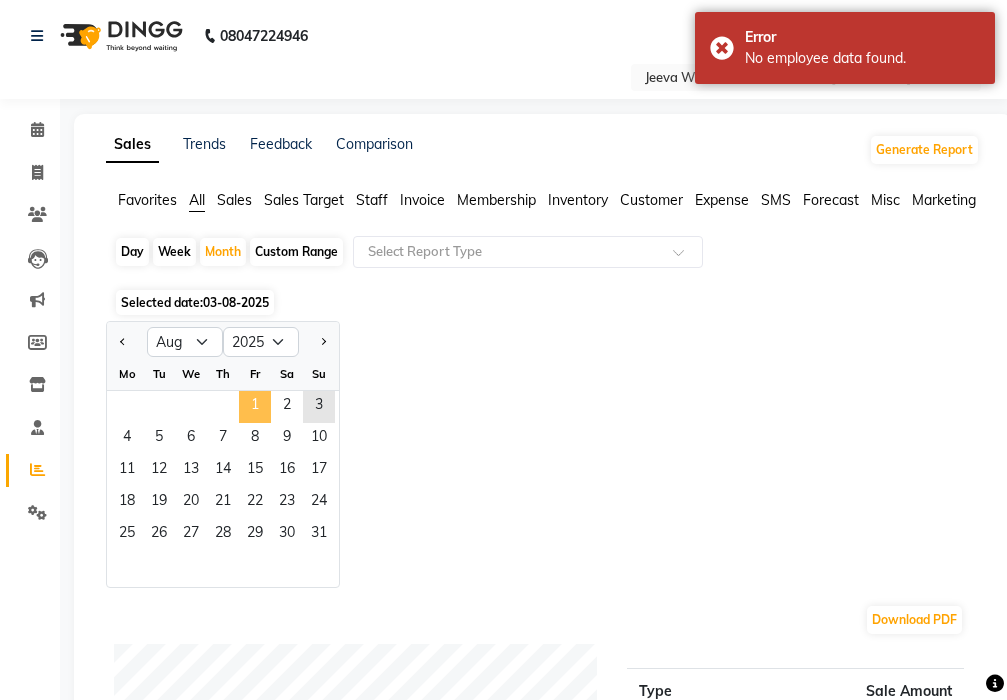 click on "1" 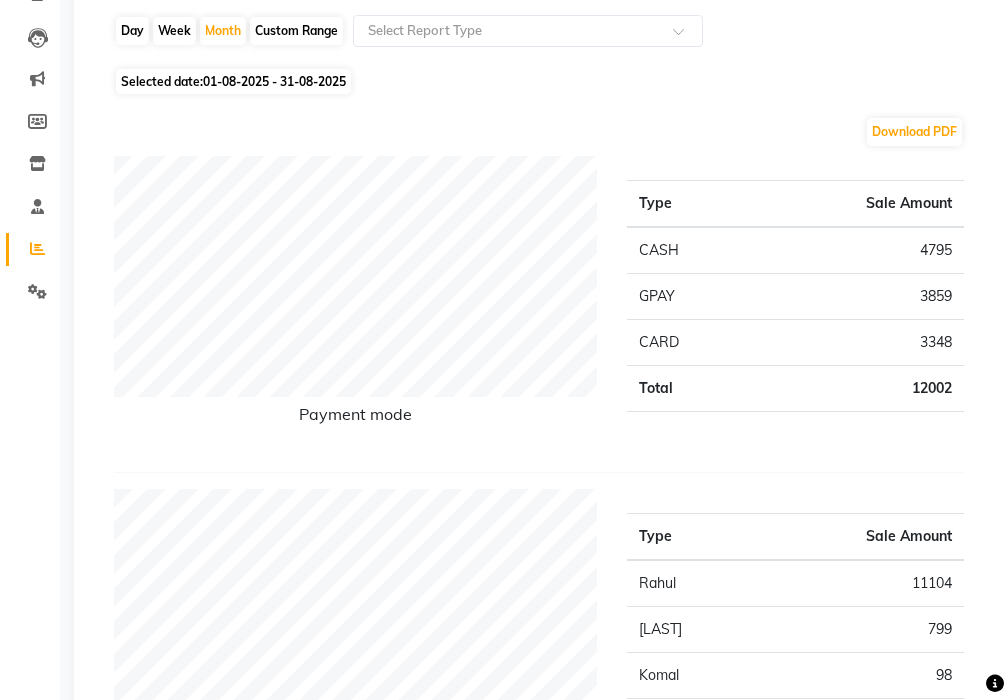 scroll, scrollTop: 0, scrollLeft: 0, axis: both 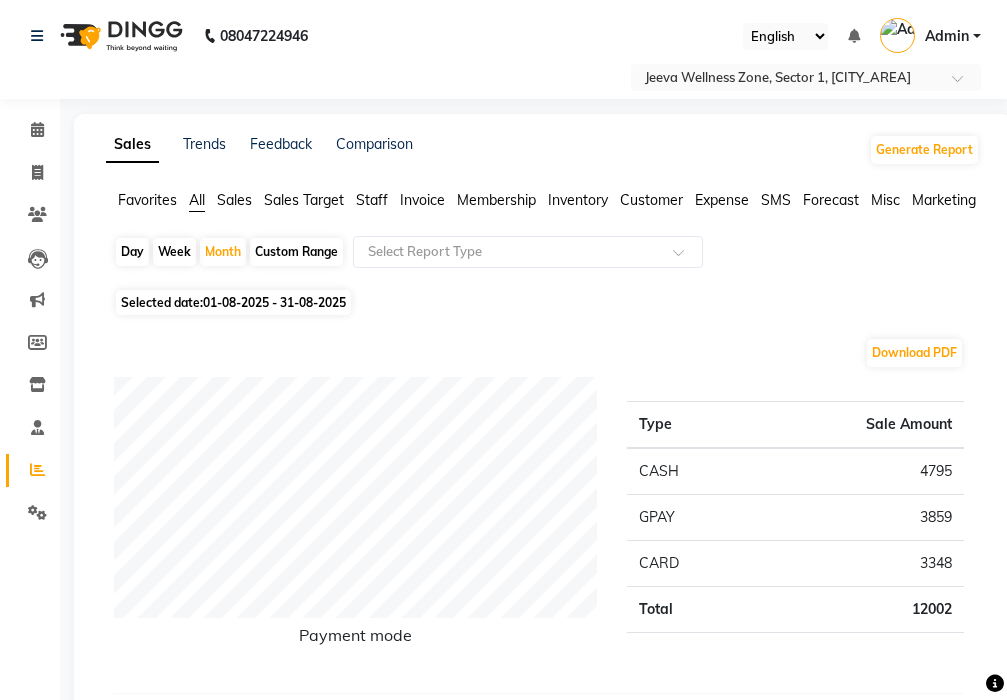 click on "Invoice" 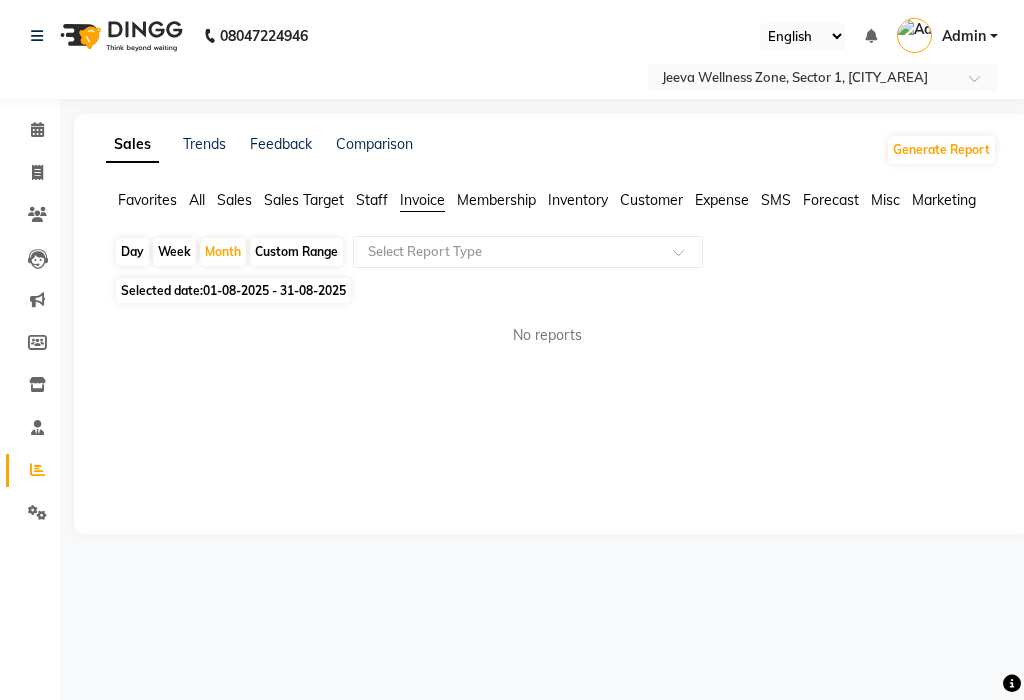 click on "Staff" 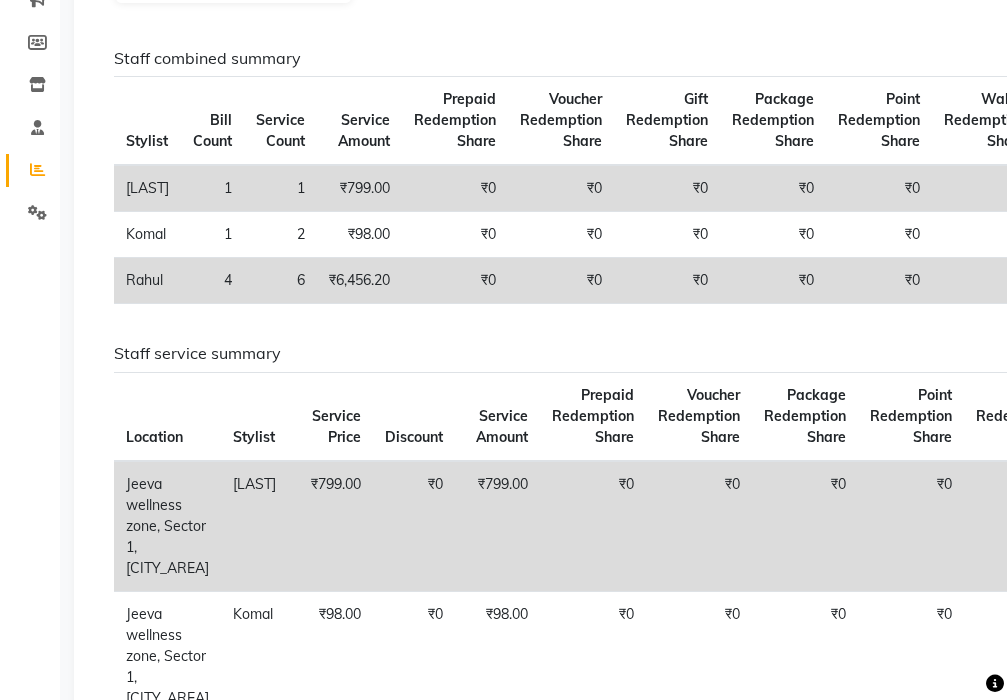 scroll, scrollTop: 0, scrollLeft: 0, axis: both 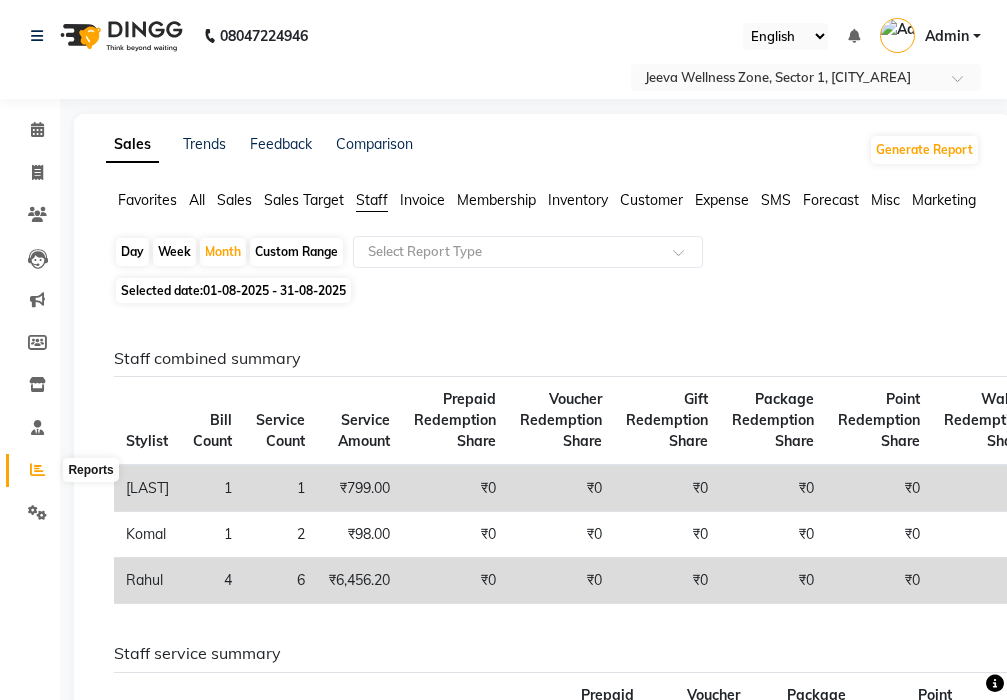 click 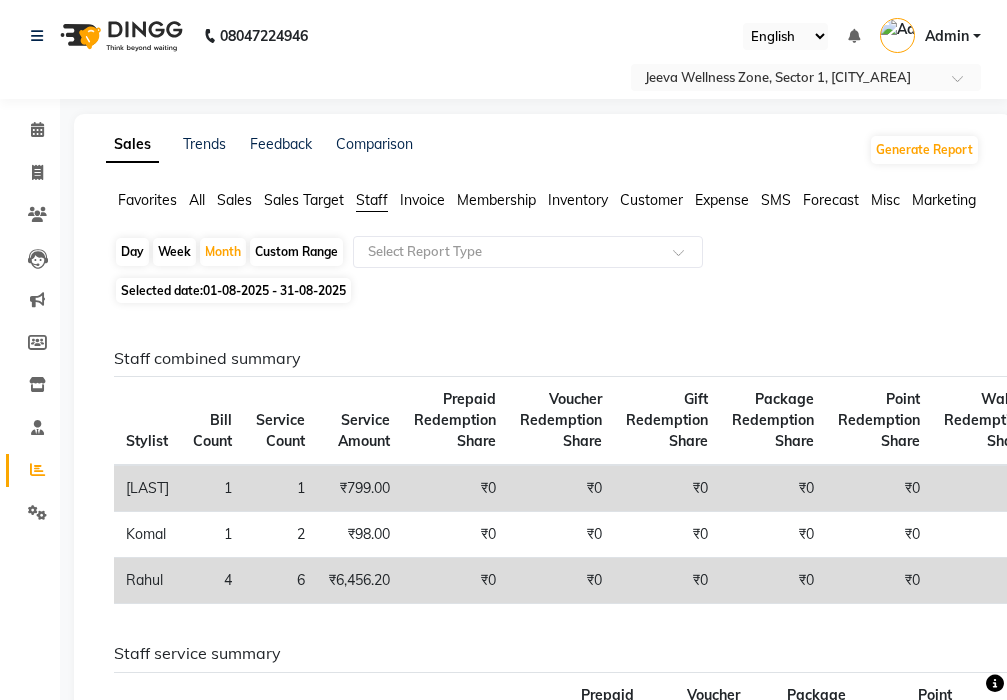 click on "Sales Trends Feedback Comparison Generate Report Favorites All Sales Sales Target Staff Invoice Membership Inventory Customer Expense SMS Forecast Misc Marketing Day Week Month Custom Range Select Report Type Selected date: 01-08-2025 - 31-08-2025 Staff combined summary Stylist Bill Count Service Count Service Amount Prepaid Redemption Share Voucher Redemption Share Gift Redemption Share Package Redemption Share Point Redemption Share Wallet Redemption Share Net Service Amount Product Net Membership Net Prepaid Net Voucher Net Gift Net Package Net [LAST] 1 1 ₹799.00 ₹0 ₹0 ₹0 ₹0 ₹0 ₹0 ₹799.00 ₹0 ₹0 ₹0 ₹0 ₹0 ₹0 Komal 1 2 ₹98.00 ₹0 ₹0 ₹0 ₹0 ₹0 ₹0 ₹98.00 ₹0 ₹0 ₹0 ₹0 ₹0 ₹0 Rahul 4 6 ₹6,456.20 ₹0 ₹0 ₹0 ₹0 ₹0 ₹0 ₹6,456.20 ₹4,648.50 ₹0 ₹0 ₹0 ₹0 ₹0 Staff service summary Location Stylist Service Price Discount Service Amount Prepaid Redemption Share Voucher Redemption Share Package Redemption Share Point Redemption Share" 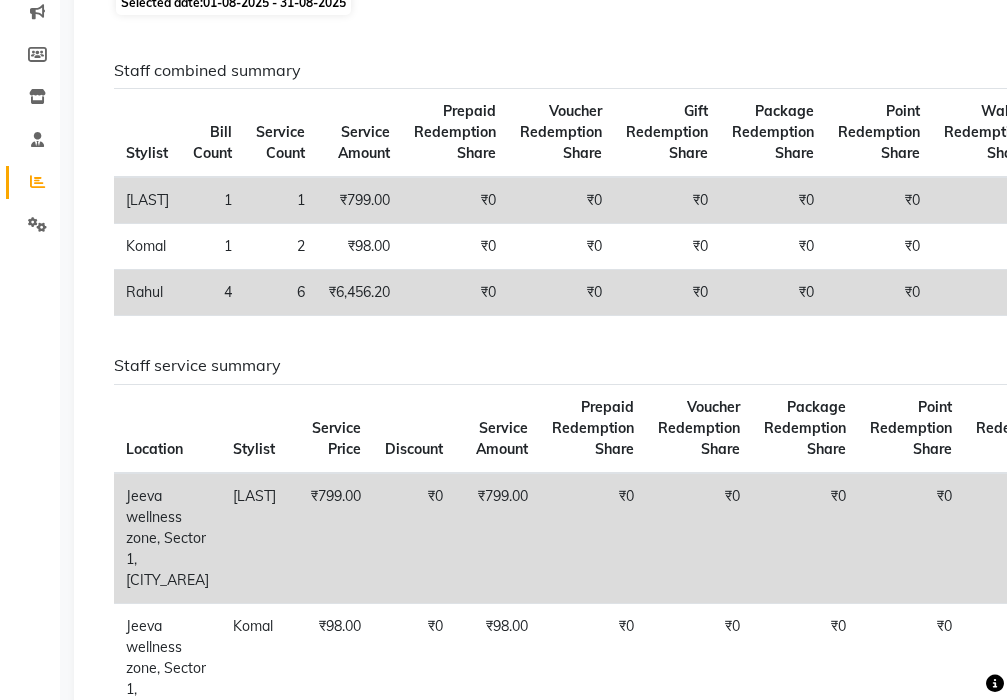 scroll, scrollTop: 0, scrollLeft: 0, axis: both 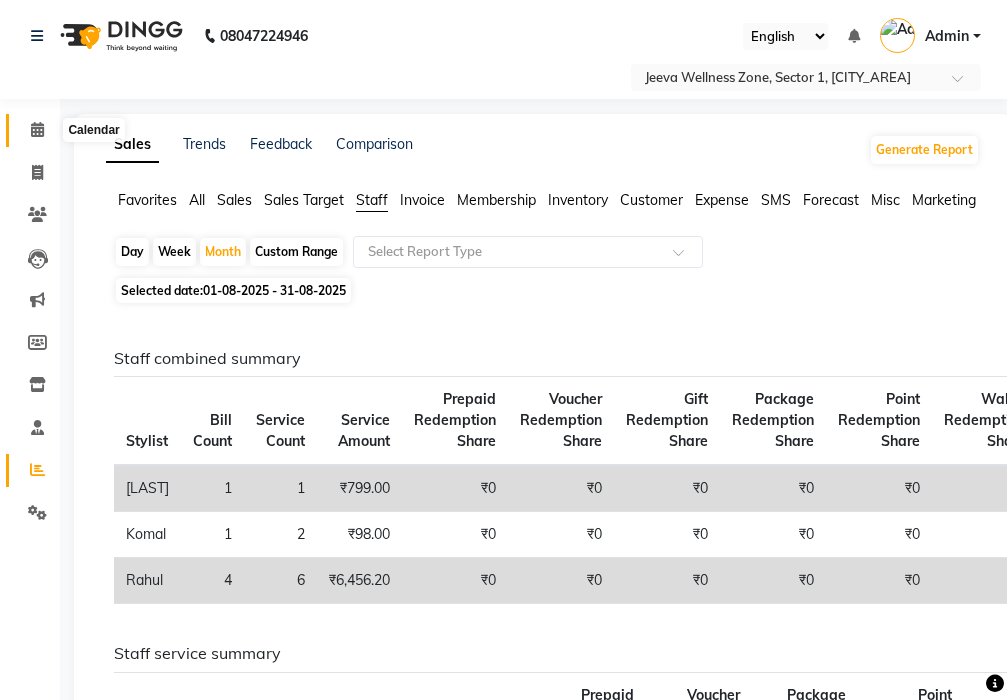 click 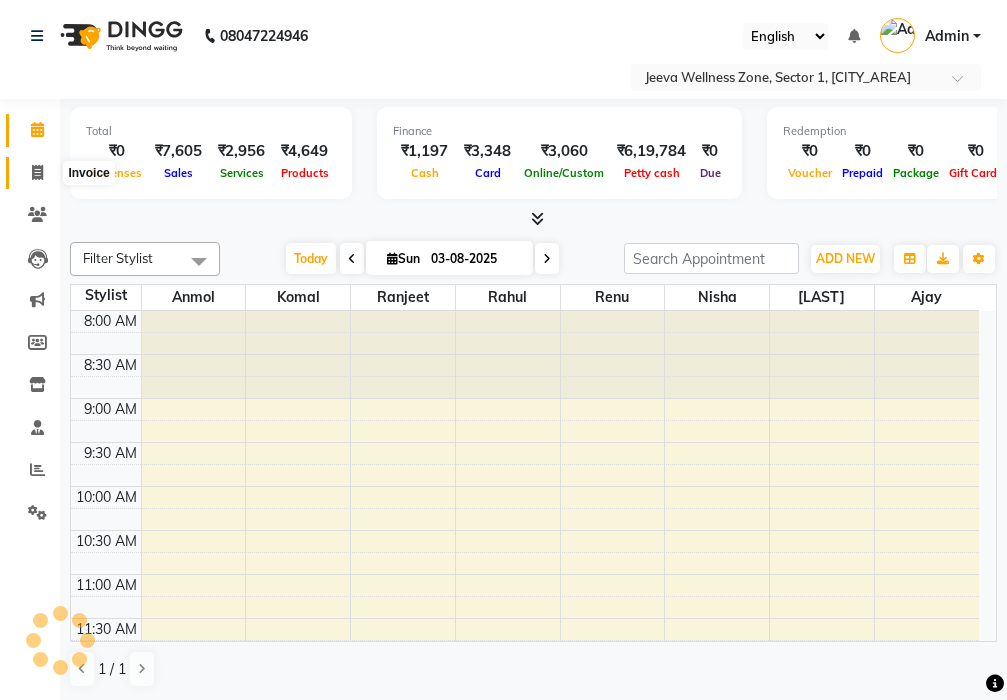 scroll, scrollTop: 0, scrollLeft: 0, axis: both 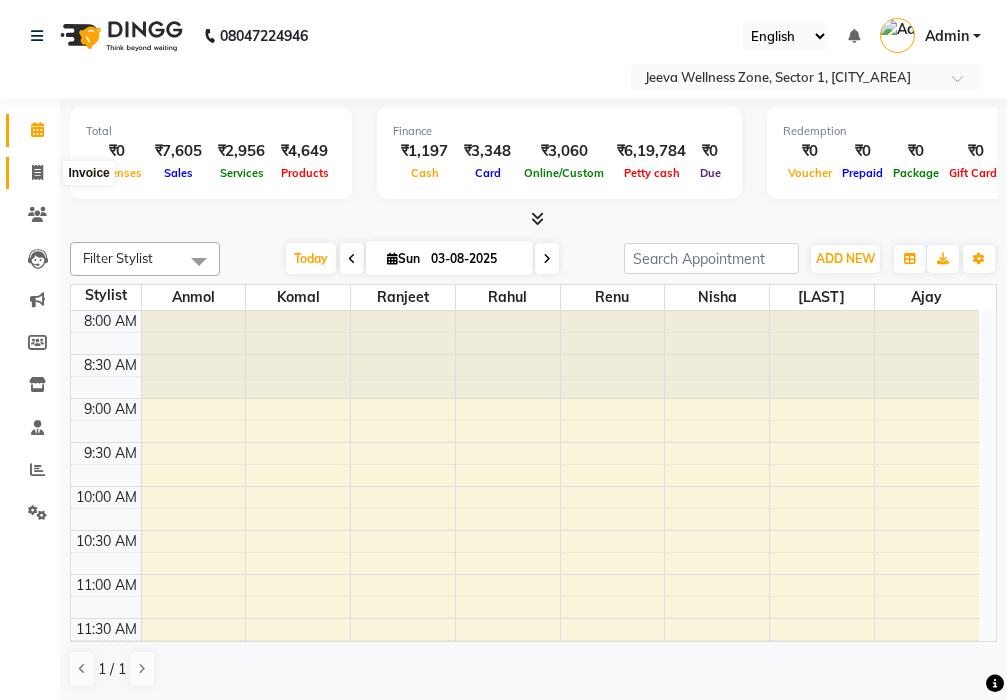 click 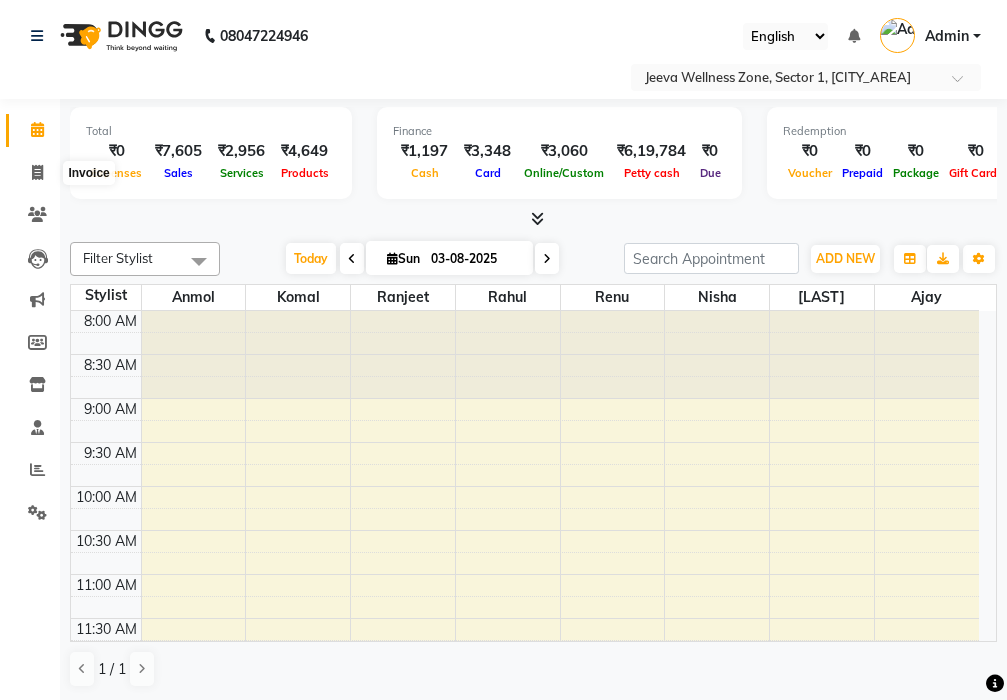 select on "service" 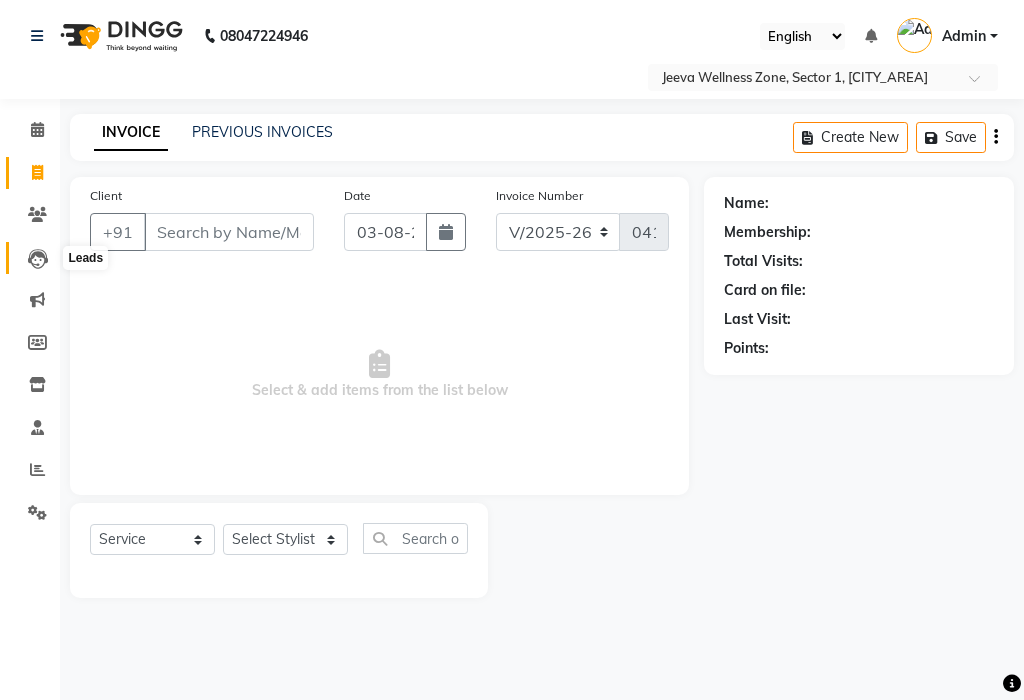 click 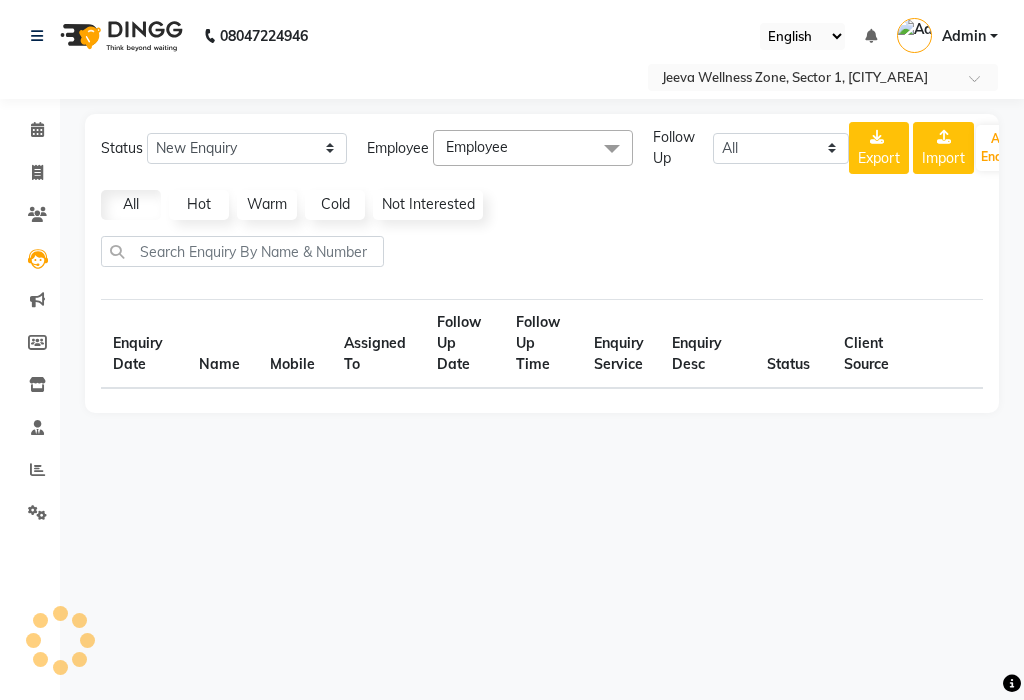 click on "Marketing" 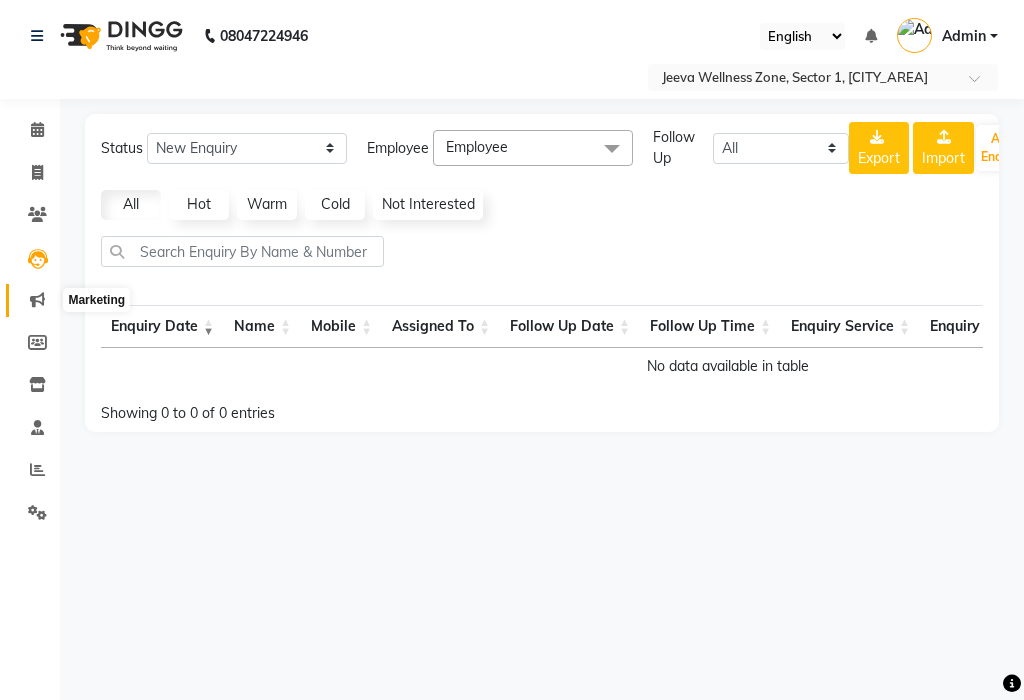 click 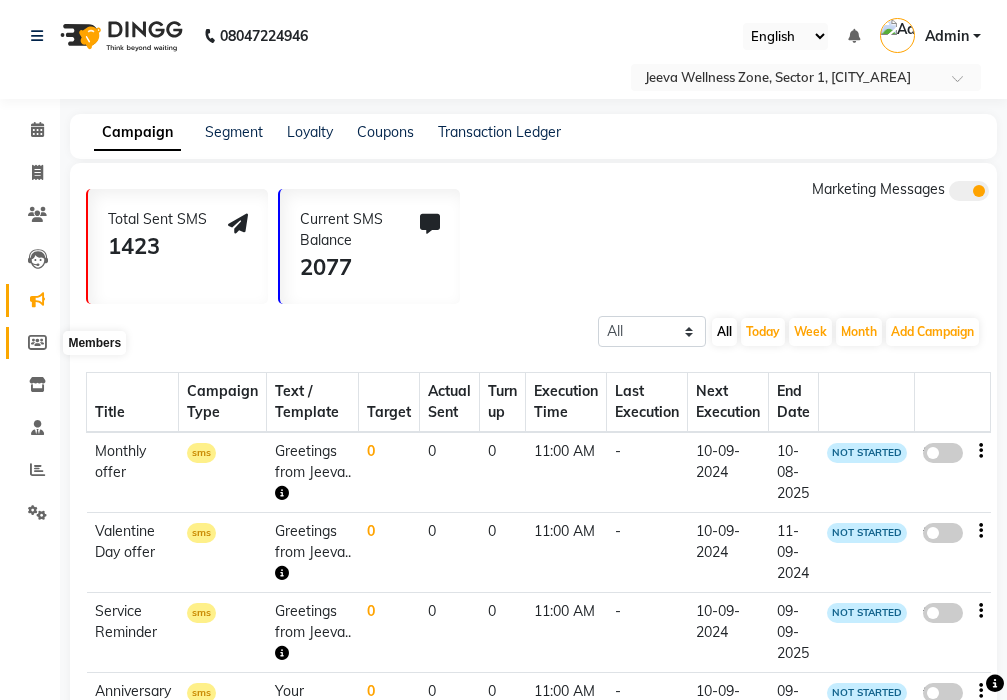 click 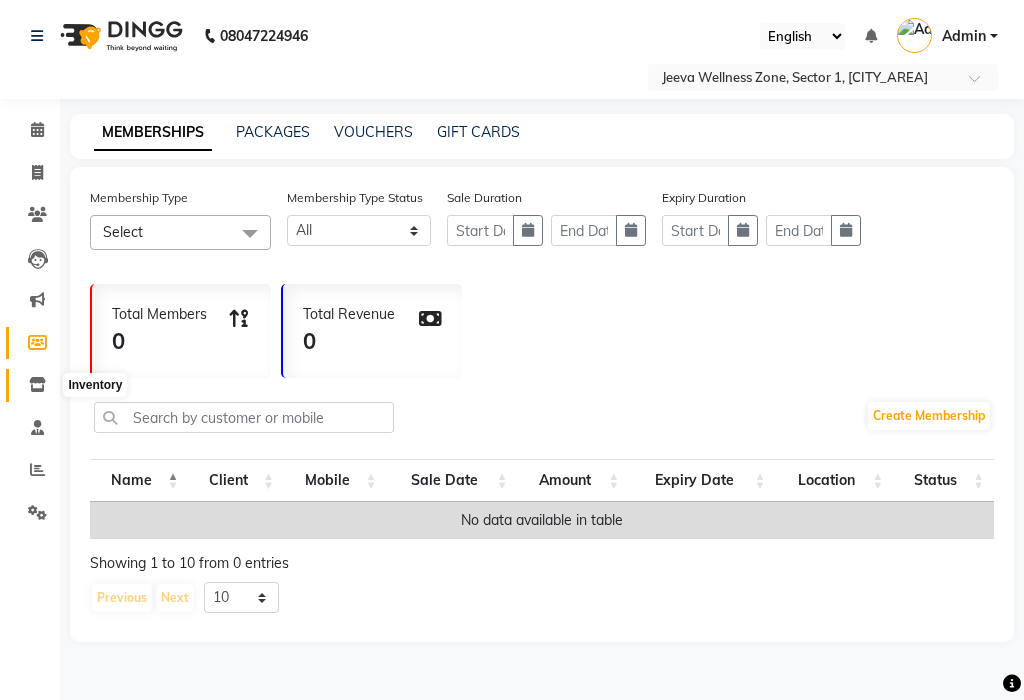click 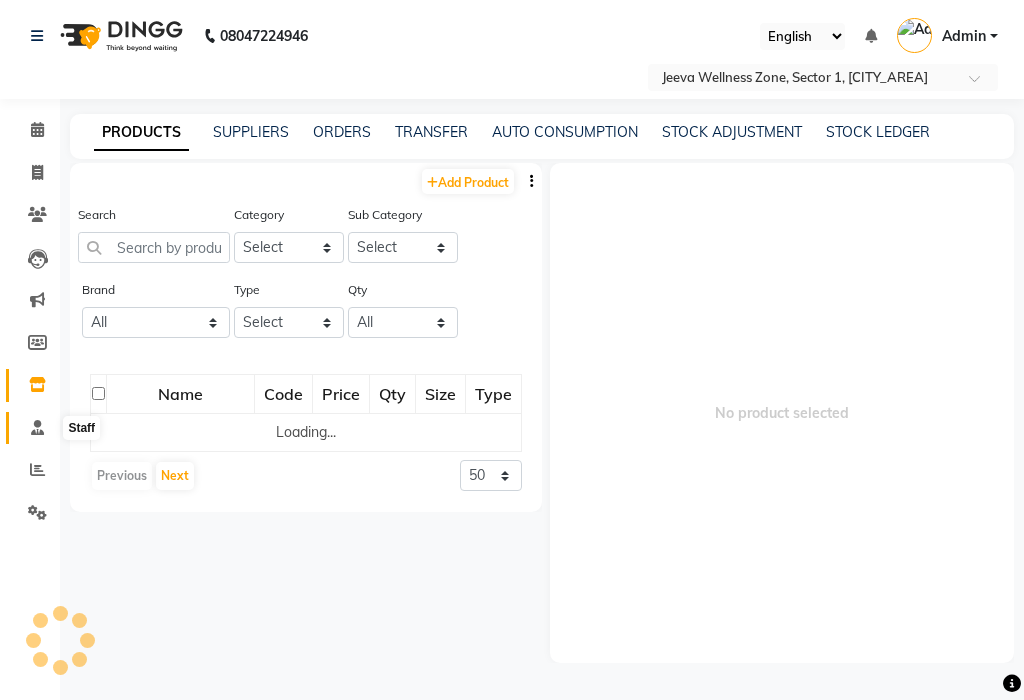 click 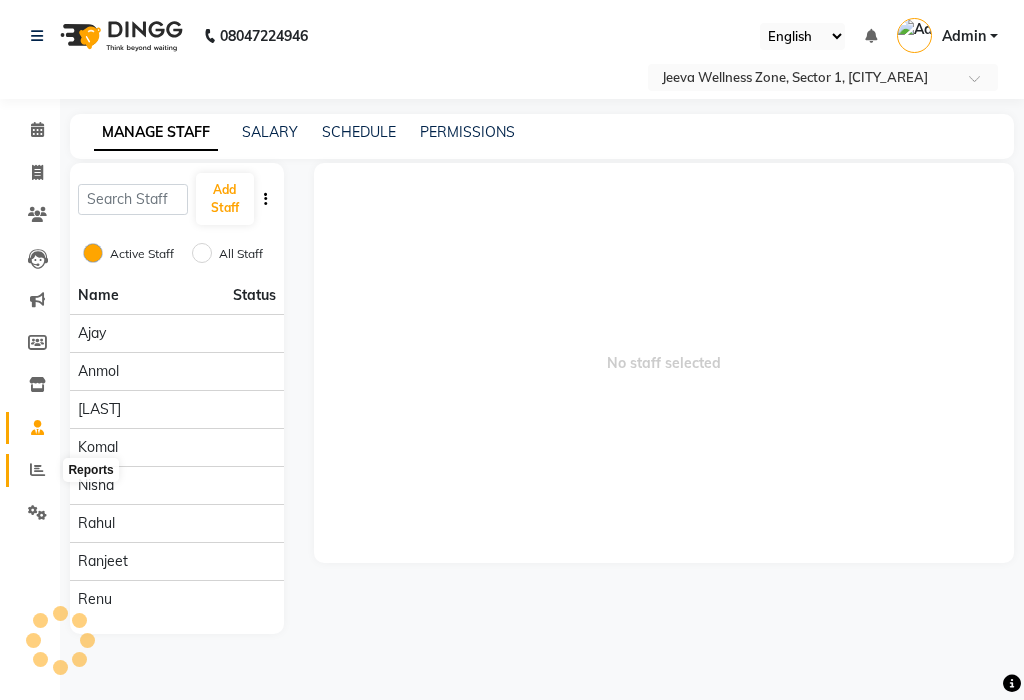 click 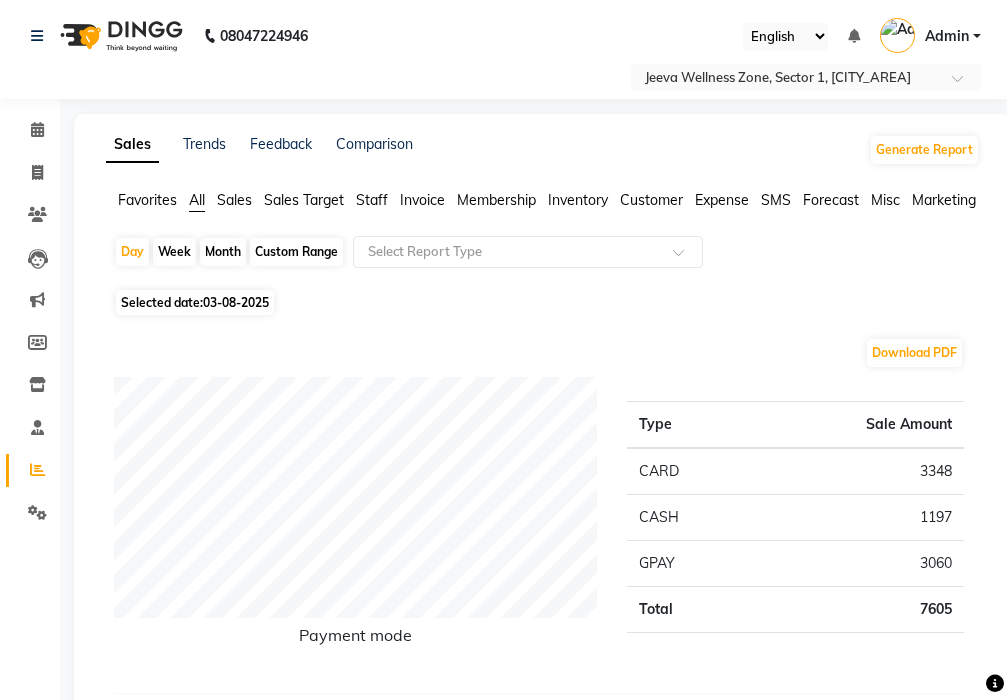 click on "Staff" 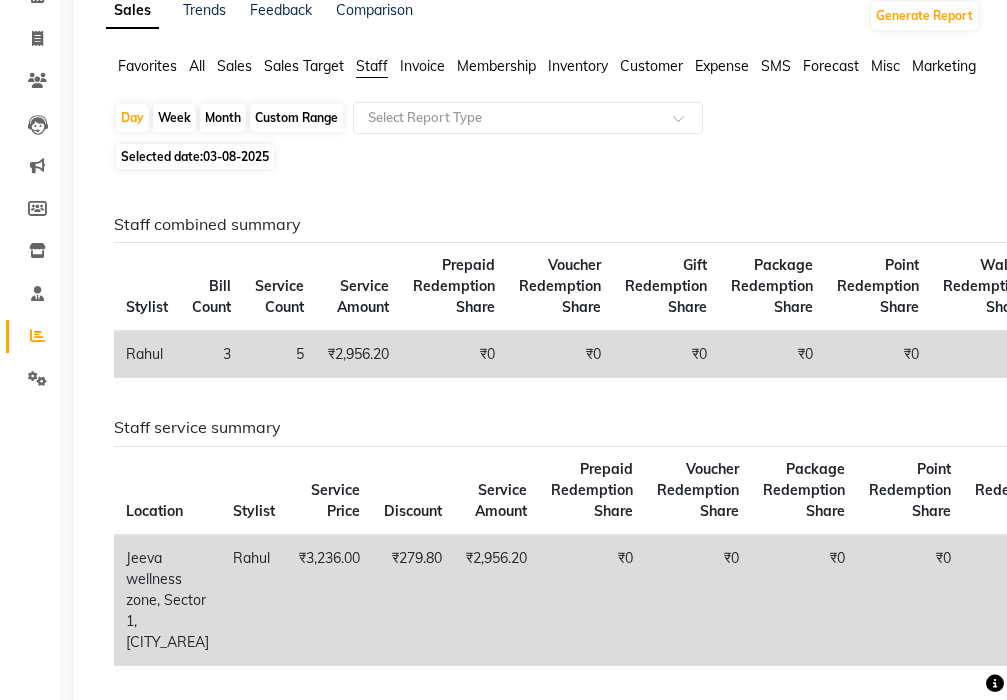 scroll, scrollTop: 0, scrollLeft: 0, axis: both 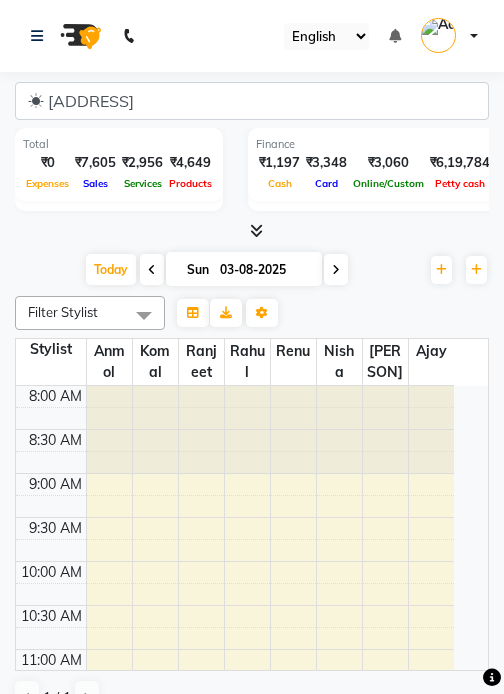 select on "en" 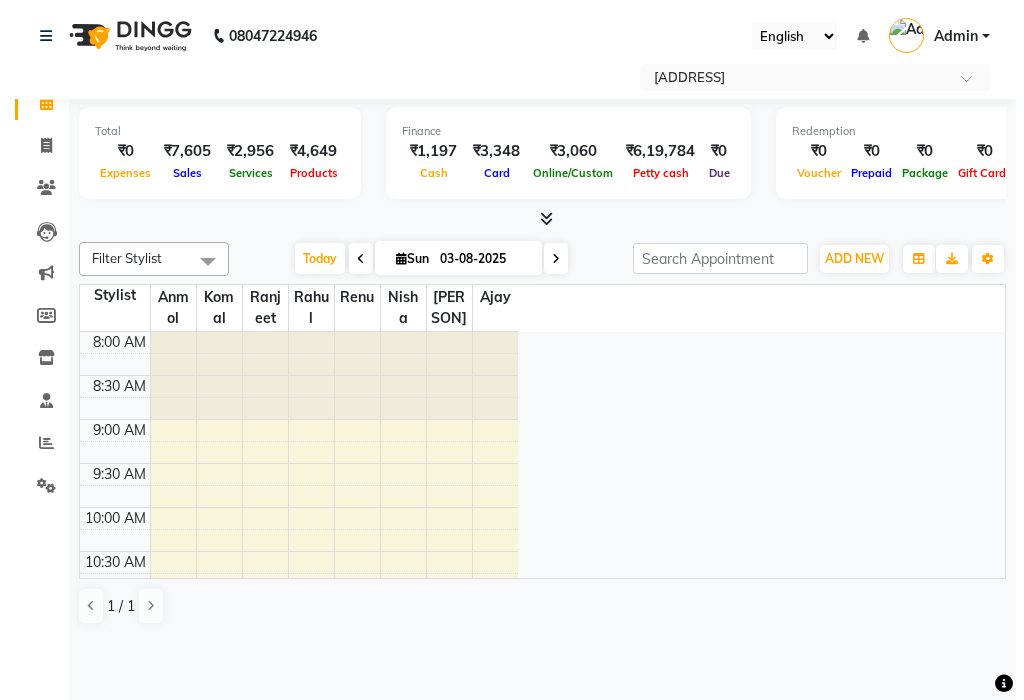 scroll, scrollTop: 0, scrollLeft: 0, axis: both 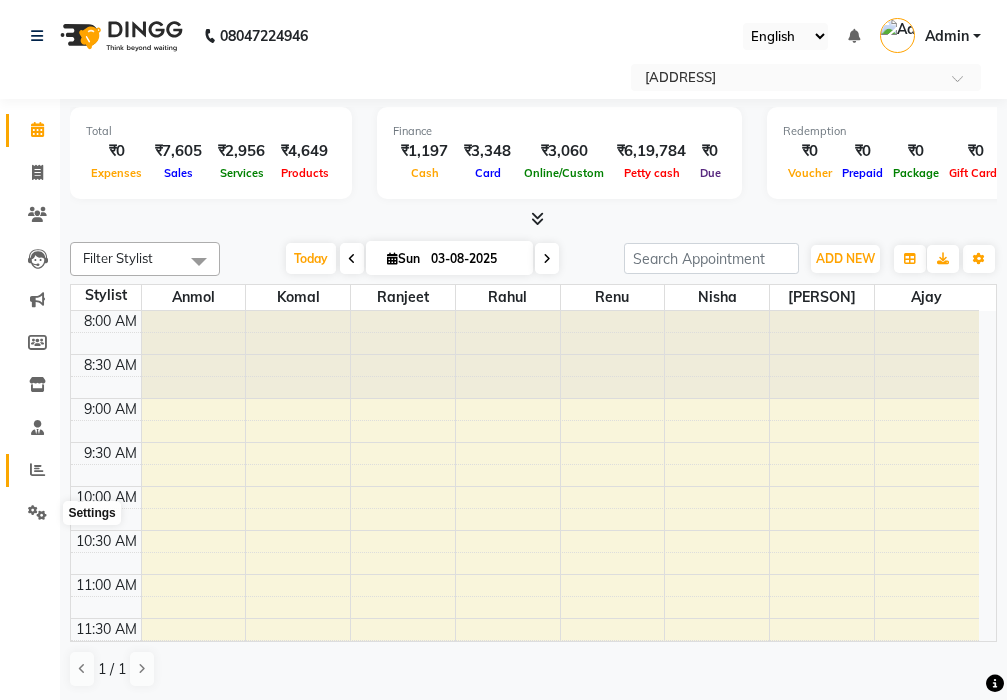 click 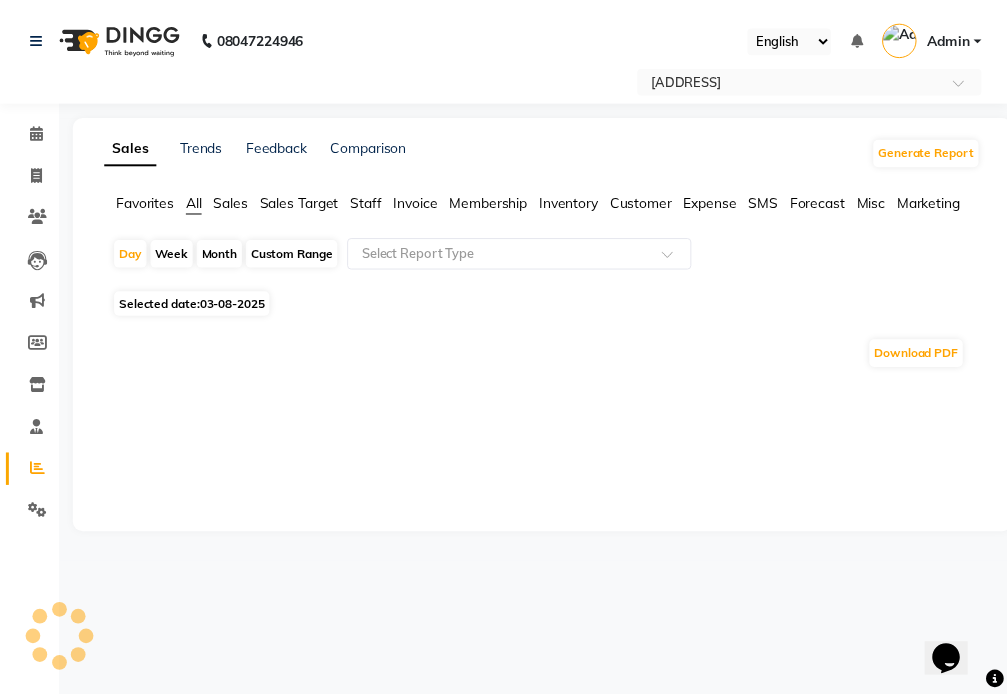 scroll, scrollTop: 0, scrollLeft: 0, axis: both 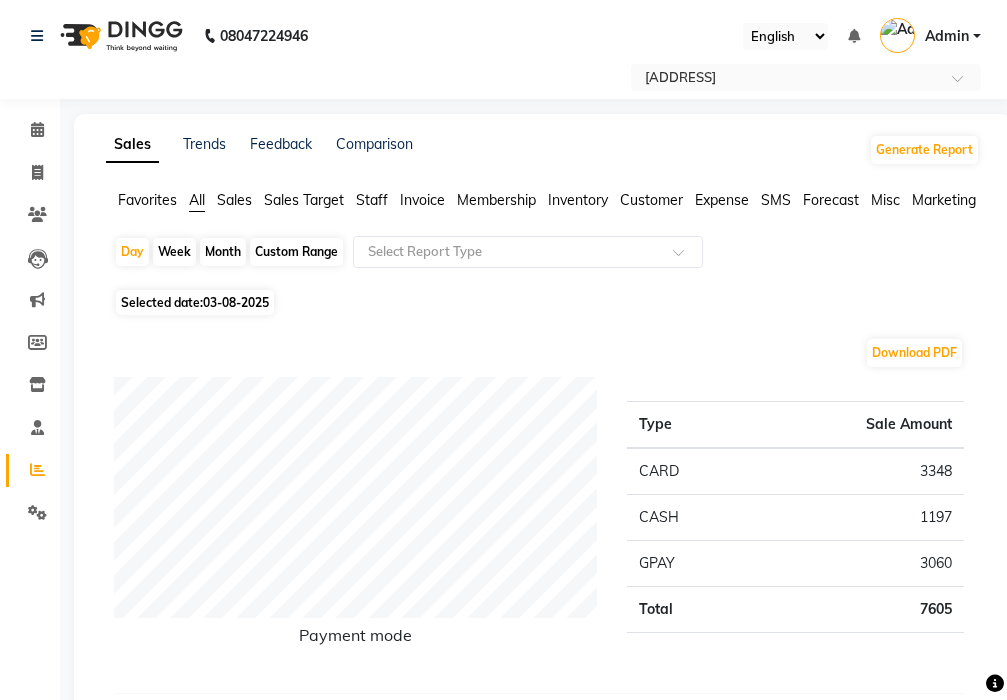 click on "Month" 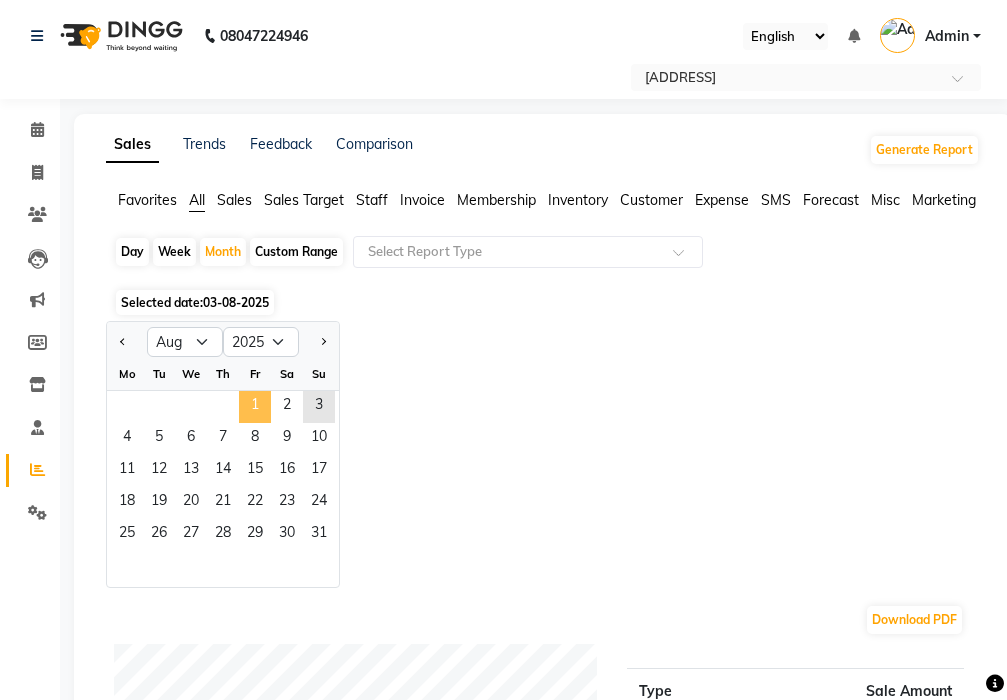 click on "1" 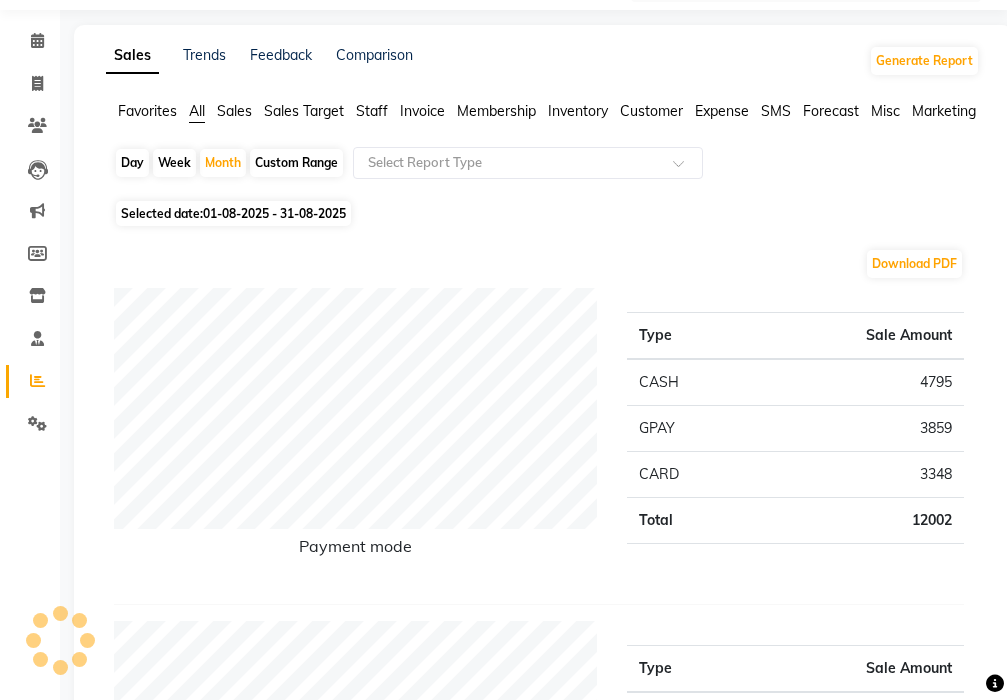 scroll, scrollTop: 0, scrollLeft: 0, axis: both 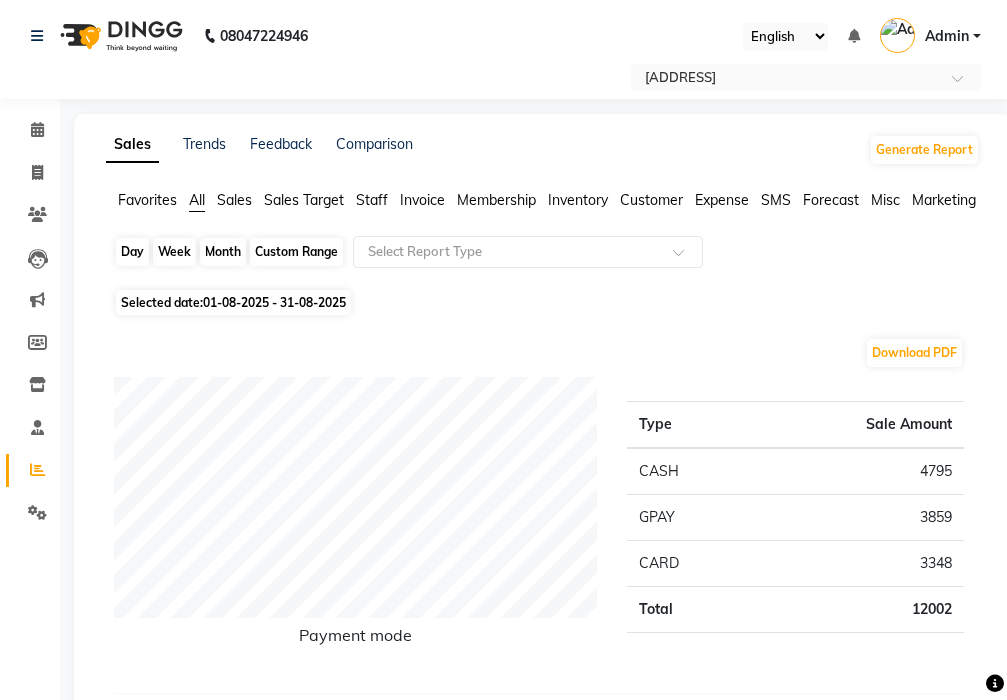 click on "Month" 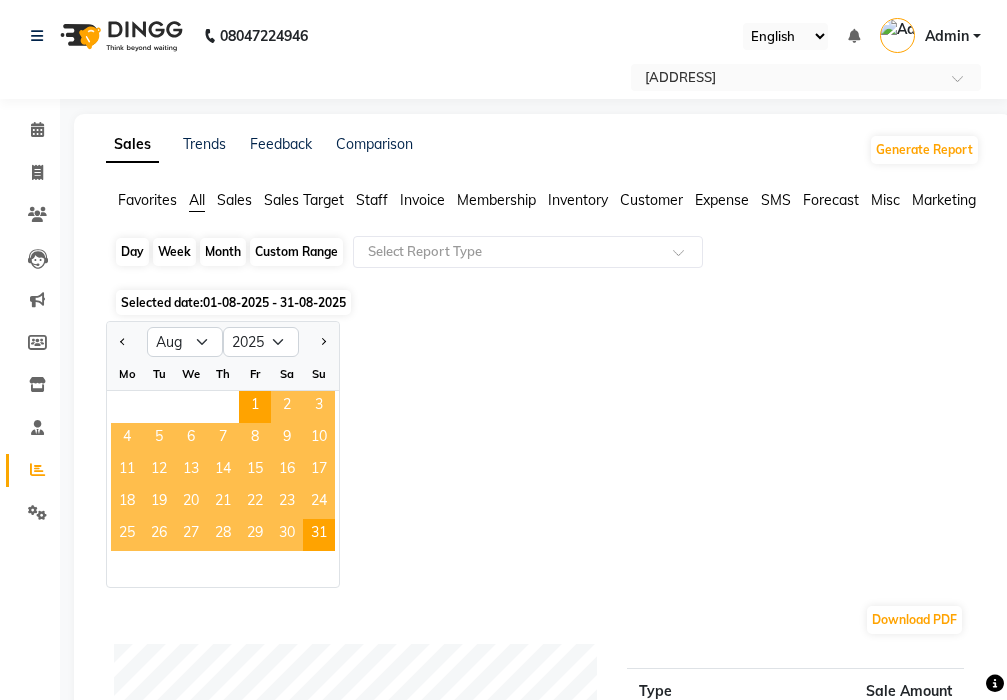 click on "Month" 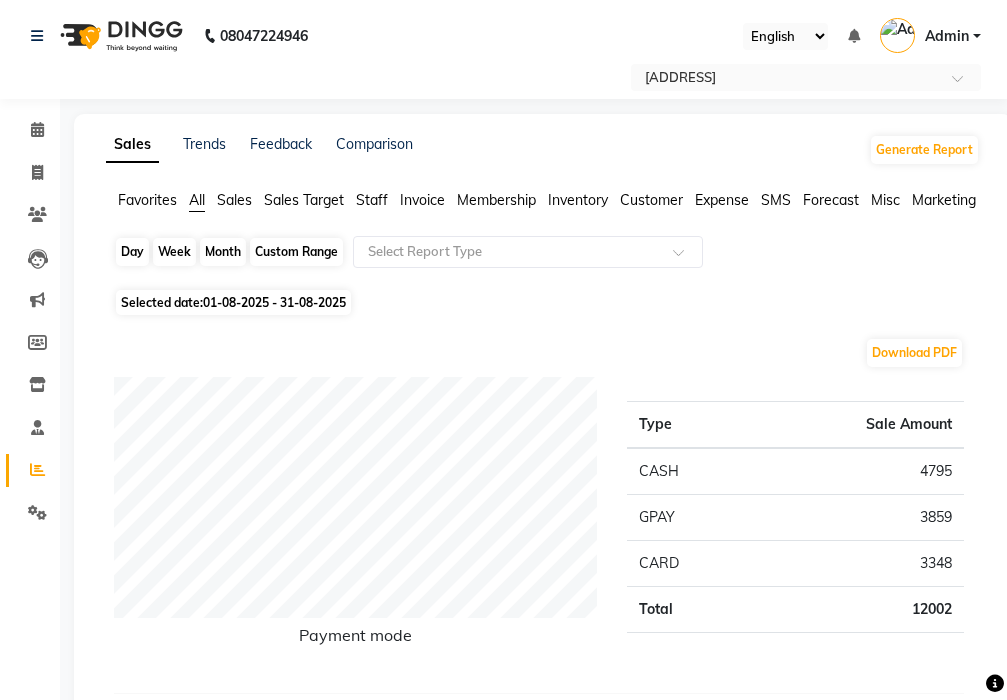 click on "Month" 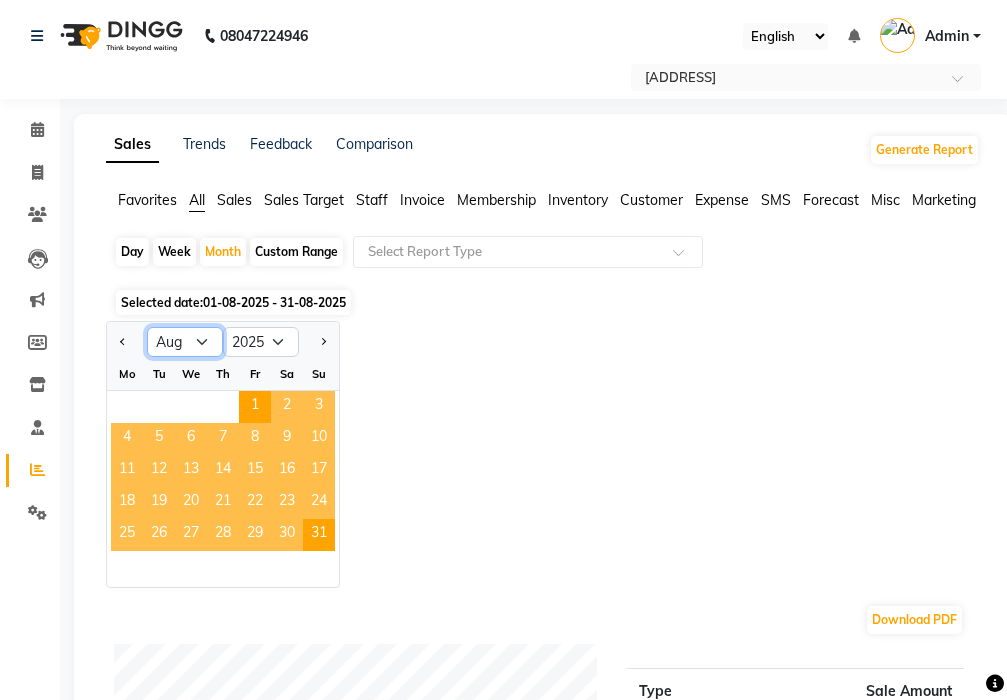 click on "Jan Feb Mar Apr May Jun Jul Aug Sep Oct Nov Dec" 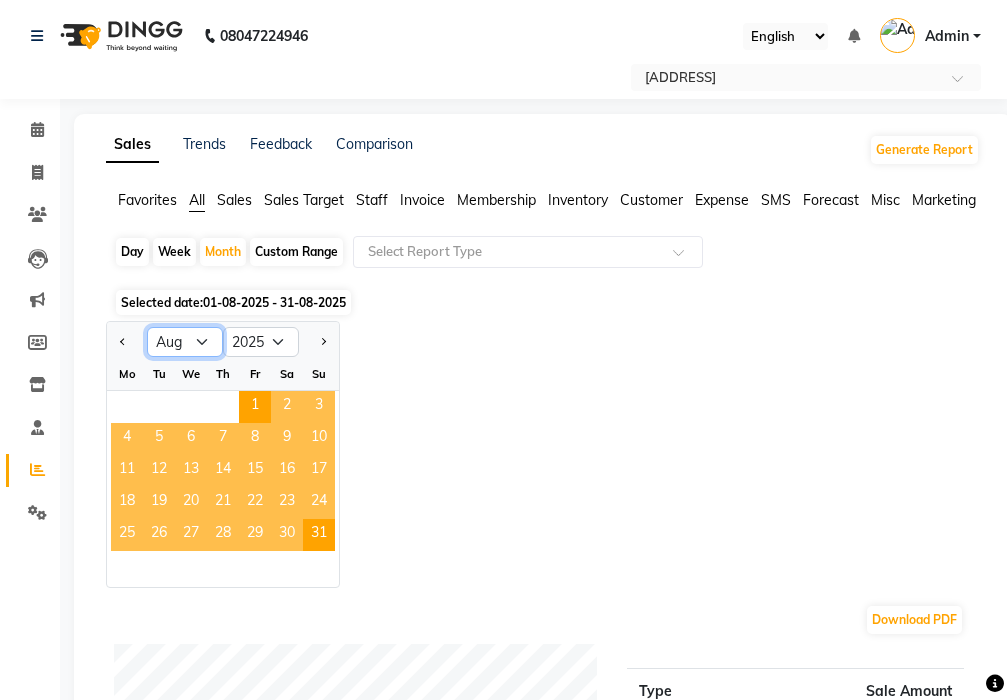 select on "7" 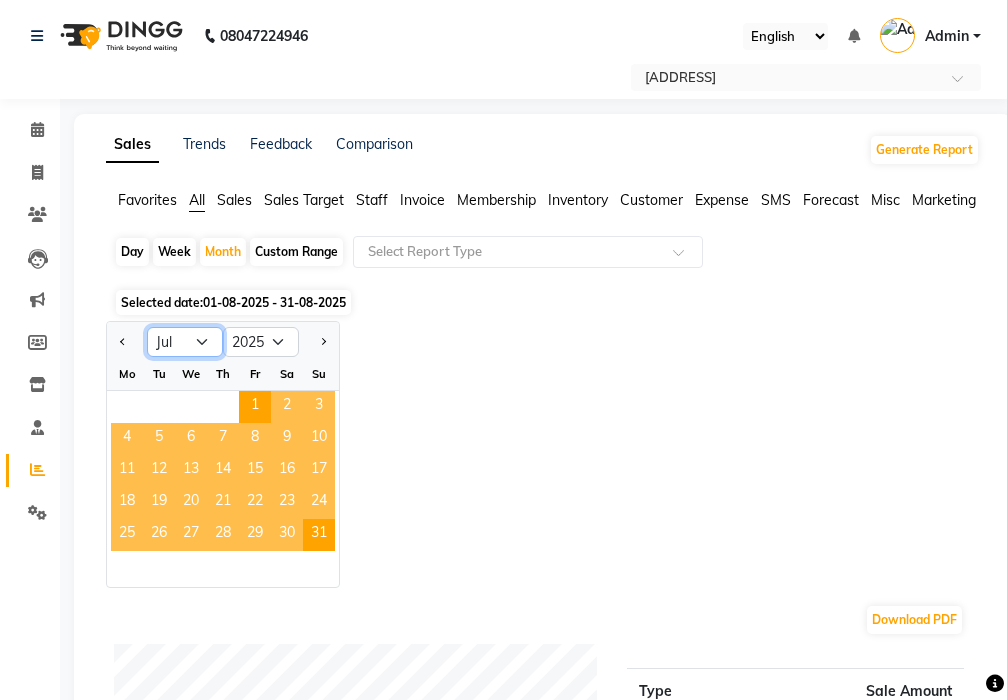 click on "Jan Feb Mar Apr May Jun Jul Aug Sep Oct Nov Dec" 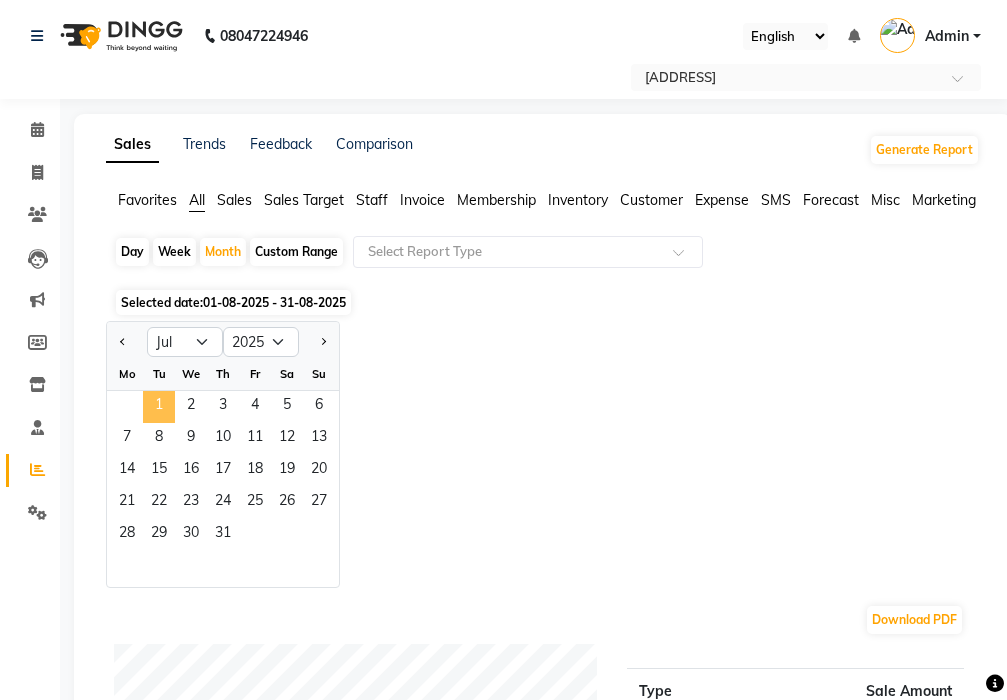 click on "1" 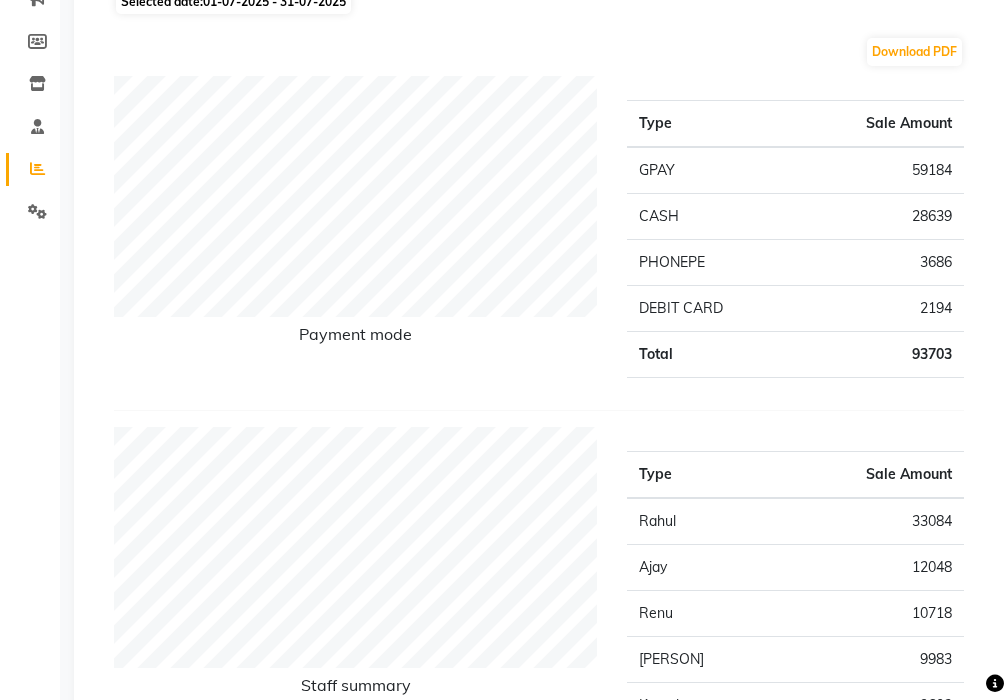 scroll, scrollTop: 300, scrollLeft: 0, axis: vertical 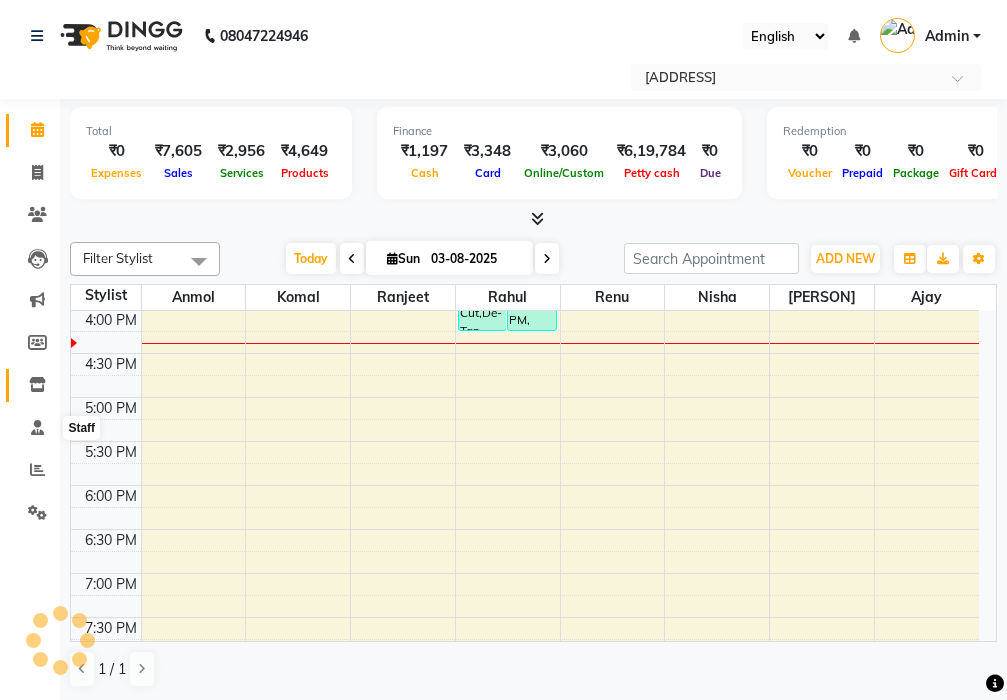 click 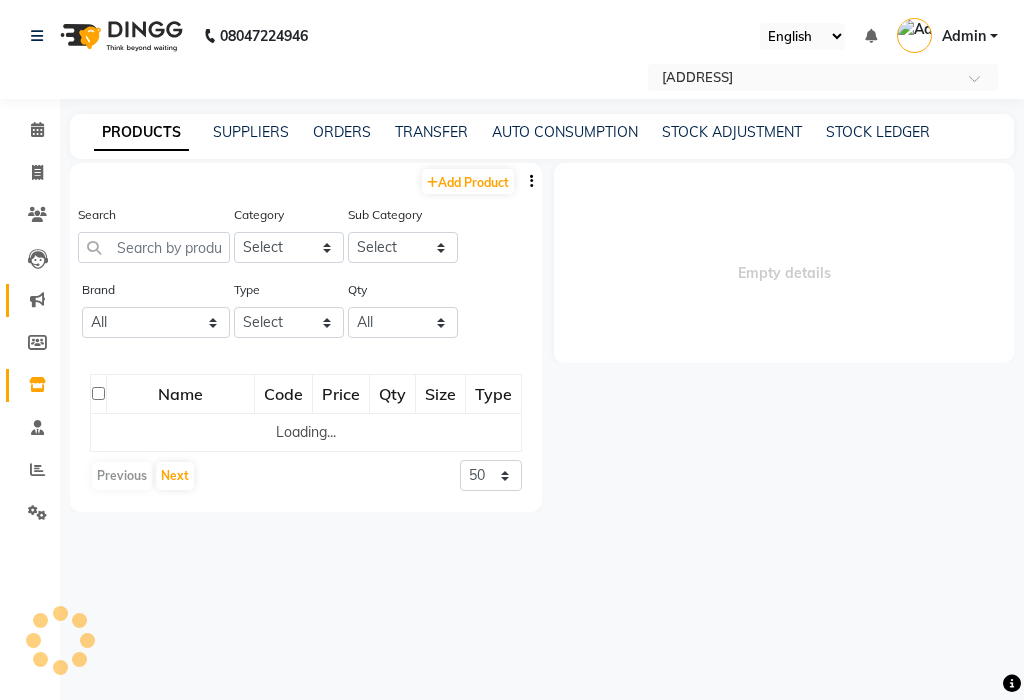 select 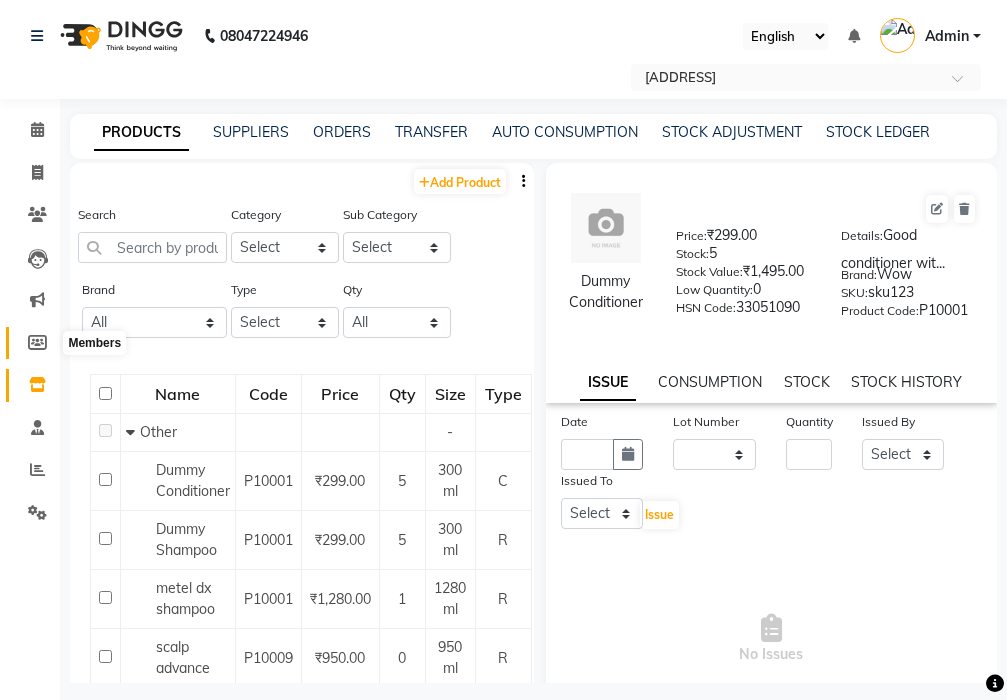 click 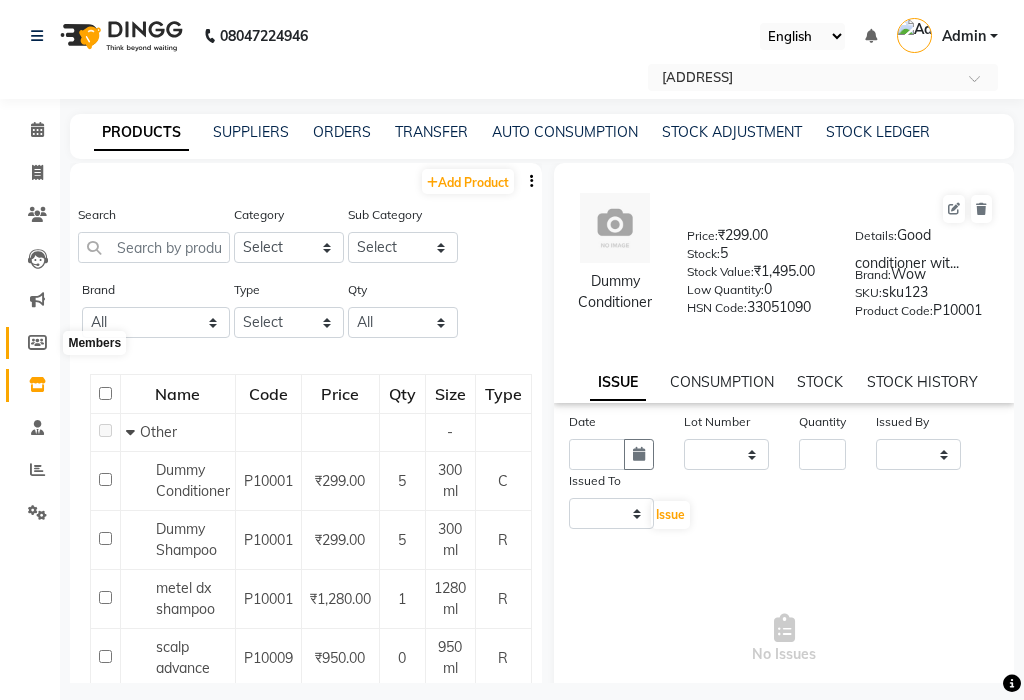 select 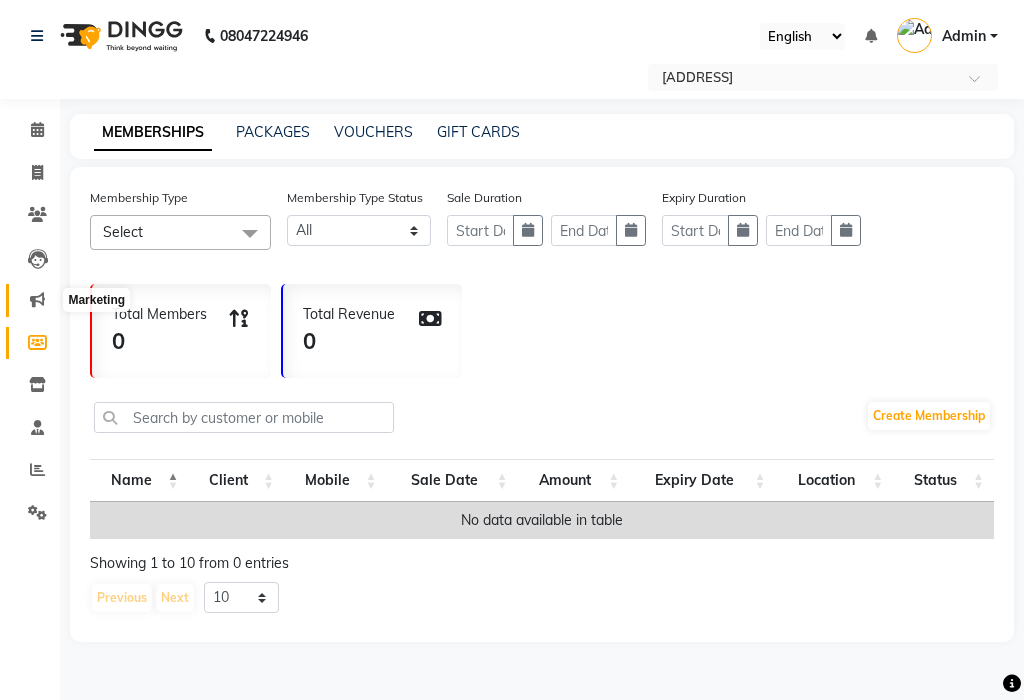 click 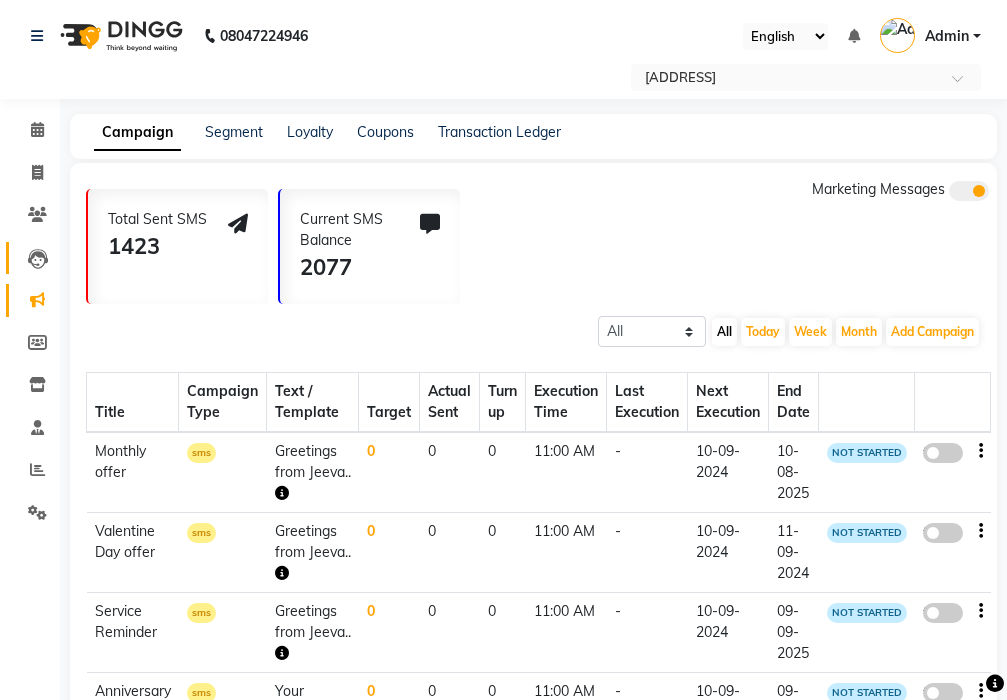 click on "Leads" 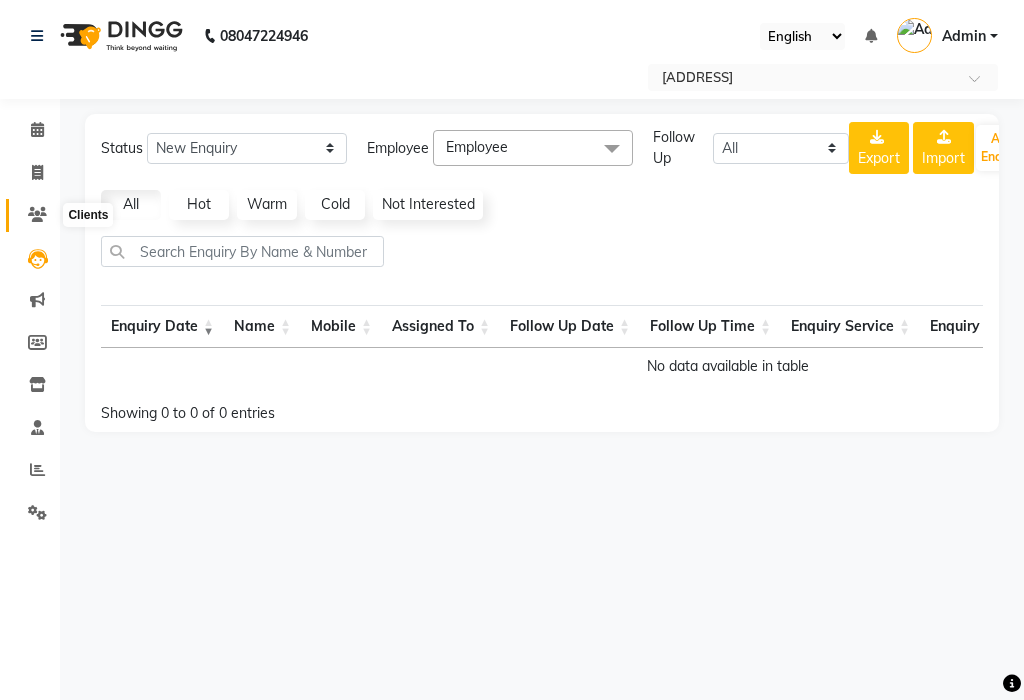 click 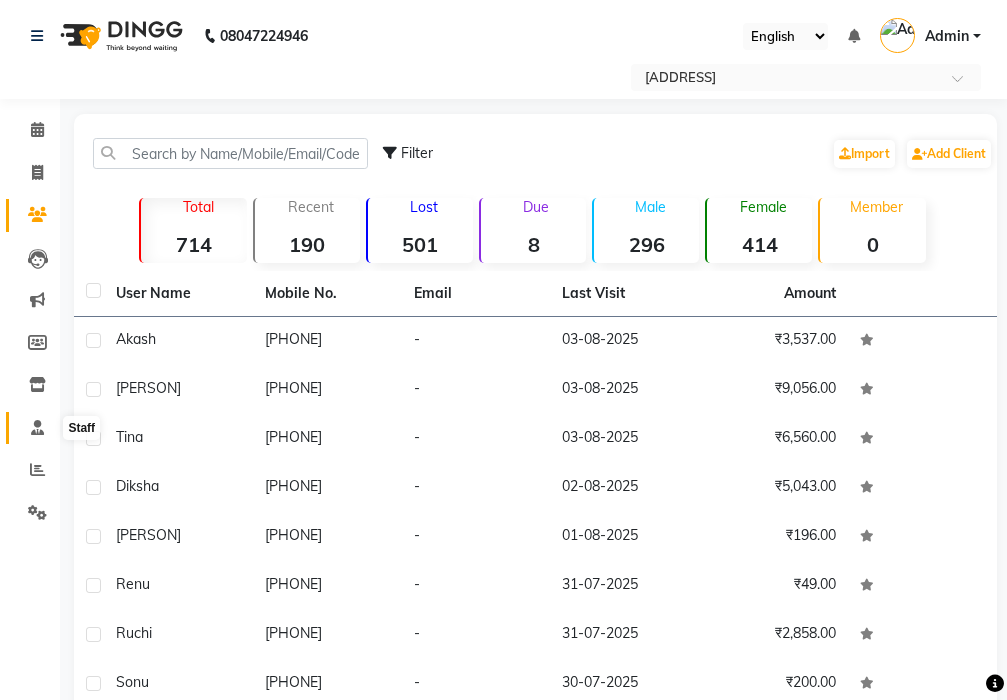 click 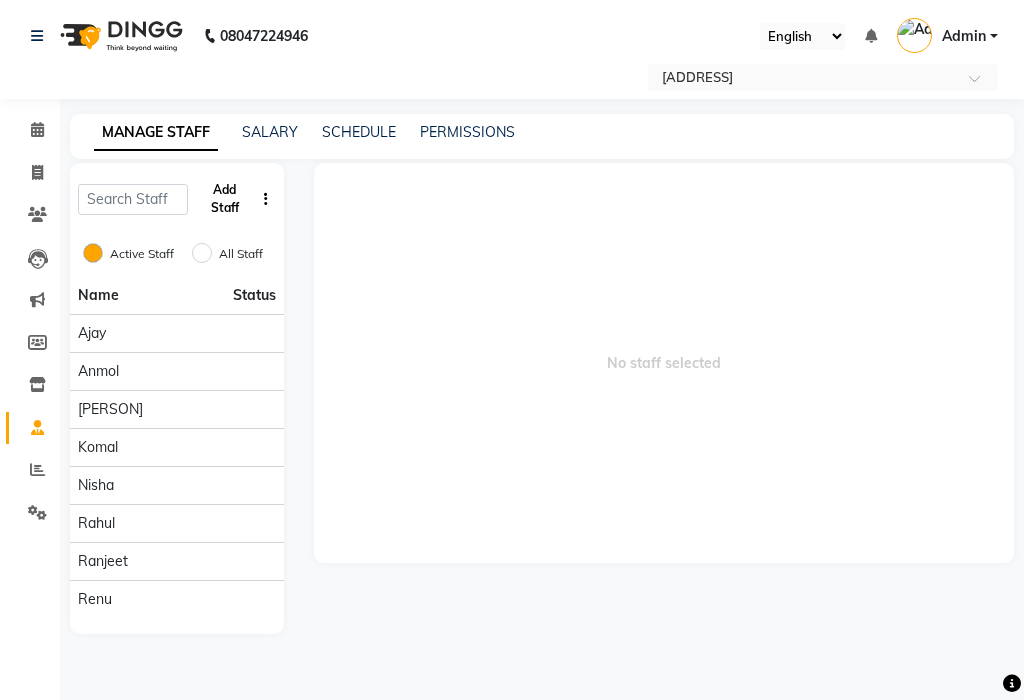click on "Add Staff" 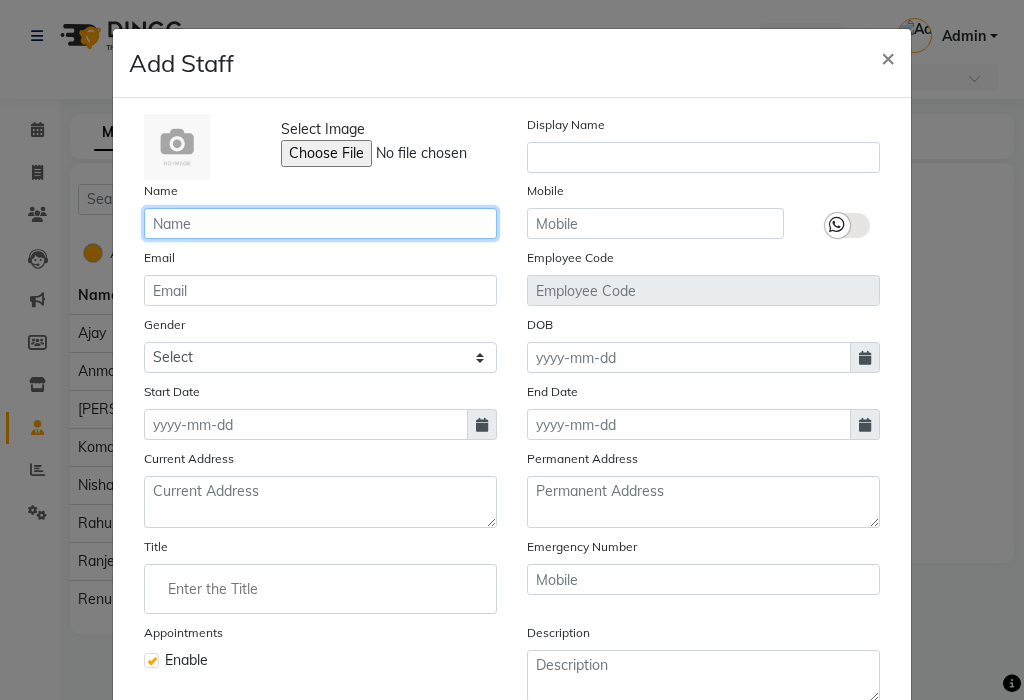 click 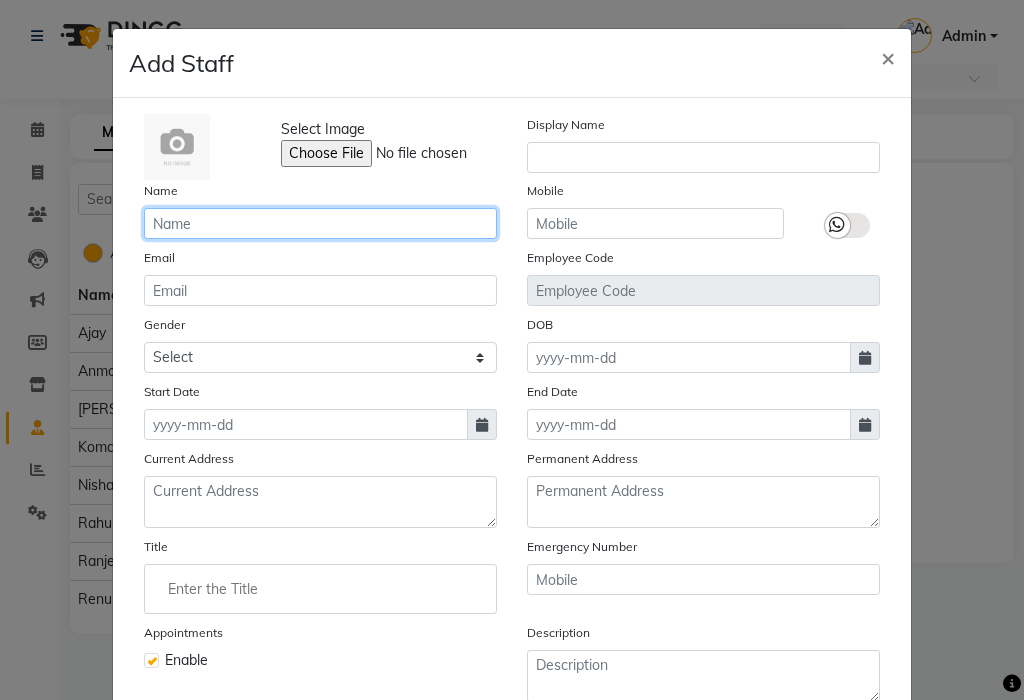 type on "s" 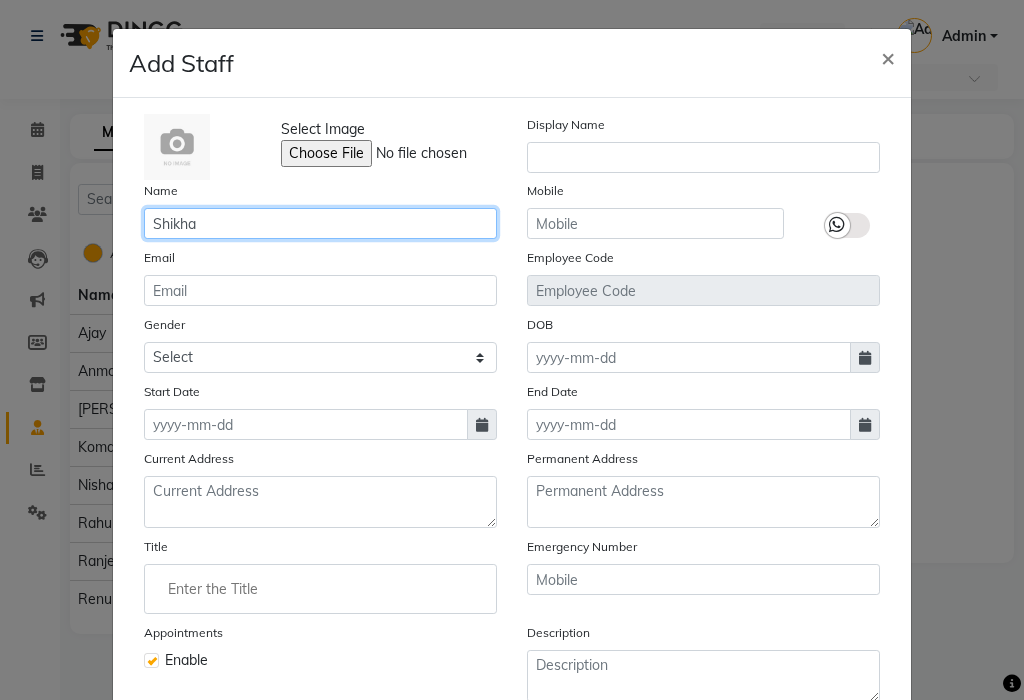 type on "Shikha" 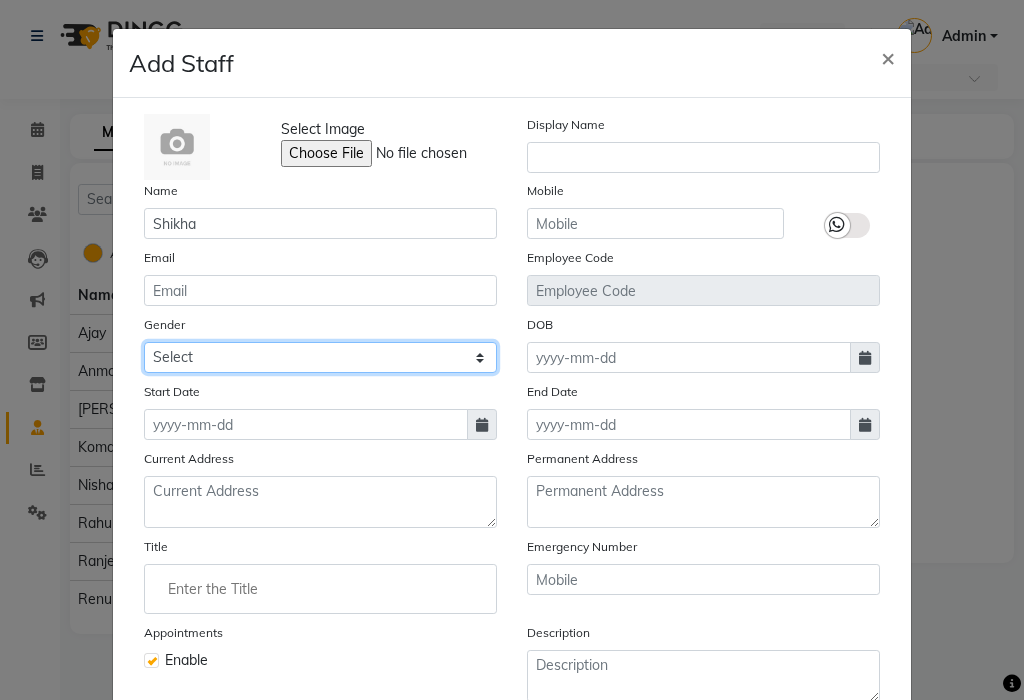 click on "Select Male Female Other Prefer Not To Say" 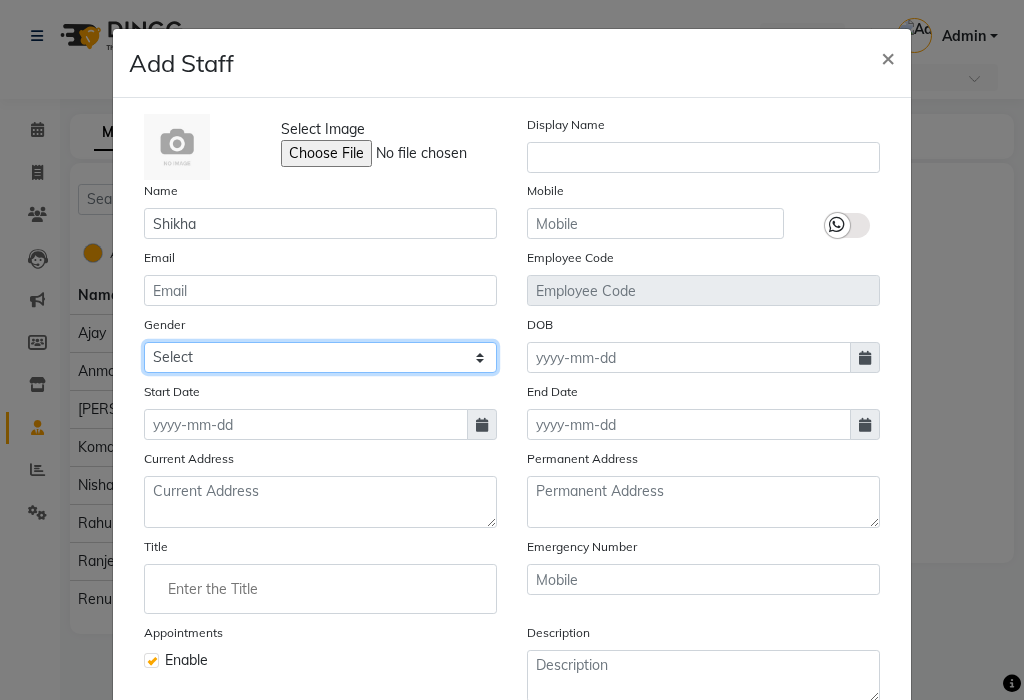 select on "female" 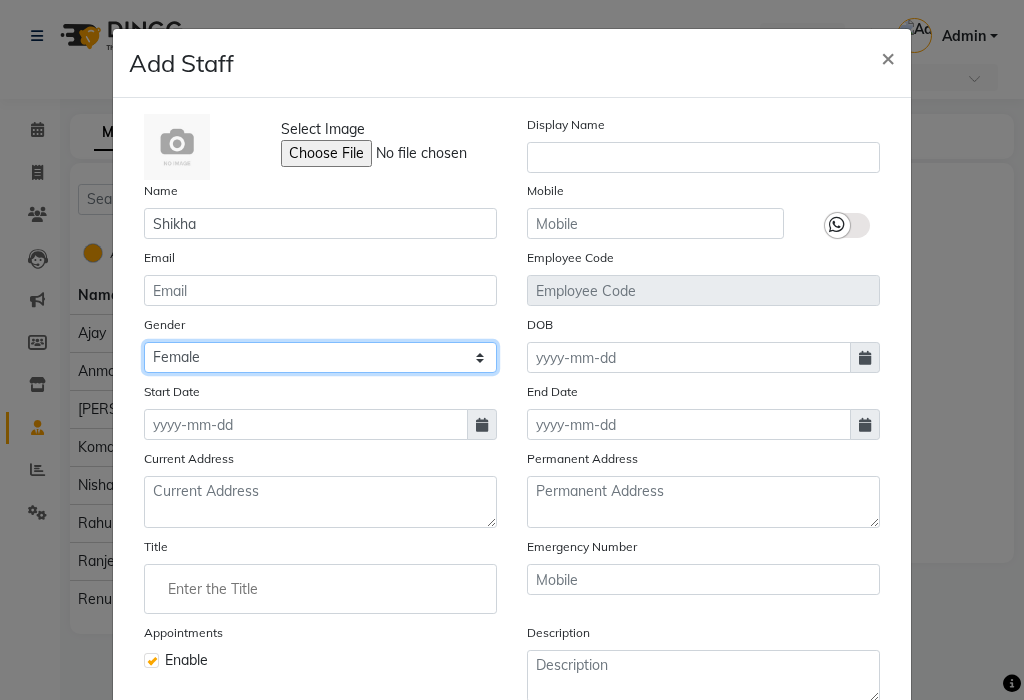click on "Select Male Female Other Prefer Not To Say" 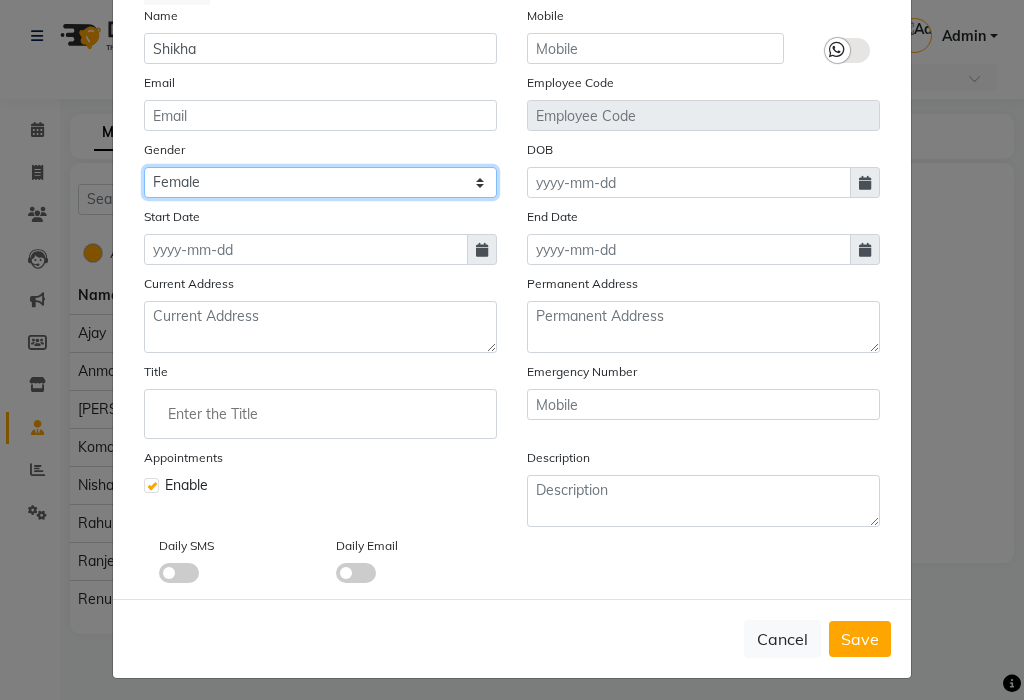 scroll, scrollTop: 182, scrollLeft: 0, axis: vertical 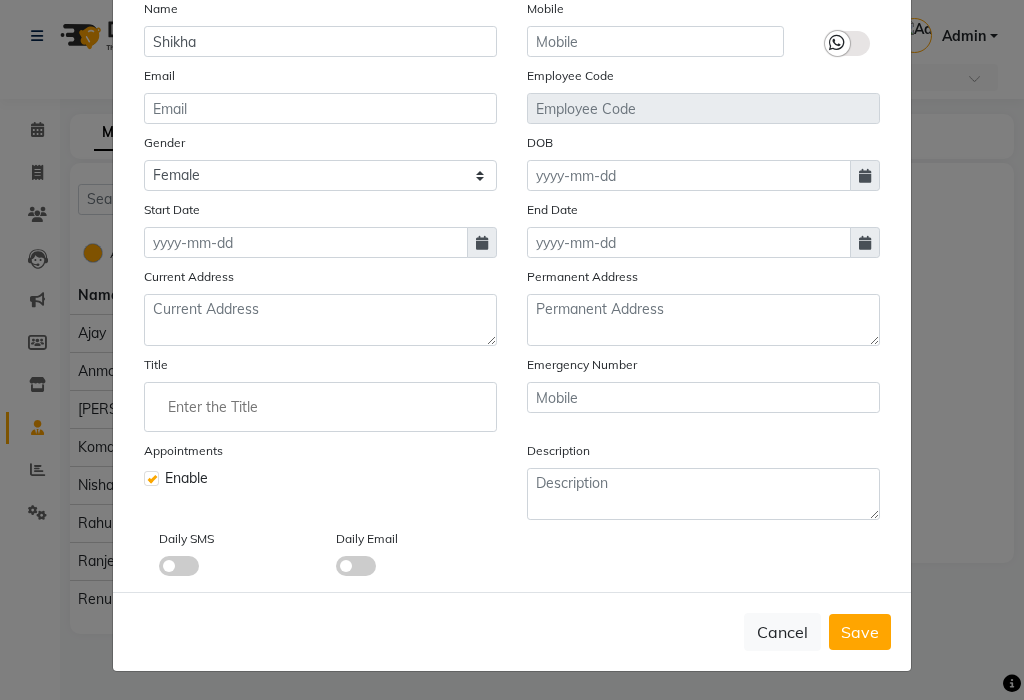 click 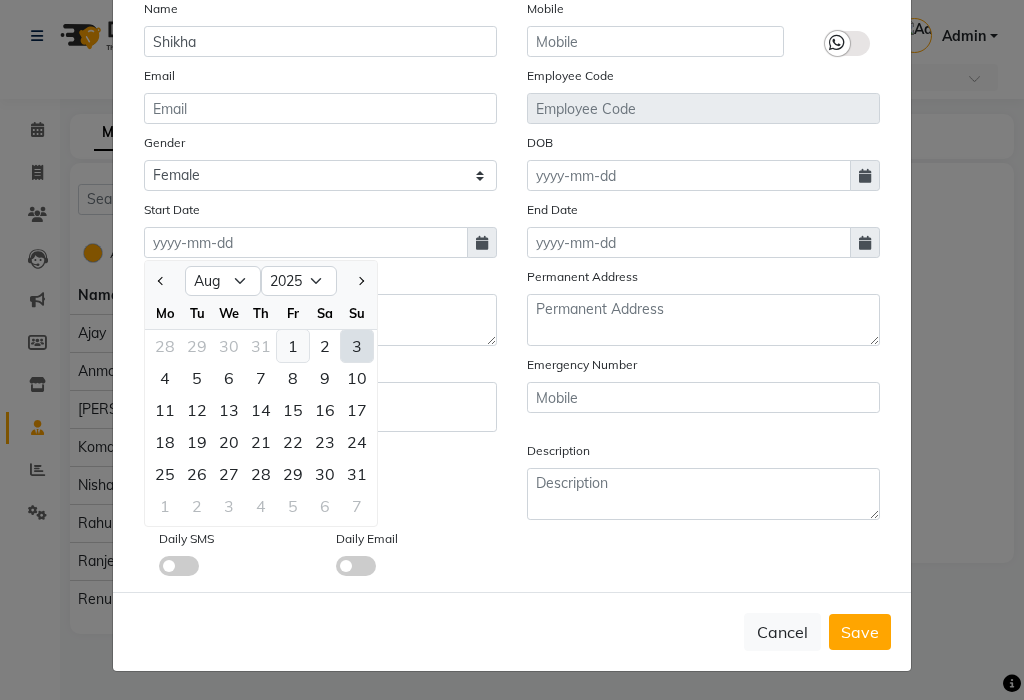 click on "1" 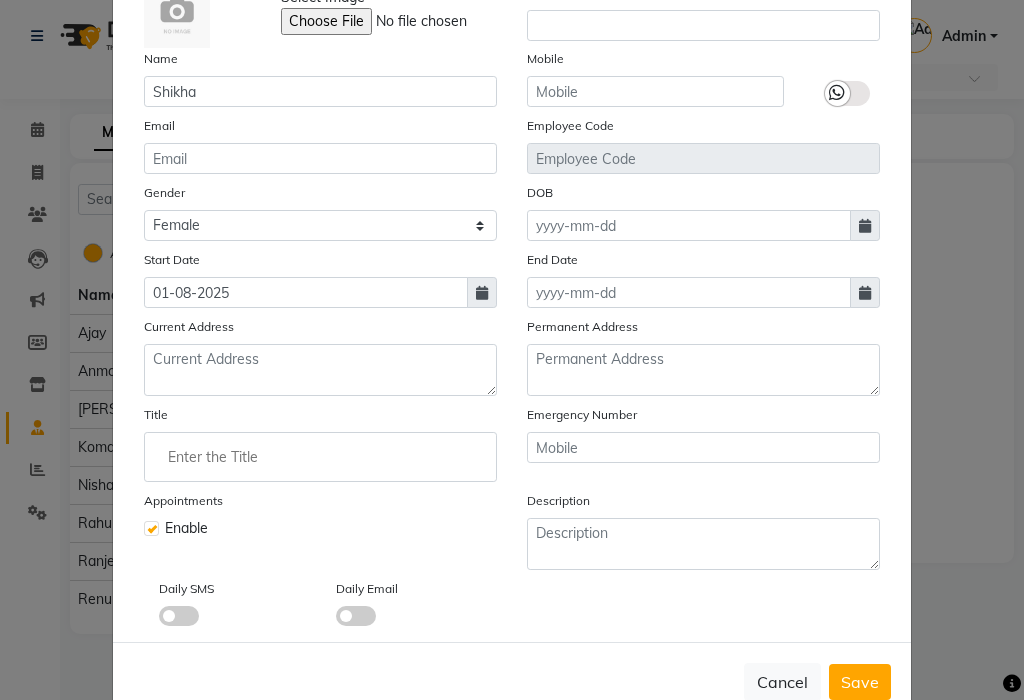 scroll, scrollTop: 82, scrollLeft: 0, axis: vertical 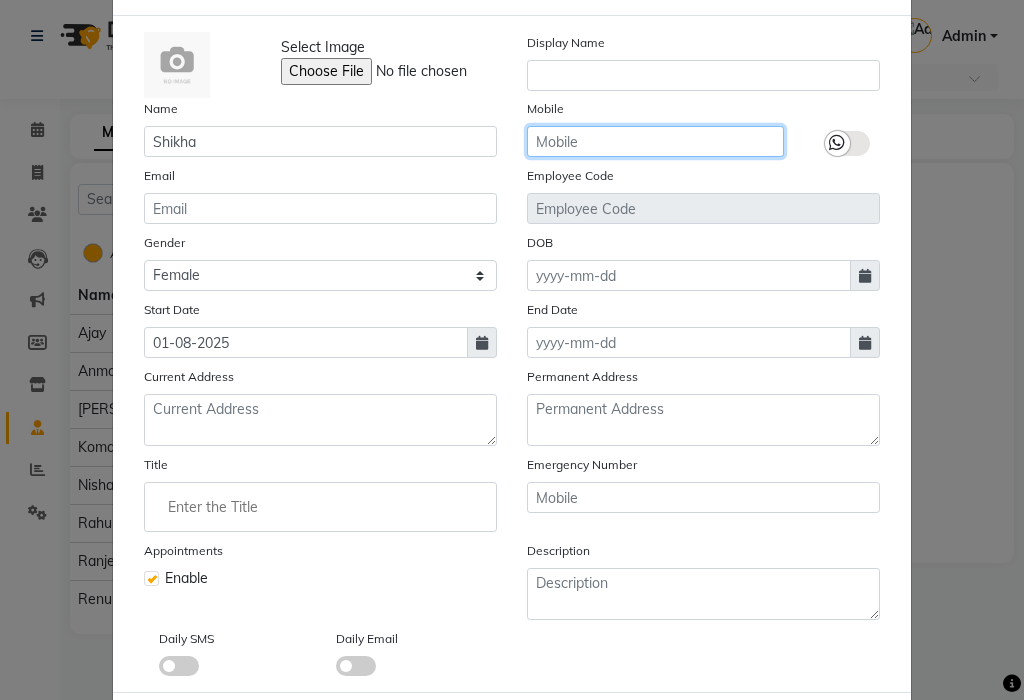 click 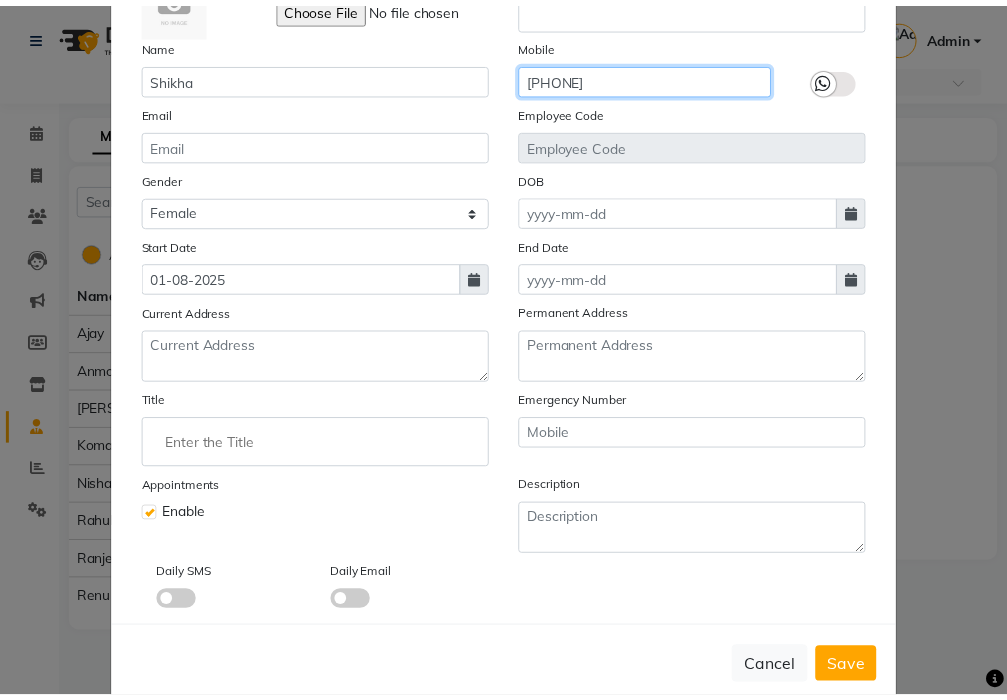 scroll, scrollTop: 182, scrollLeft: 0, axis: vertical 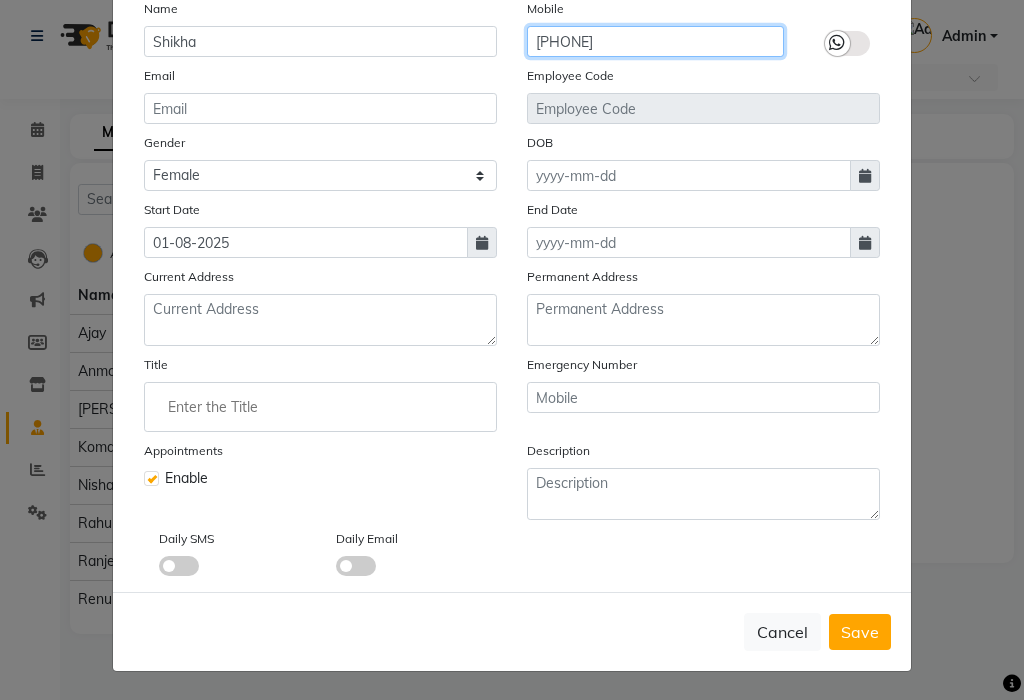type on "7006111623" 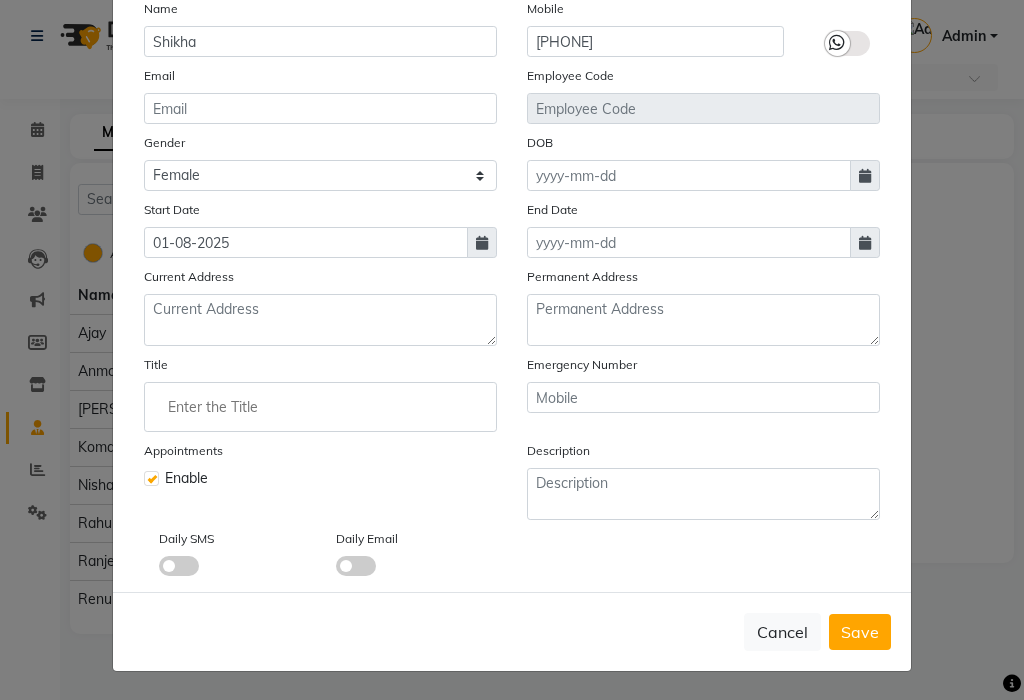 click 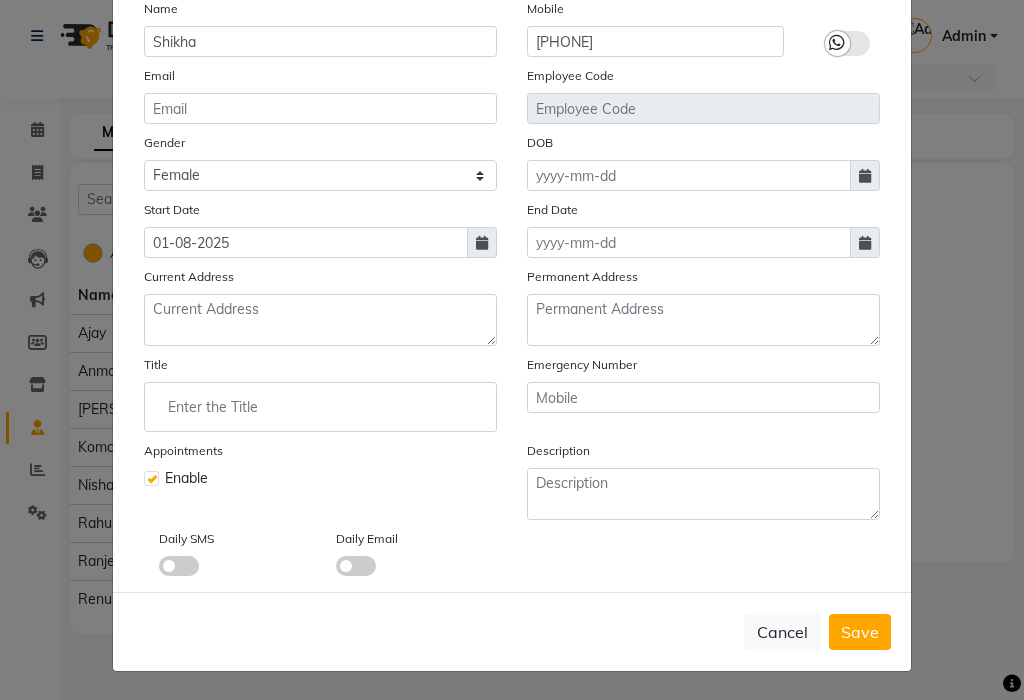 click 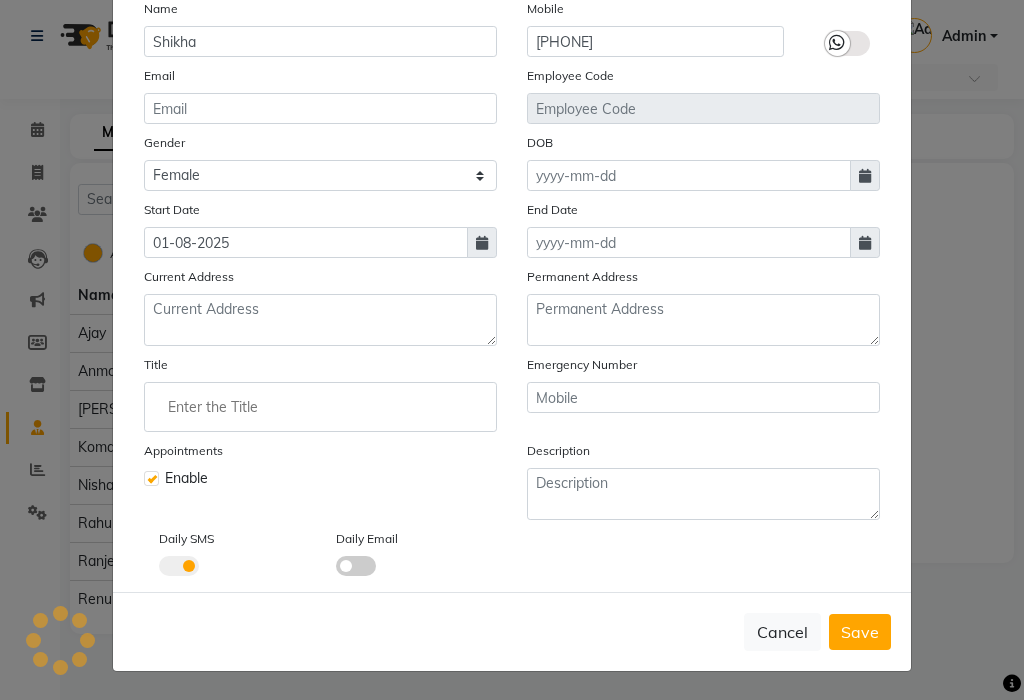 click on "Select Image  Display Name Name Shikha Mobile 7006111623 Email Employee Code Gender Select Male Female Other Prefer Not To Say DOB Start Date 01-08-2025 End Date Current Address Permanent Address Title Emergency Number Appointments Enable Description Daily SMS Daily Email" 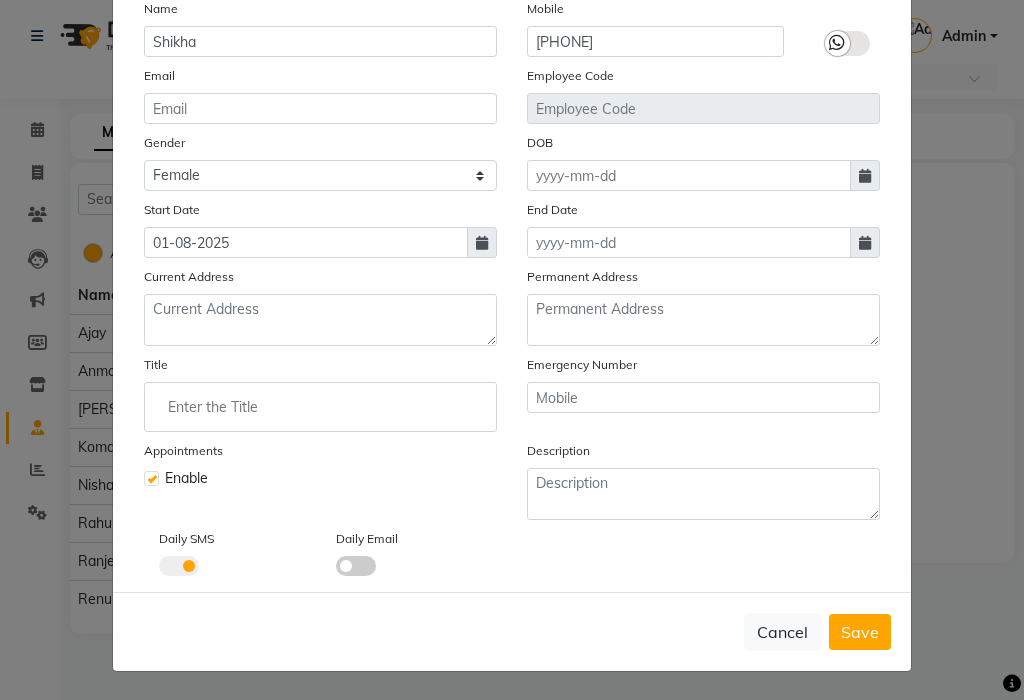 click 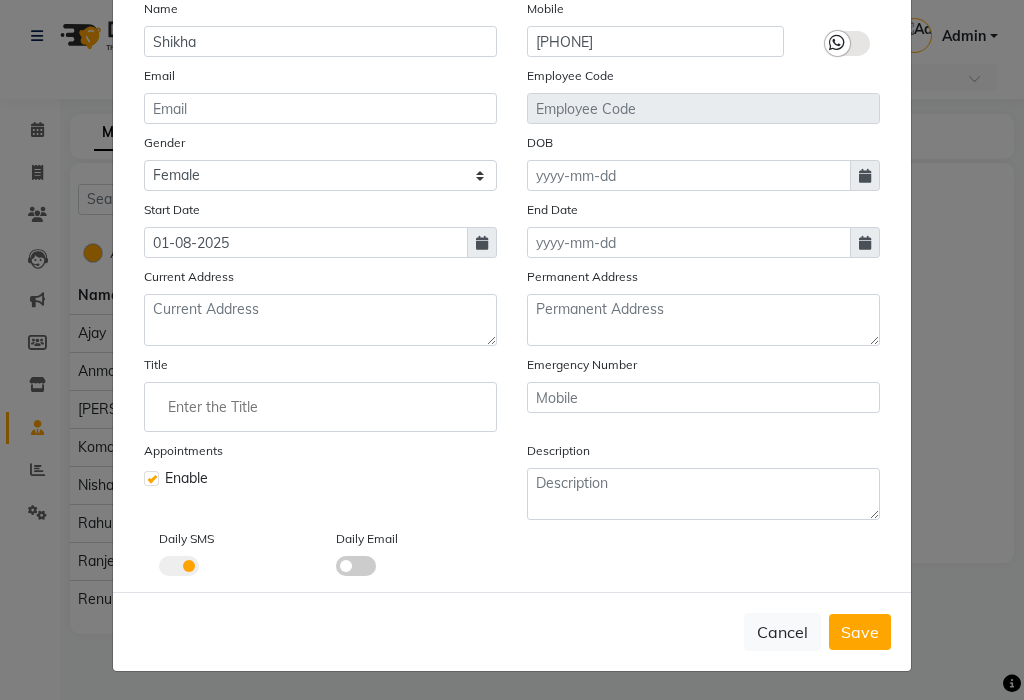 click 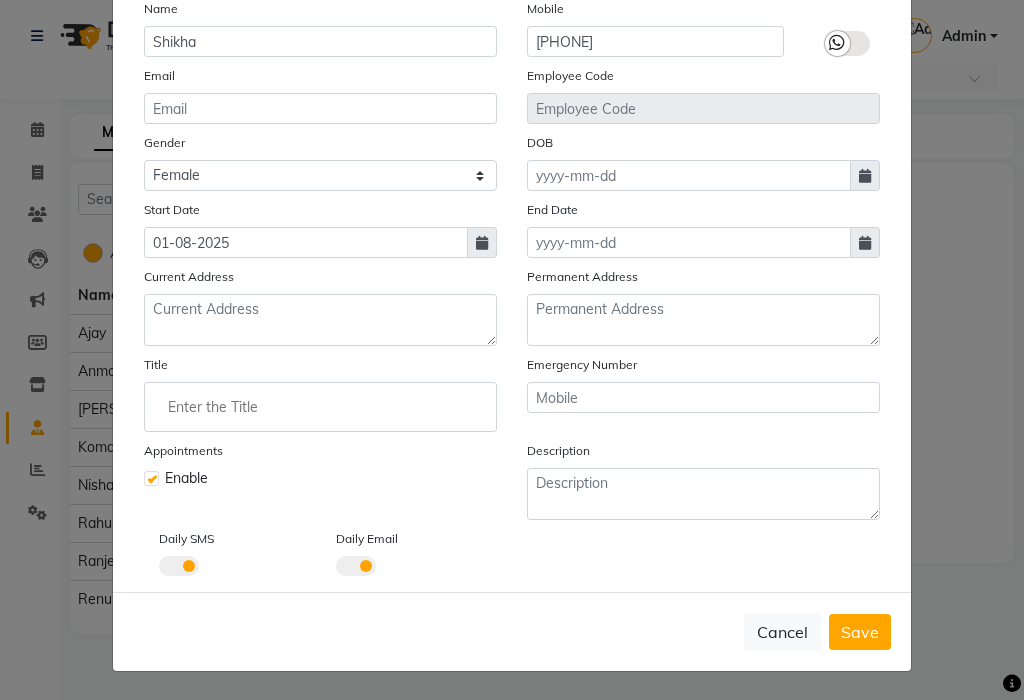 click on "Save" at bounding box center [860, 632] 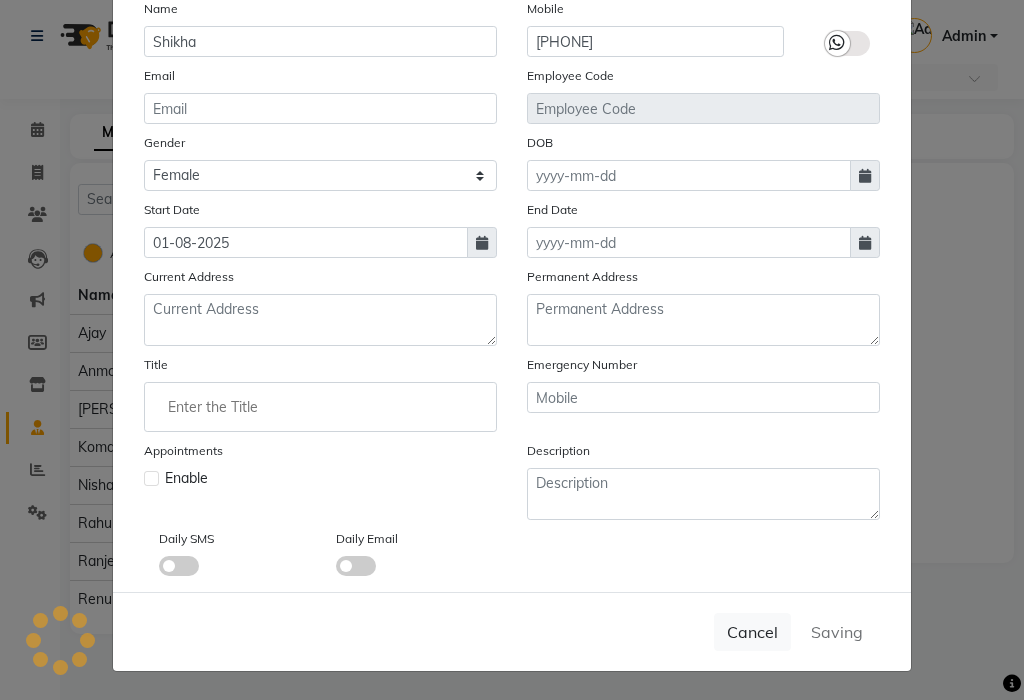 type 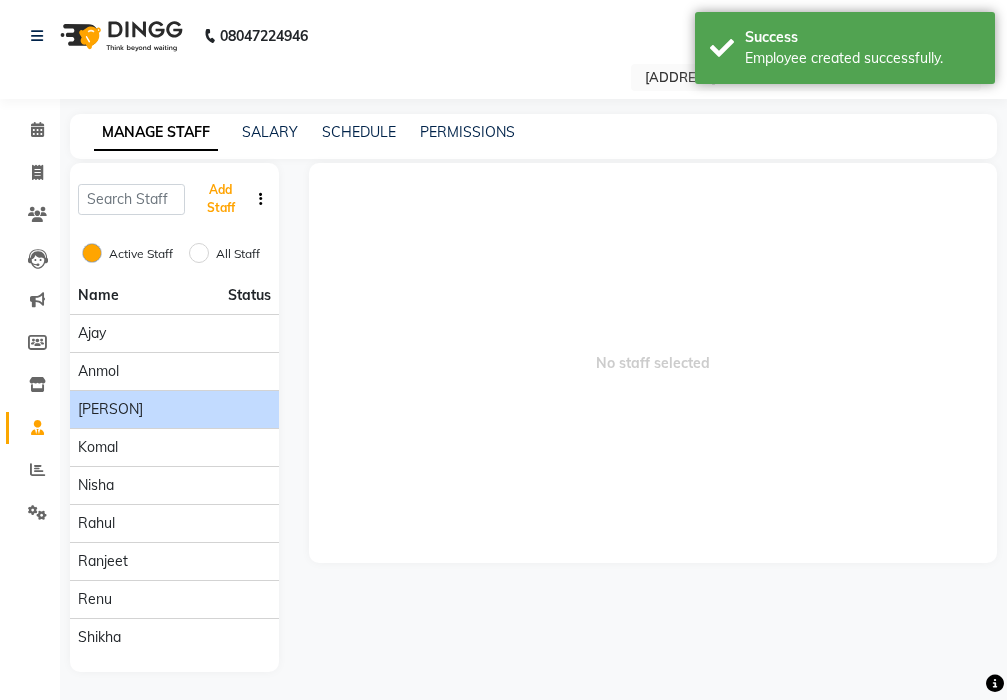 scroll, scrollTop: 2, scrollLeft: 0, axis: vertical 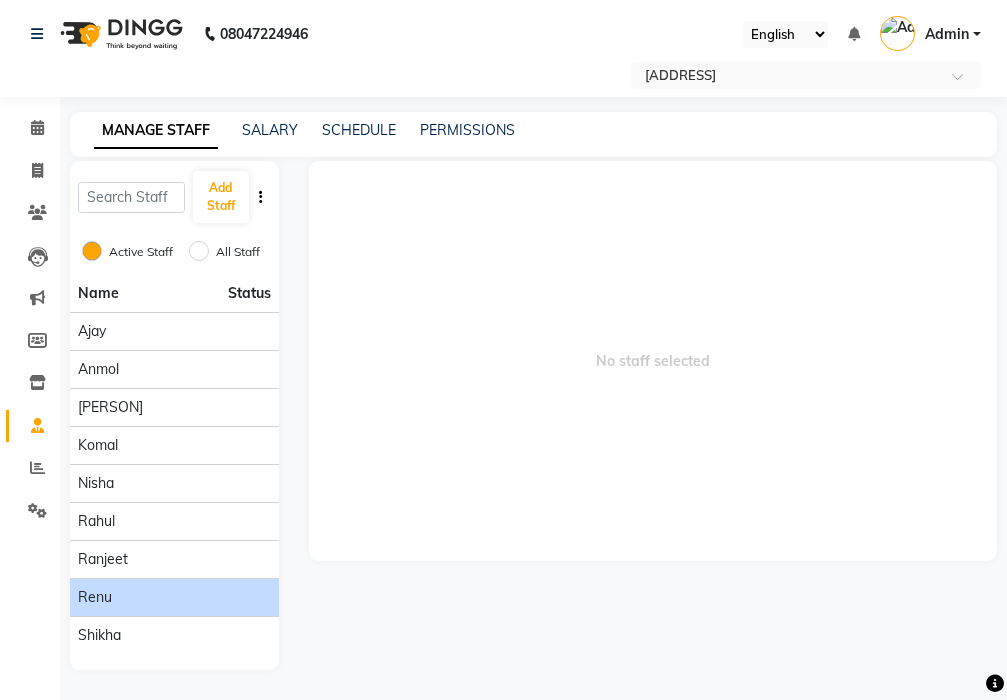 click on "renu" 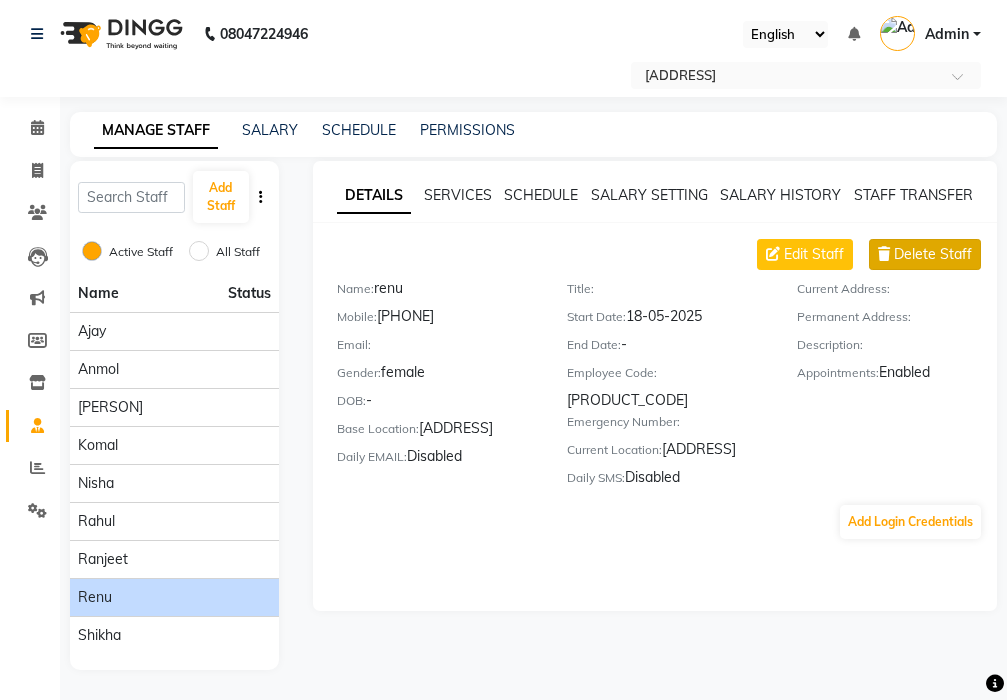 click on "Delete Staff" 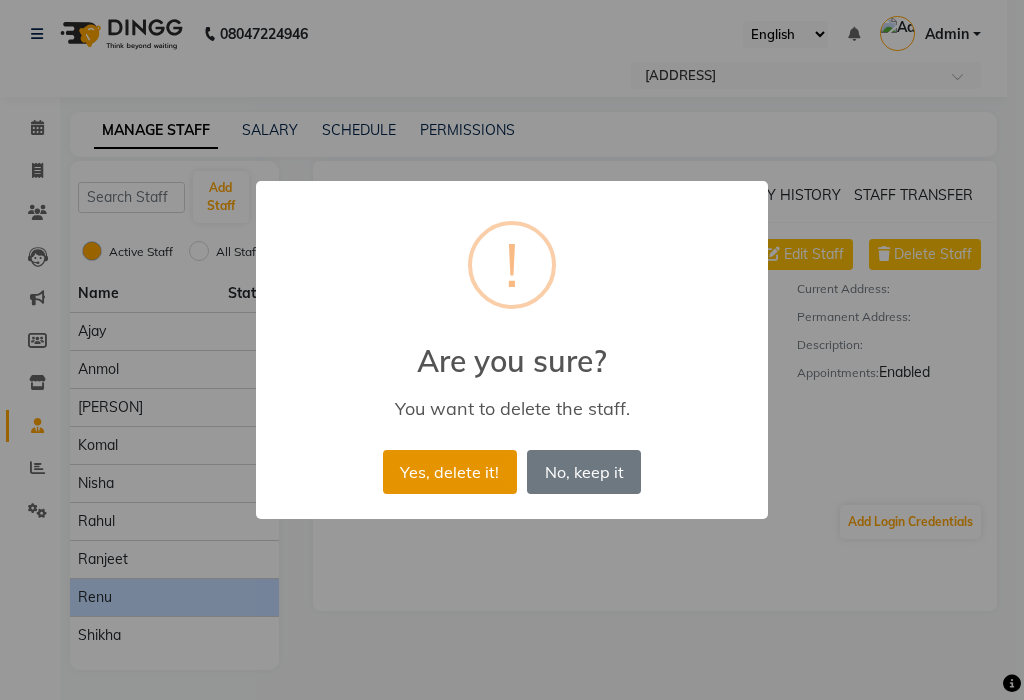 click on "Yes, delete it!" at bounding box center (450, 472) 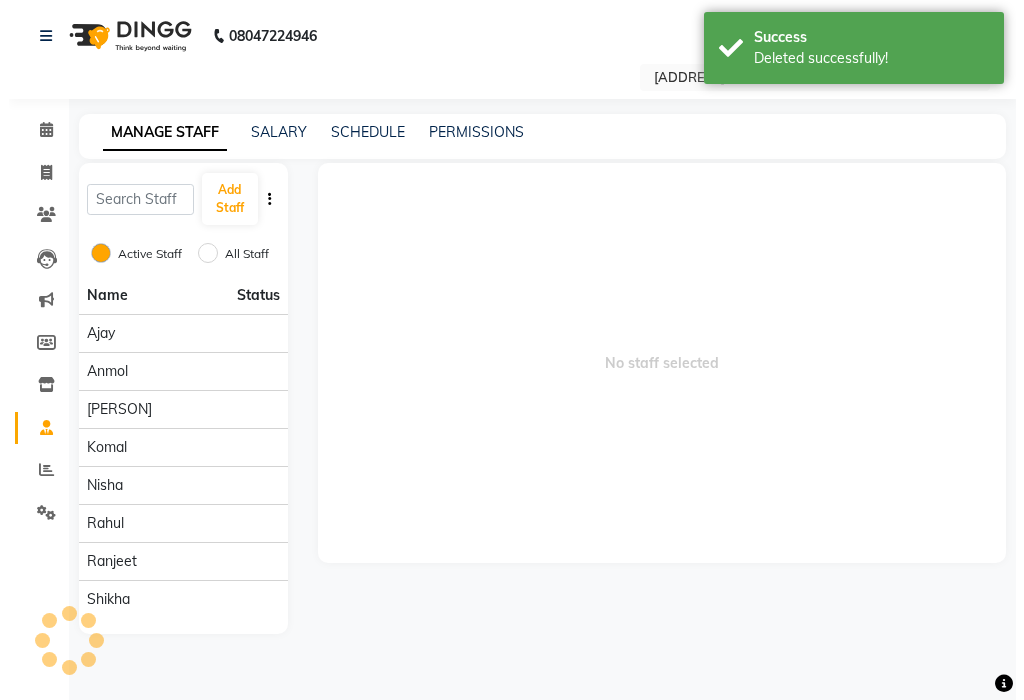 scroll, scrollTop: 0, scrollLeft: 0, axis: both 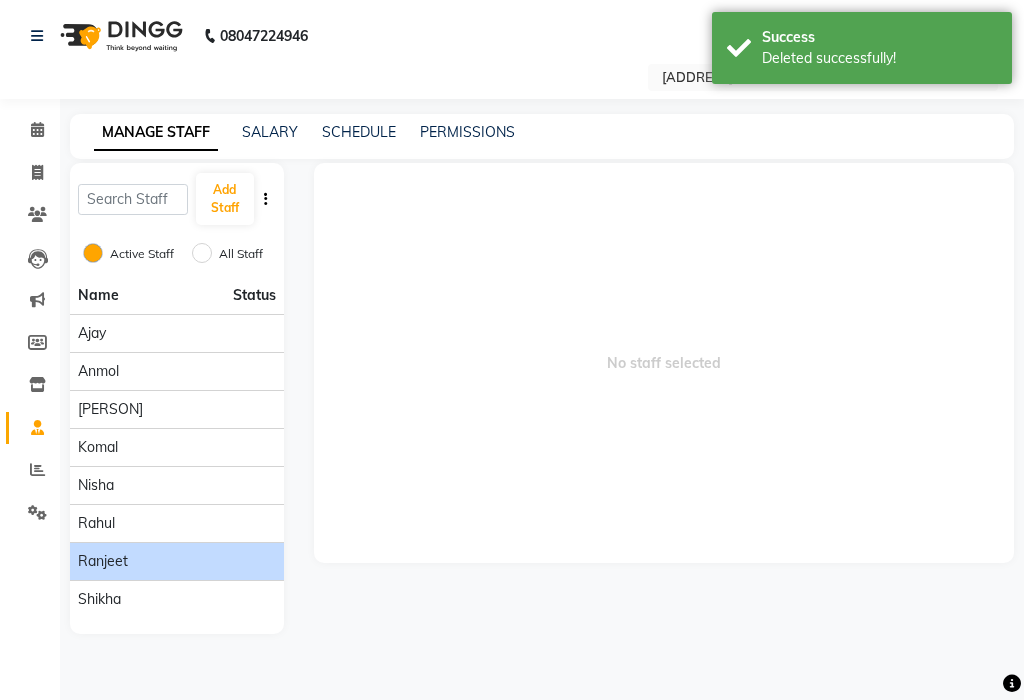 click on "ranjeet" 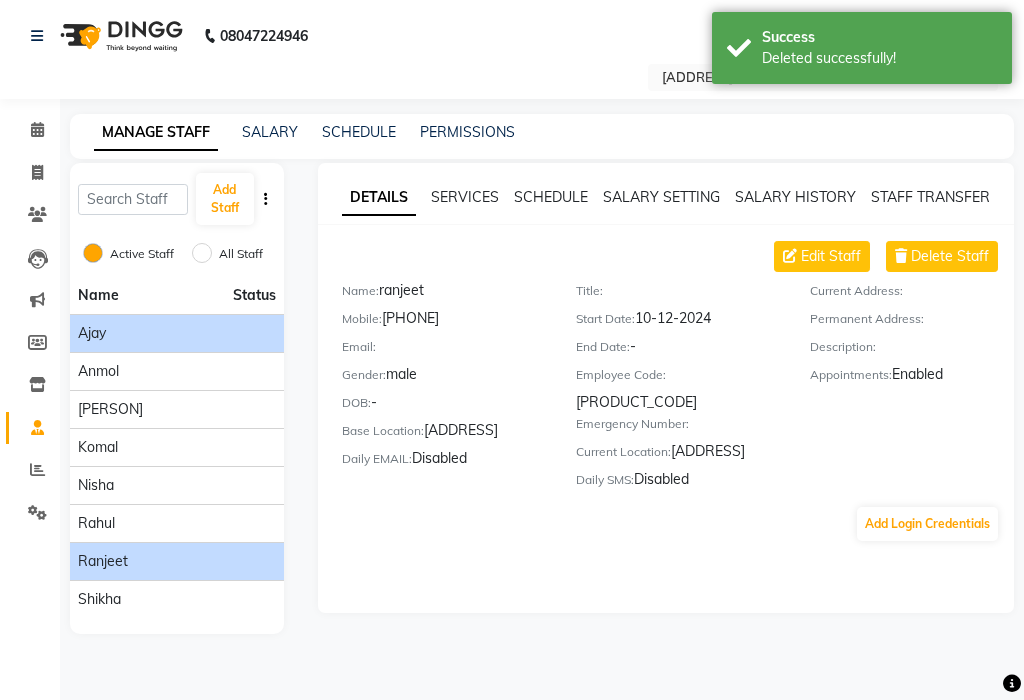 click on "Ajay" 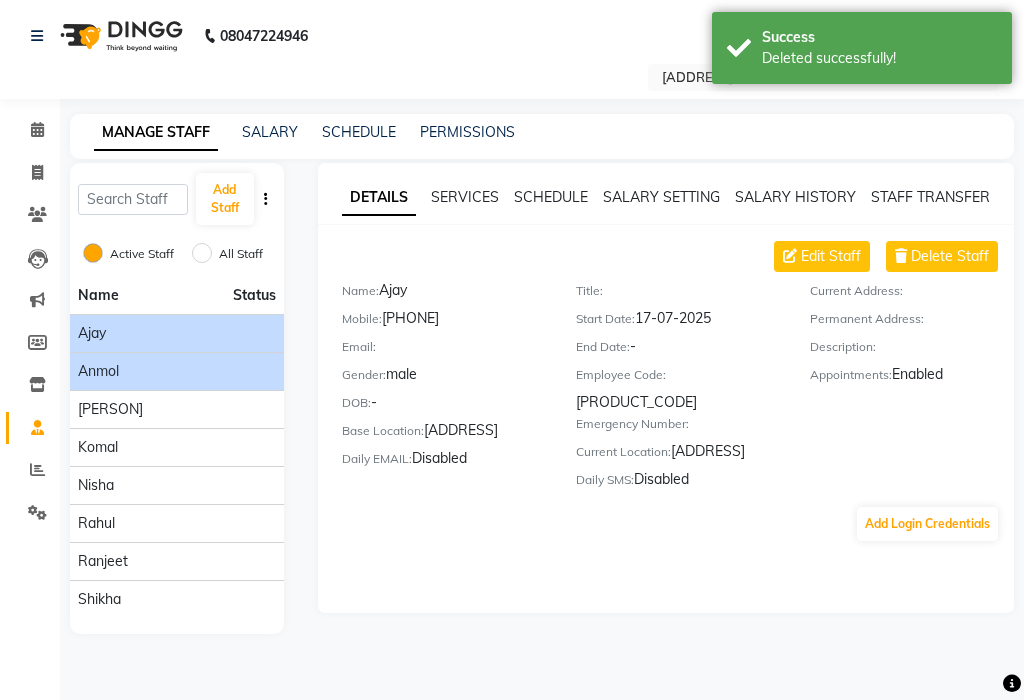 click on "anmol" 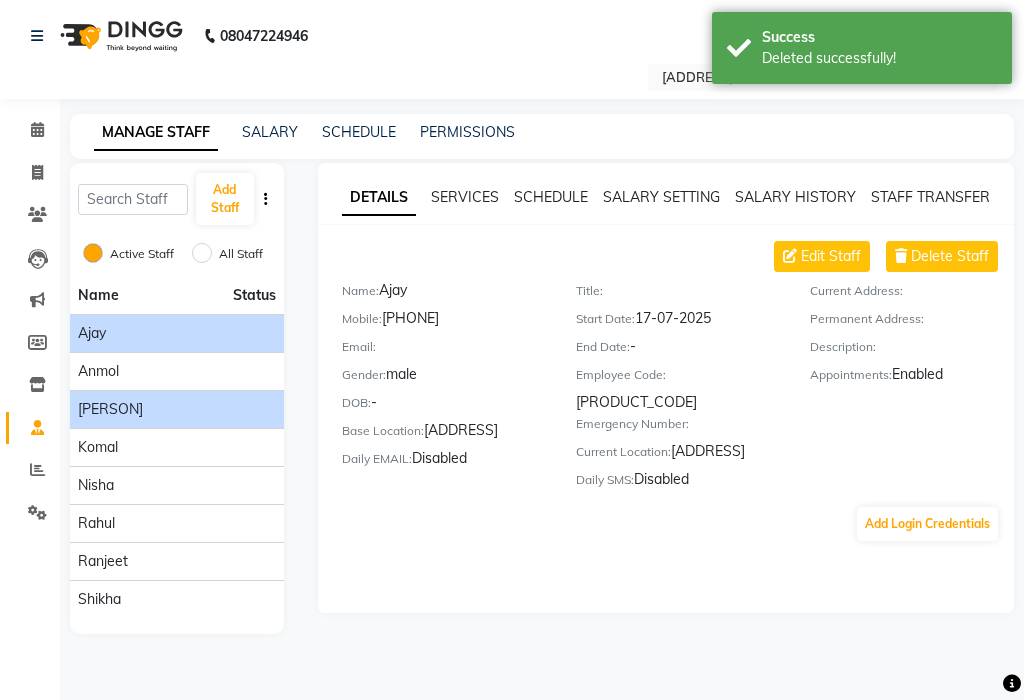 click on "[LAST]" 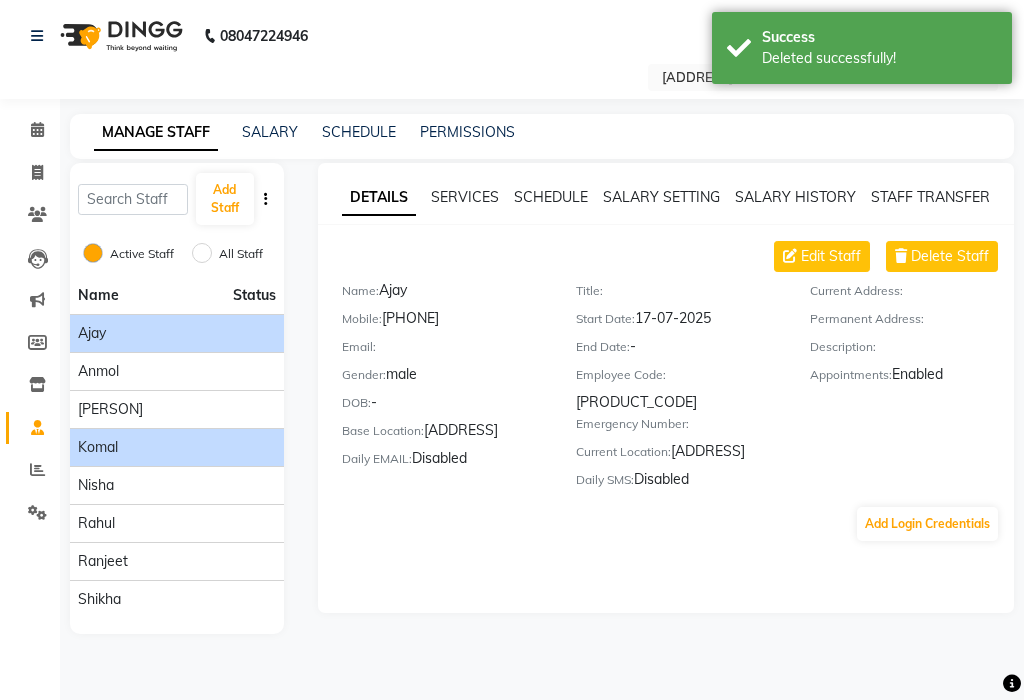 drag, startPoint x: 195, startPoint y: 458, endPoint x: 170, endPoint y: 463, distance: 25.495098 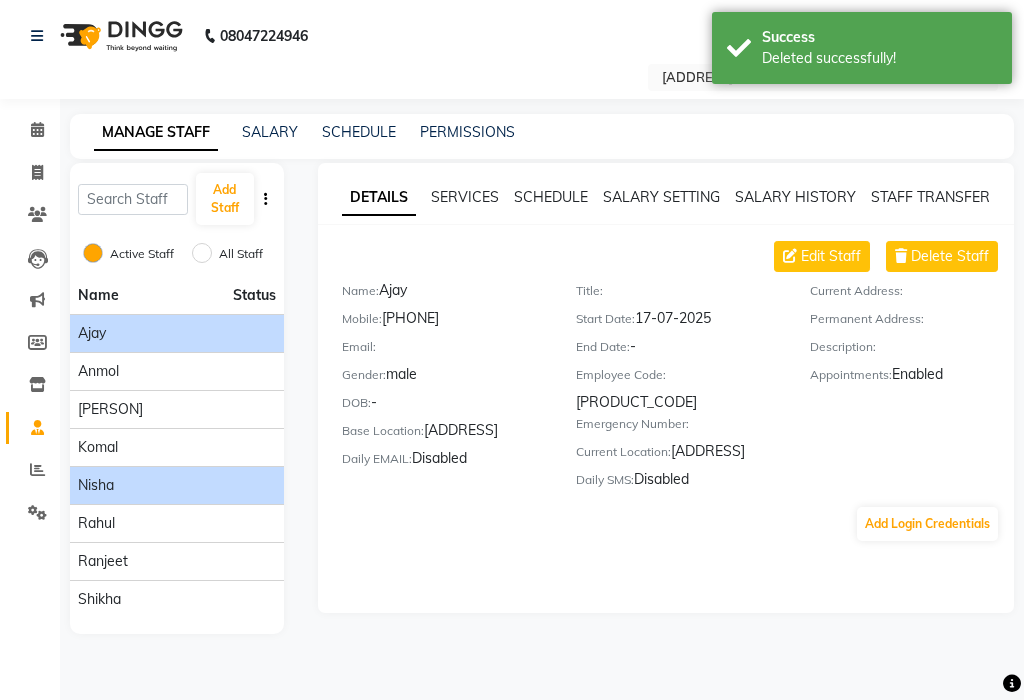 click on "Nisha" 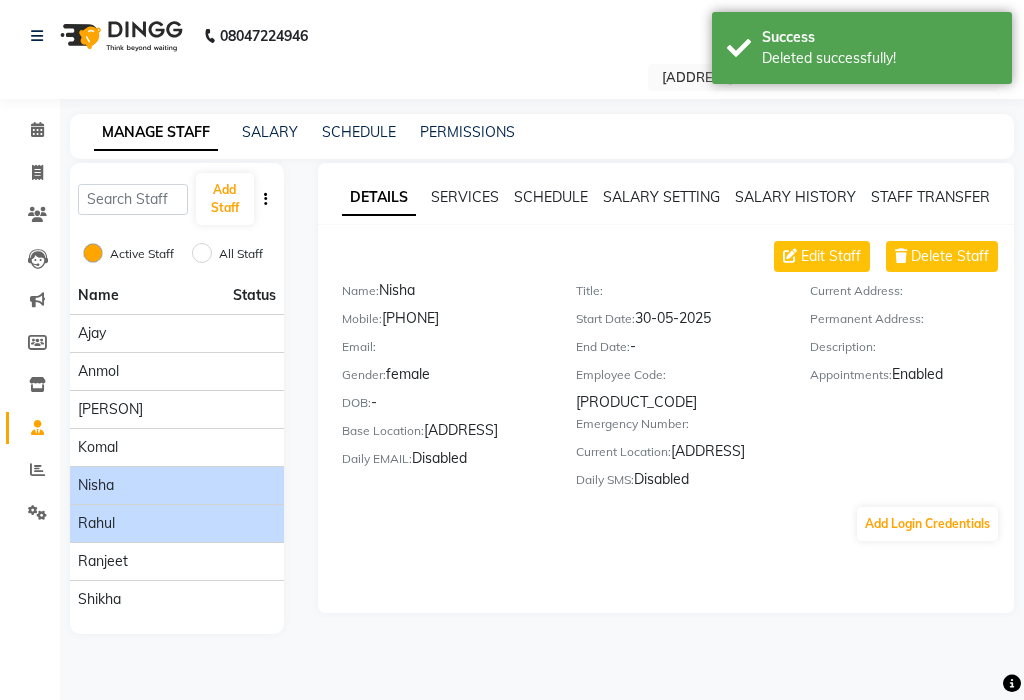 click on "Rahul" 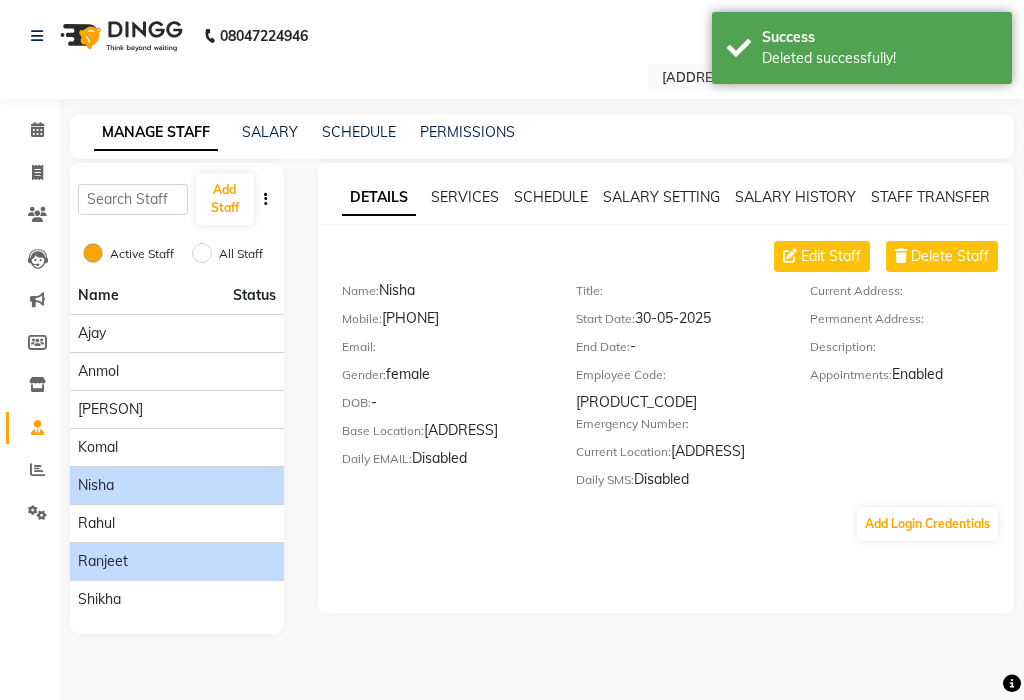 drag, startPoint x: 162, startPoint y: 554, endPoint x: 154, endPoint y: 565, distance: 13.601471 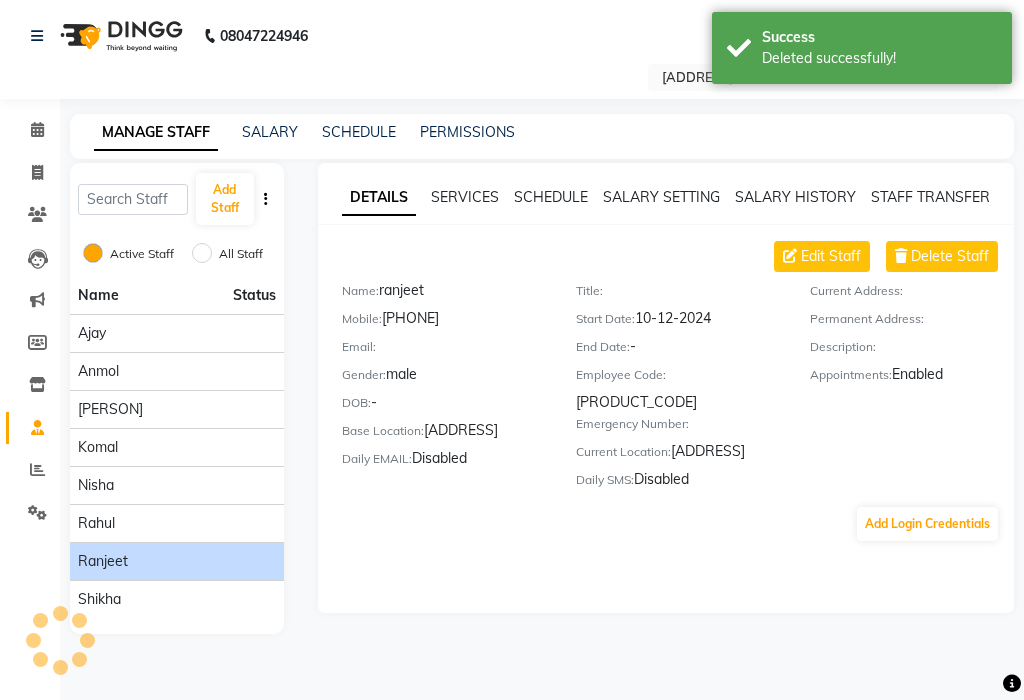 drag, startPoint x: 154, startPoint y: 585, endPoint x: 146, endPoint y: 568, distance: 18.788294 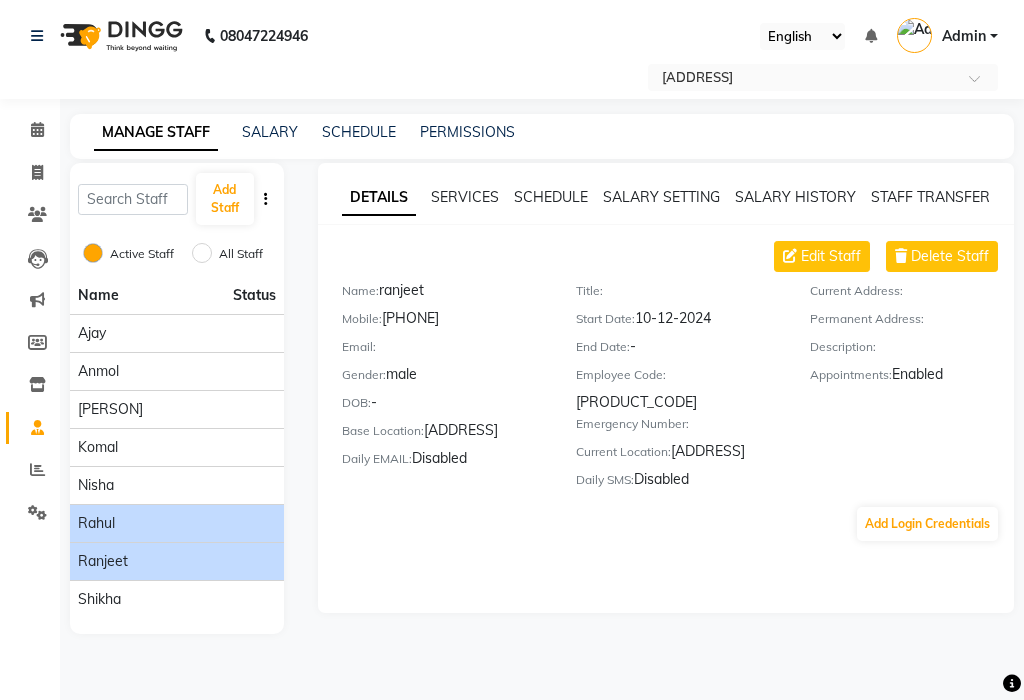 click on "Rahul" 